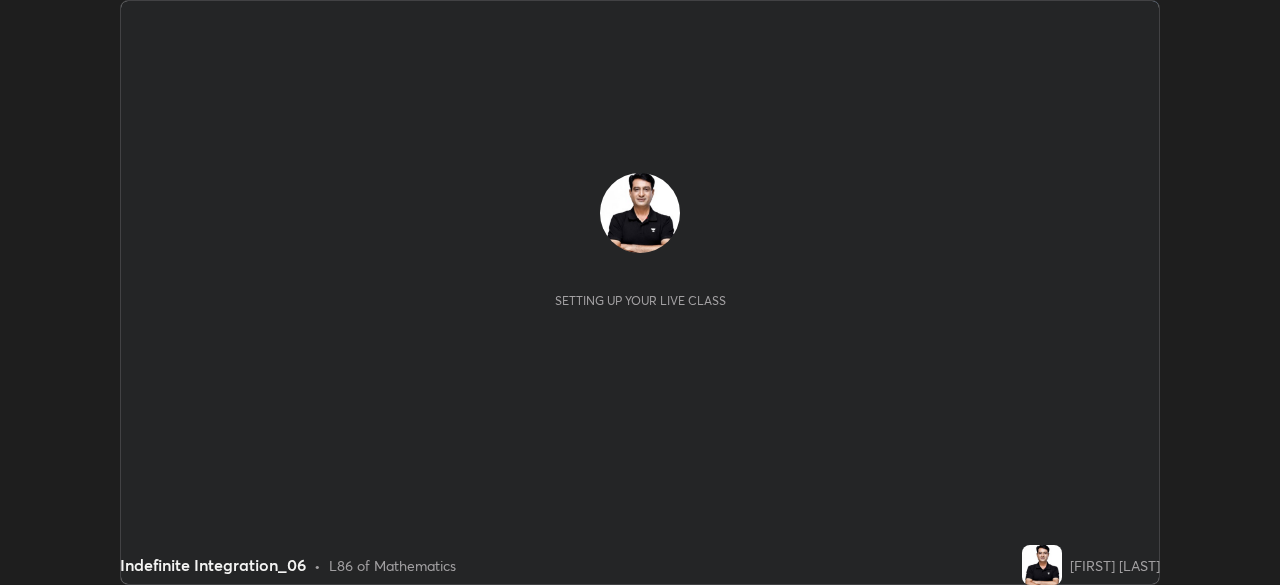 scroll, scrollTop: 0, scrollLeft: 0, axis: both 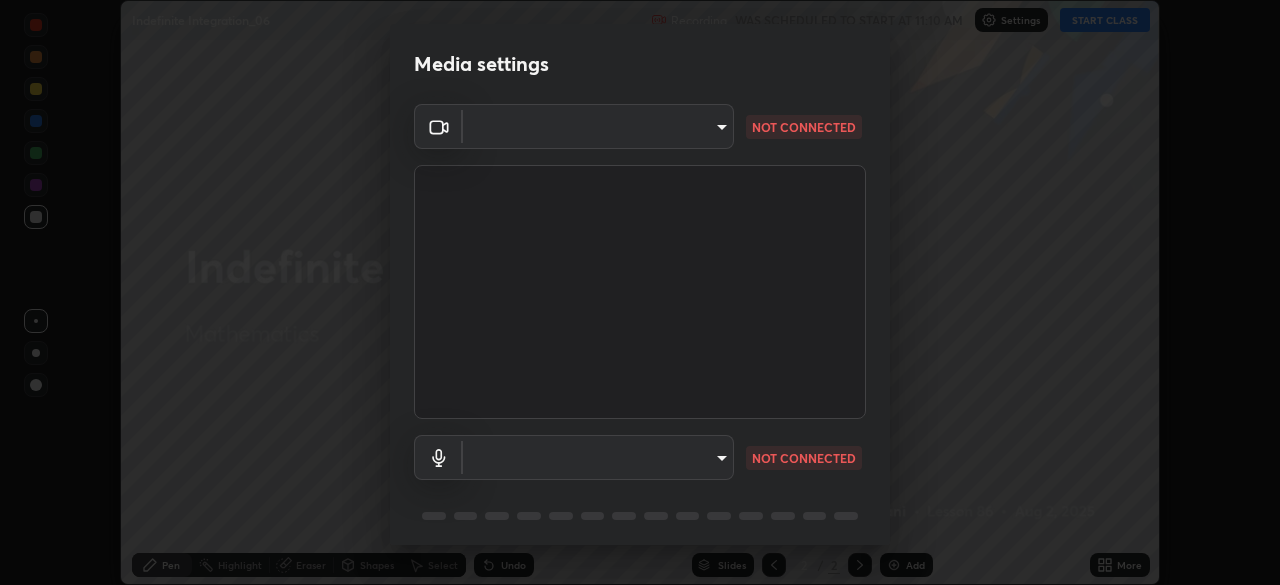 type on "[HASH]" 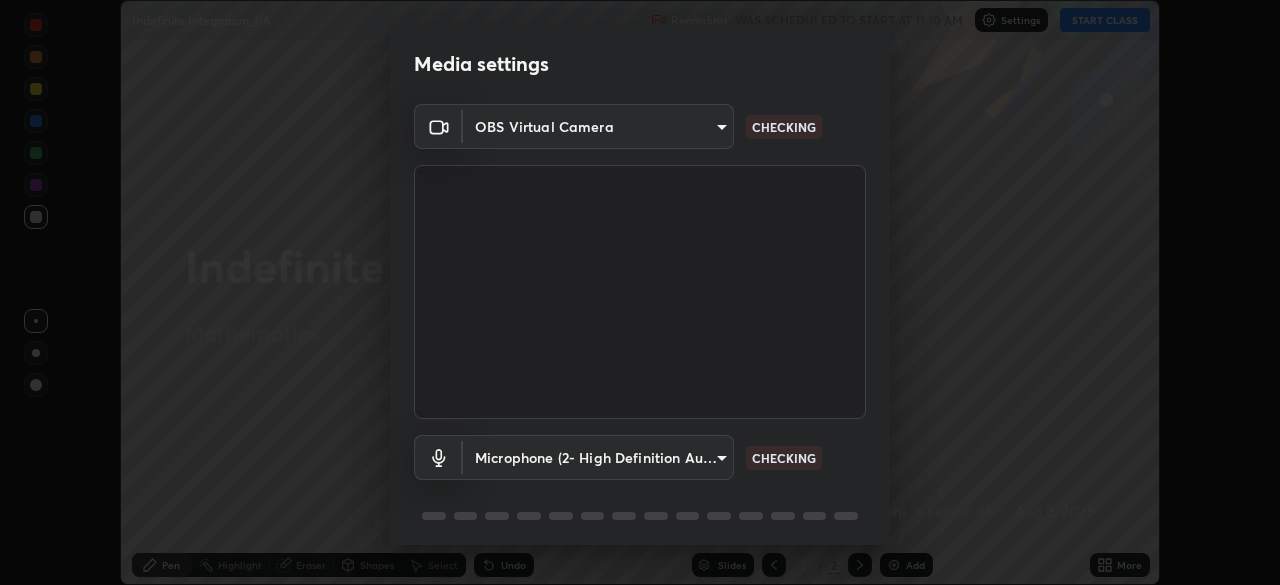 scroll, scrollTop: 71, scrollLeft: 0, axis: vertical 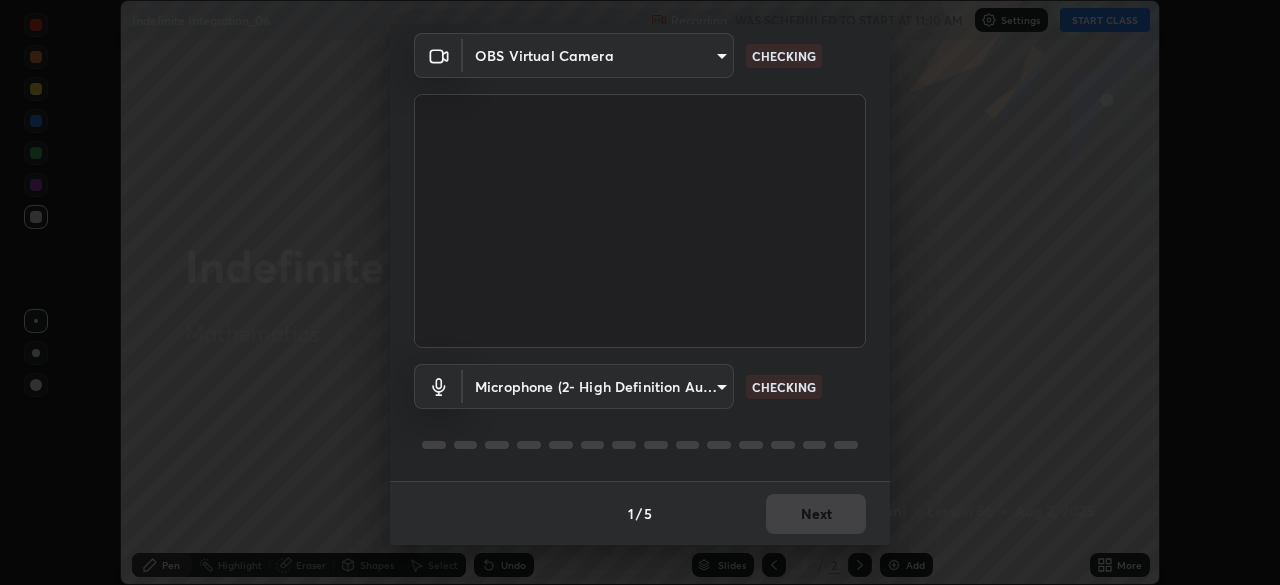 click on "1 / 5 Next" at bounding box center [640, 513] 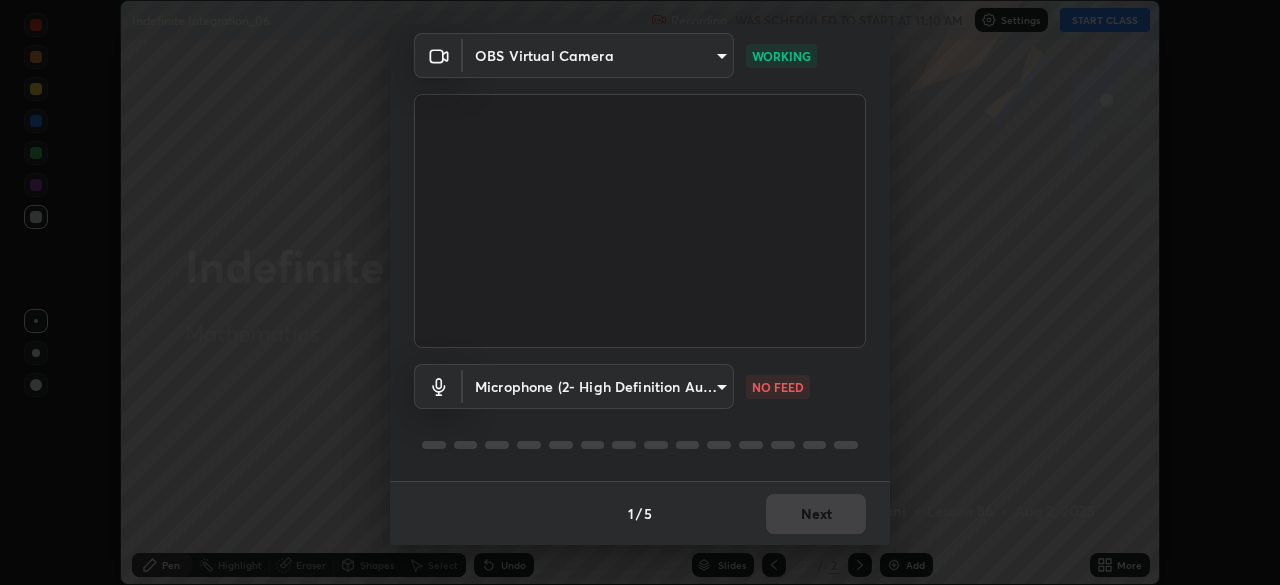 click on "Erase all Indefinite Integration_06 Recording WAS SCHEDULED TO START AT  11:10 AM Settings START CLASS Setting up your live class Indefinite Integration_06 • L86 of Mathematics [FIRST] [LAST] Pen Highlight Eraser Shapes Select Undo Slides 2 / 2 Add More No doubts shared Encourage your learners to ask a doubt for better clarity Report an issue Reason for reporting Buffering Chat not working Audio - Video sync issue Educator video quality low ​ Attach an image Report Media settings OBS Virtual Camera [HASH] WORKING Microphone (2- High Definition Audio Device) [HASH] NO FEED 1 / 5 Next" at bounding box center [640, 292] 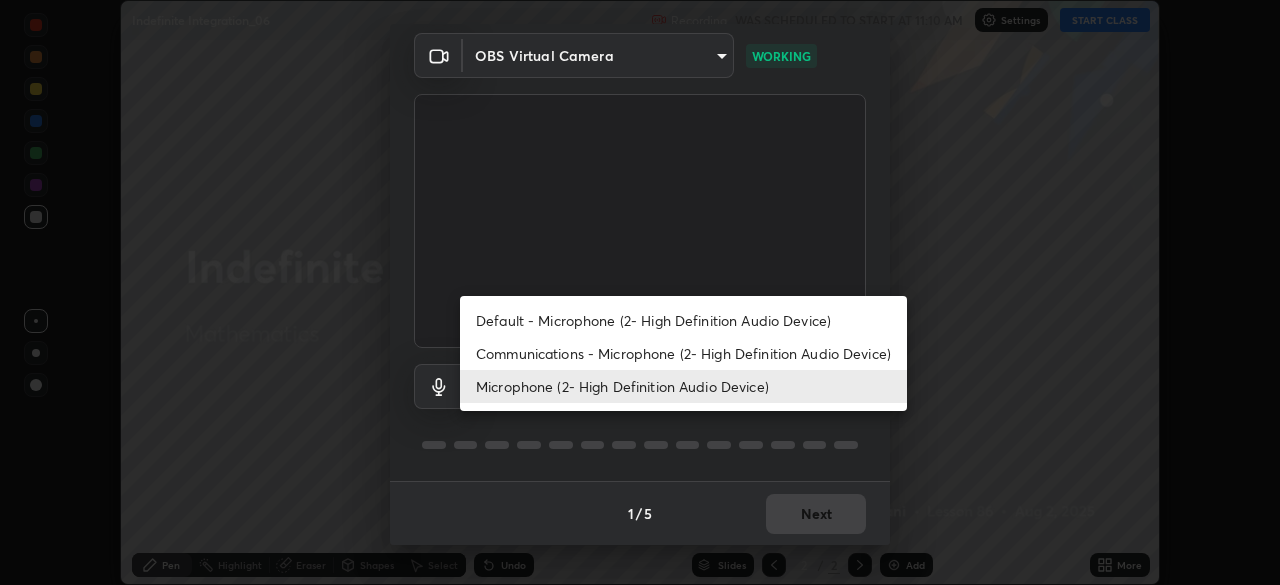 click on "Communications - Microphone (2- High Definition Audio Device)" at bounding box center [683, 353] 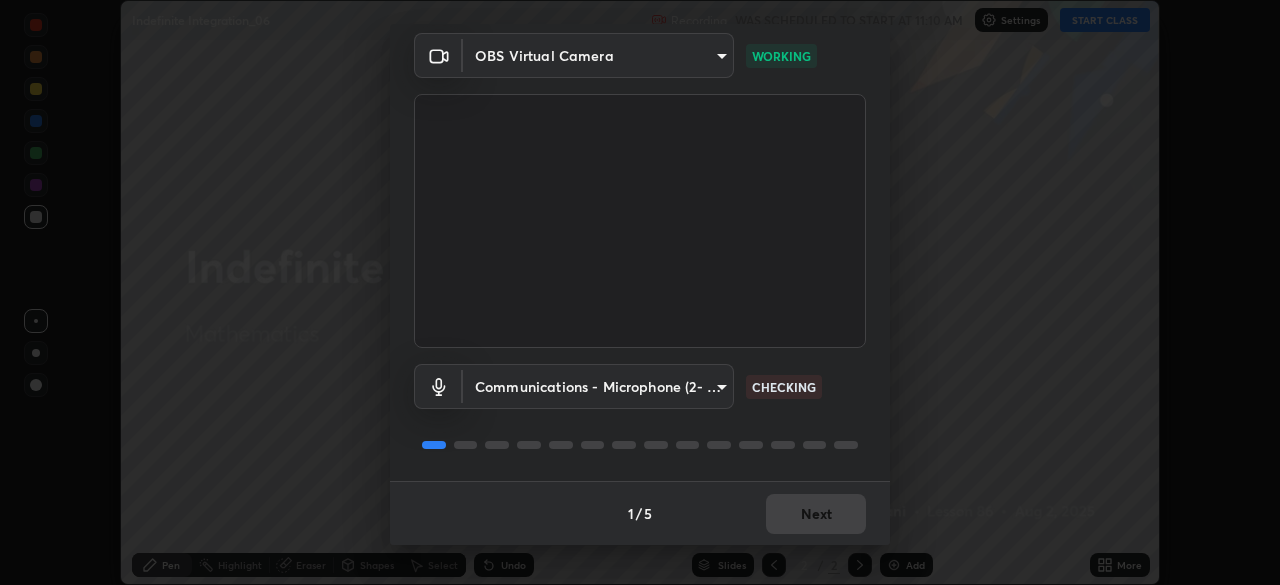click on "Erase all Indefinite Integration_06 Recording WAS SCHEDULED TO START AT  11:10 AM Settings START CLASS Setting up your live class Indefinite Integration_06 • L86 of Mathematics [FIRST] [LAST] Pen Highlight Eraser Shapes Select Undo Slides 2 / 2 Add More No doubts shared Encourage your learners to ask a doubt for better clarity Report an issue Reason for reporting Buffering Chat not working Audio - Video sync issue Educator video quality low ​ Attach an image Report Media settings OBS Virtual Camera [HASH] WORKING Communications - Microphone (2- High Definition Audio Device) communications CHECKING 1 / 5 Next" at bounding box center (640, 292) 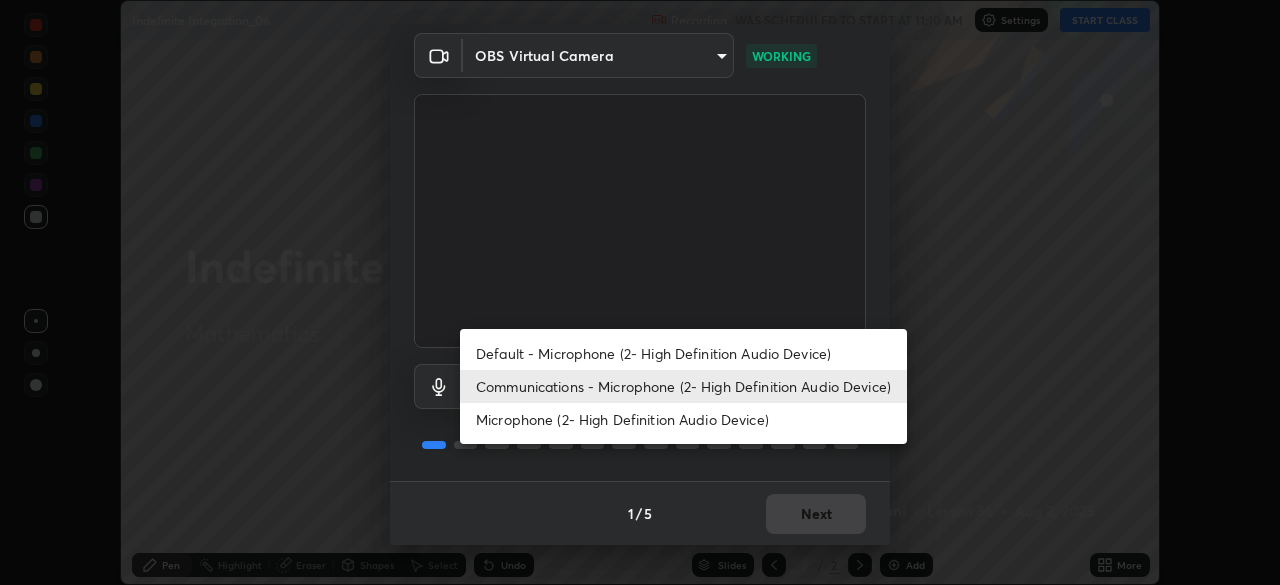 click on "Microphone (2- High Definition Audio Device)" at bounding box center (683, 419) 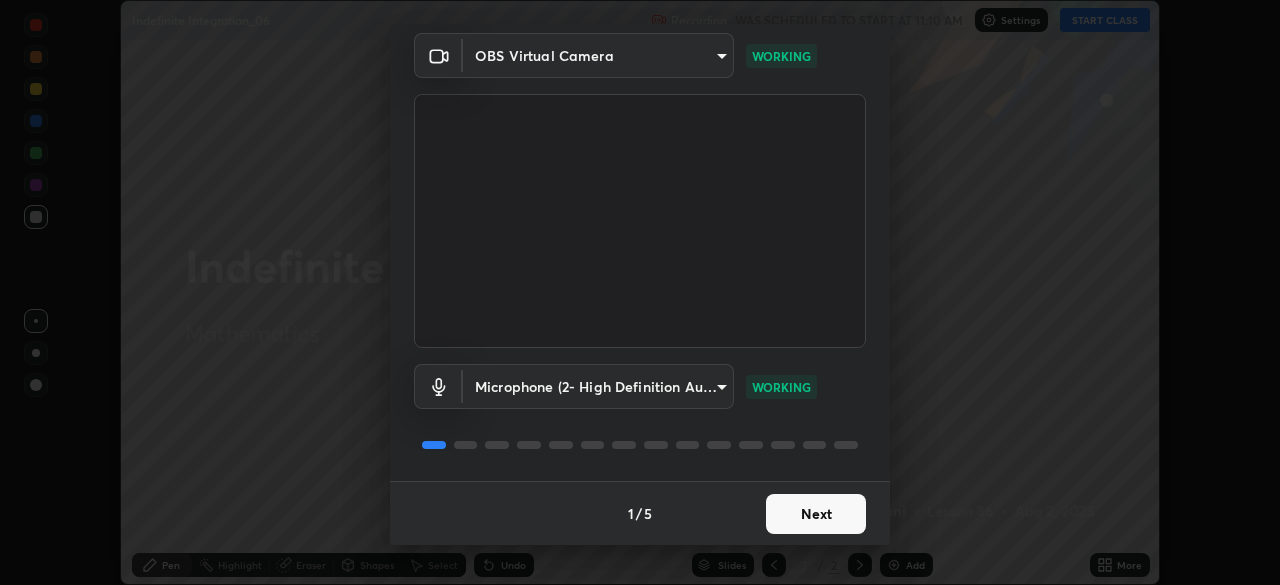 click on "Next" at bounding box center (816, 514) 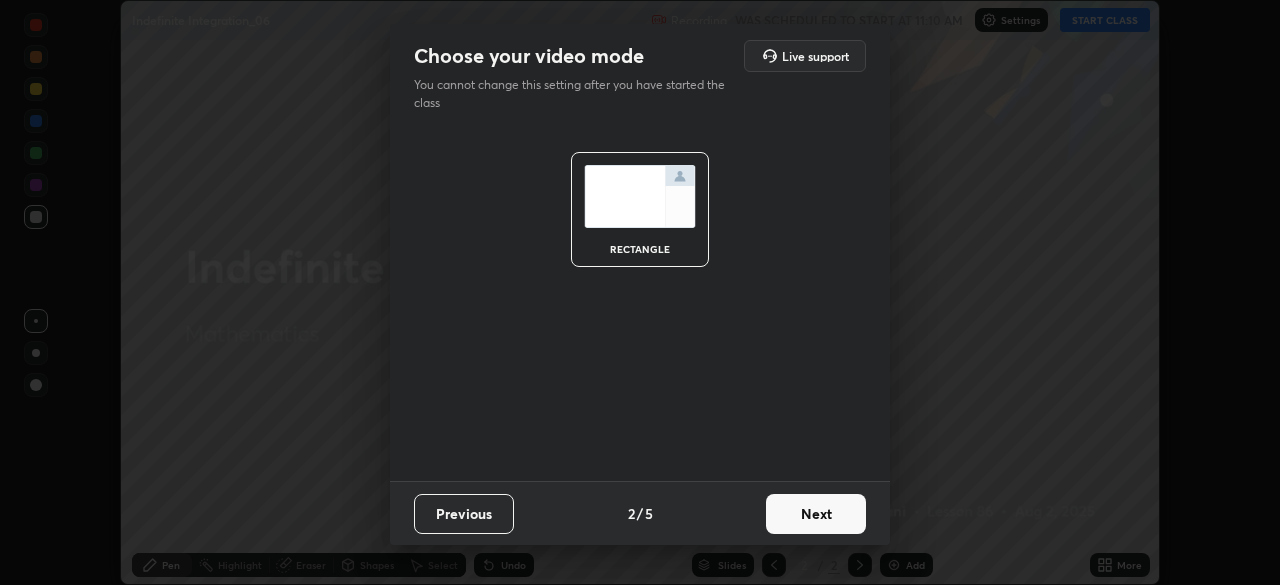 scroll, scrollTop: 0, scrollLeft: 0, axis: both 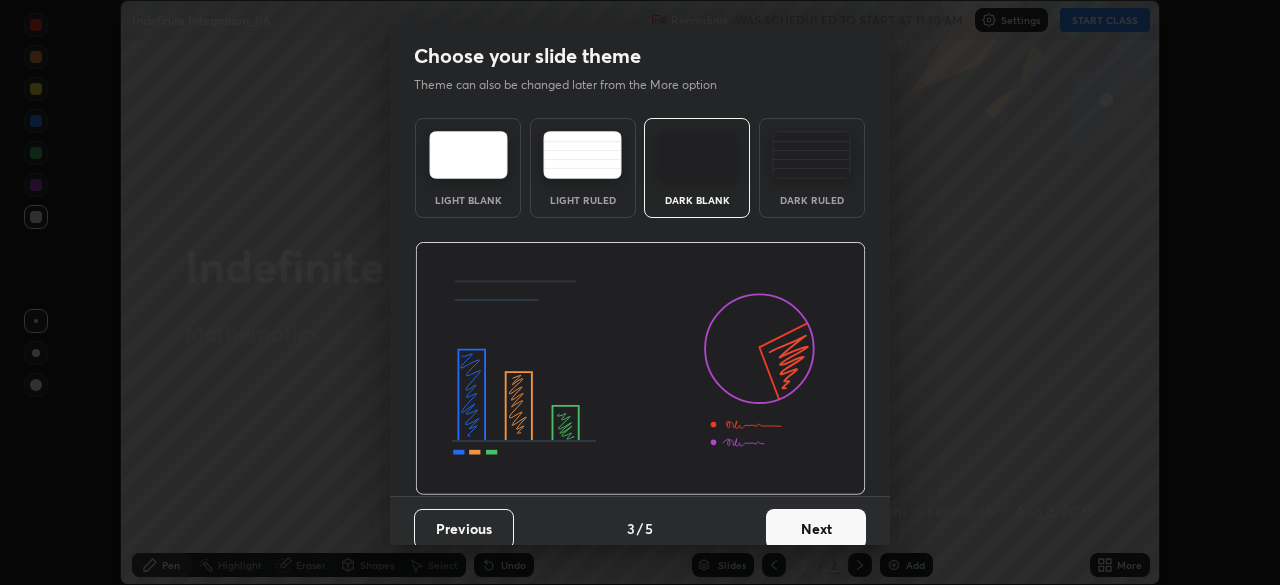 click on "Next" at bounding box center [816, 529] 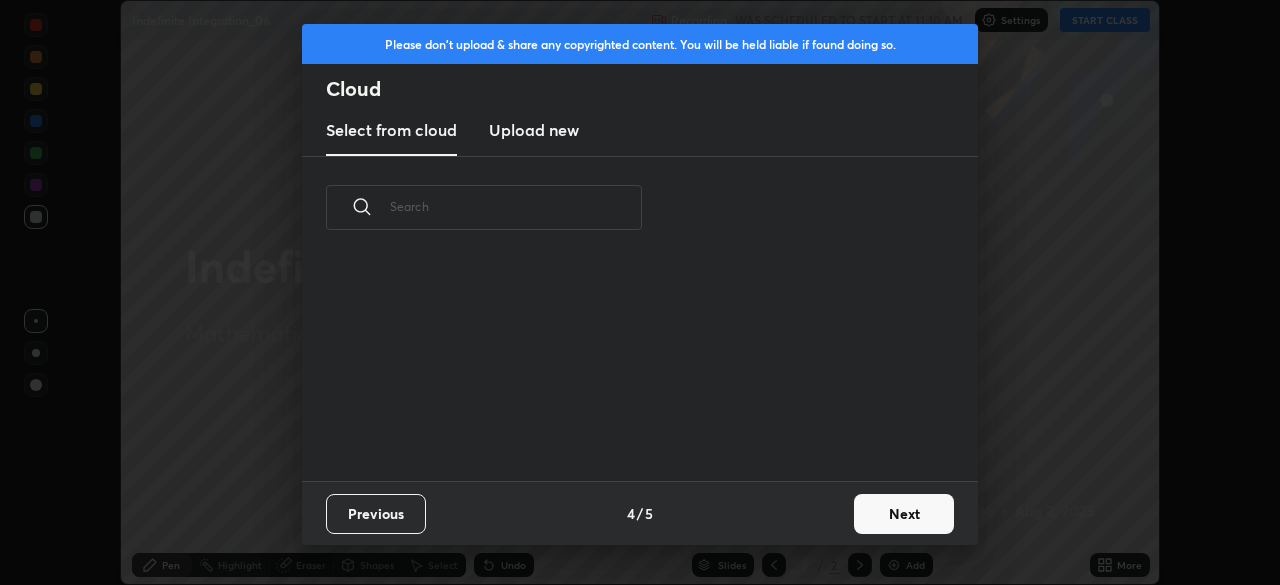 click on "Previous 4 / 5 Next" at bounding box center [640, 513] 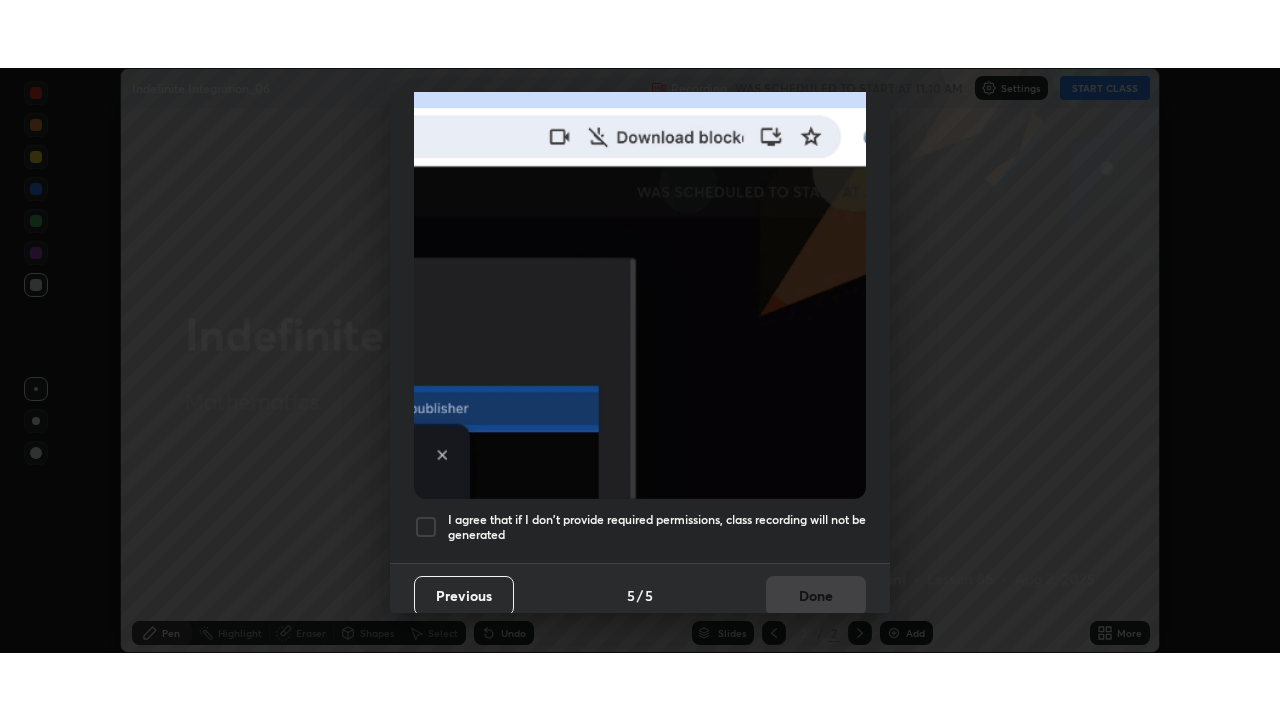 scroll, scrollTop: 479, scrollLeft: 0, axis: vertical 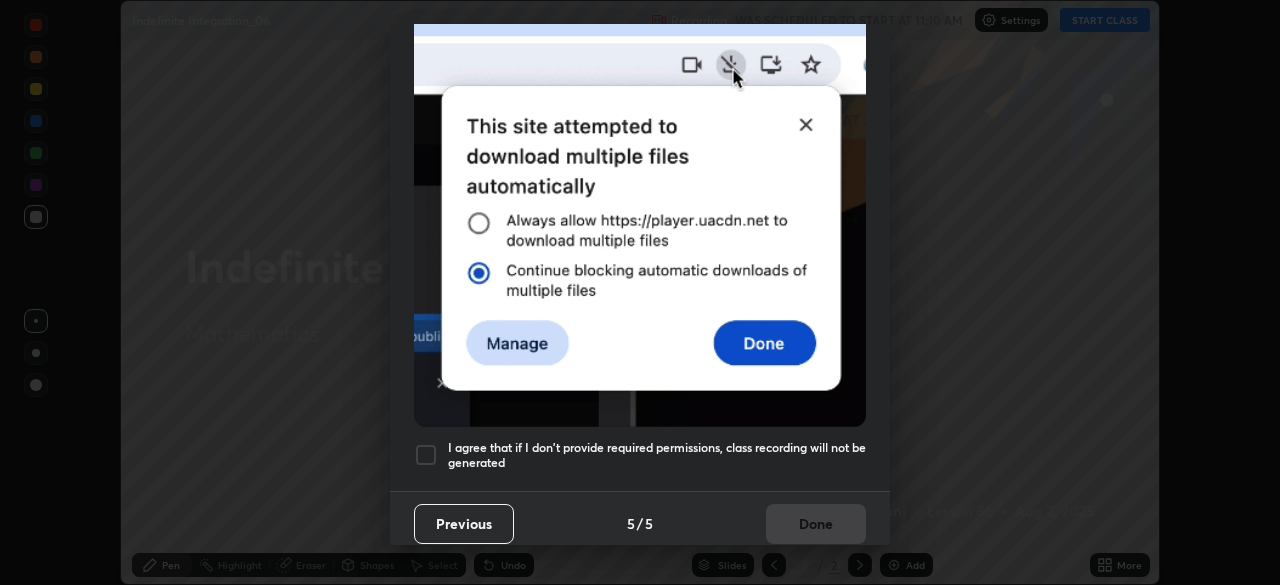 click at bounding box center [426, 455] 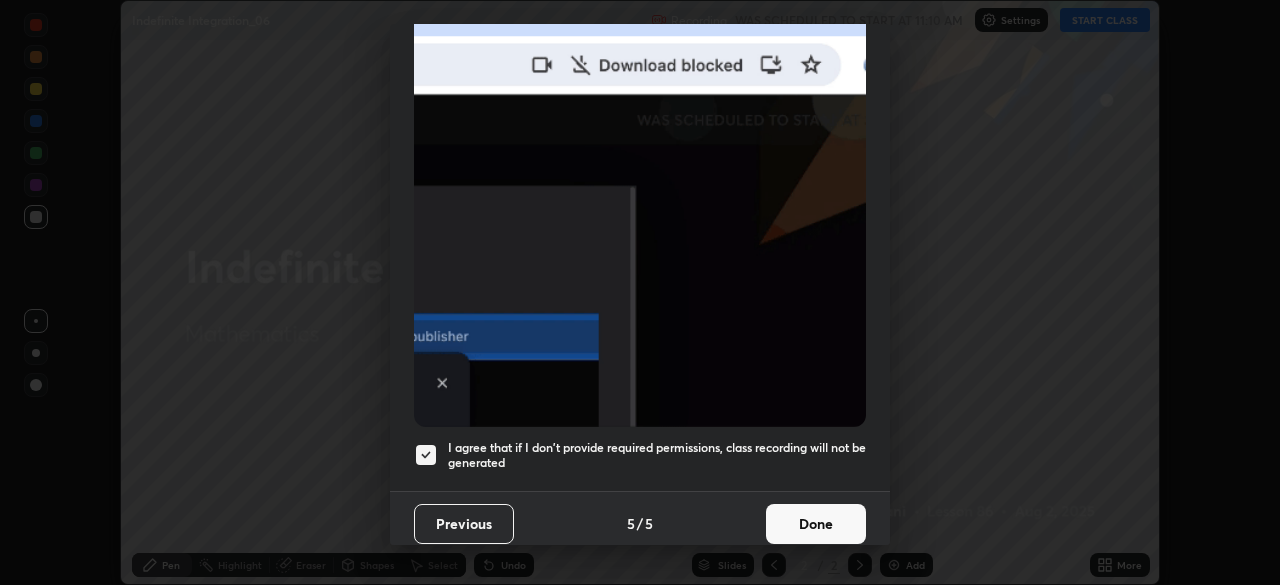 click on "Done" at bounding box center (816, 524) 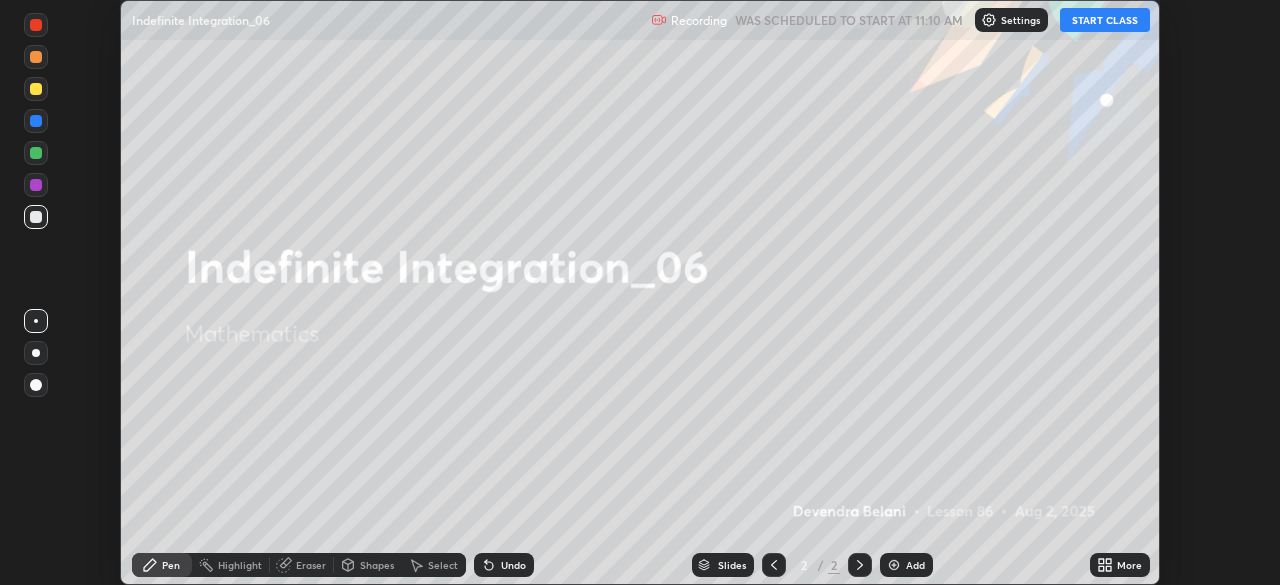 click on "START CLASS" at bounding box center (1105, 20) 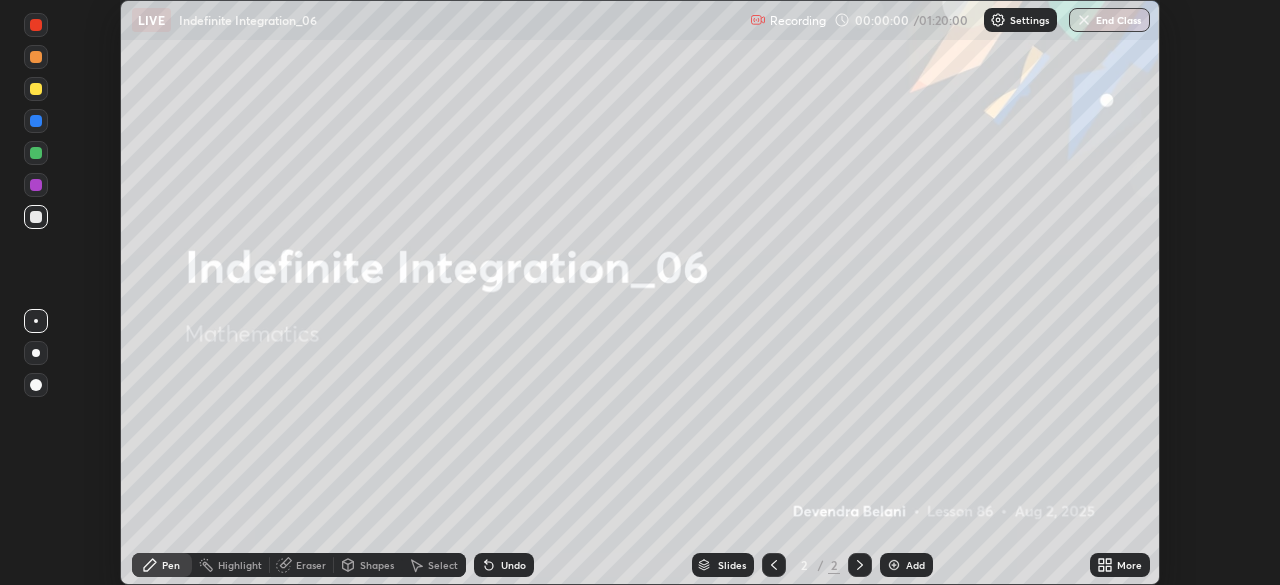 click 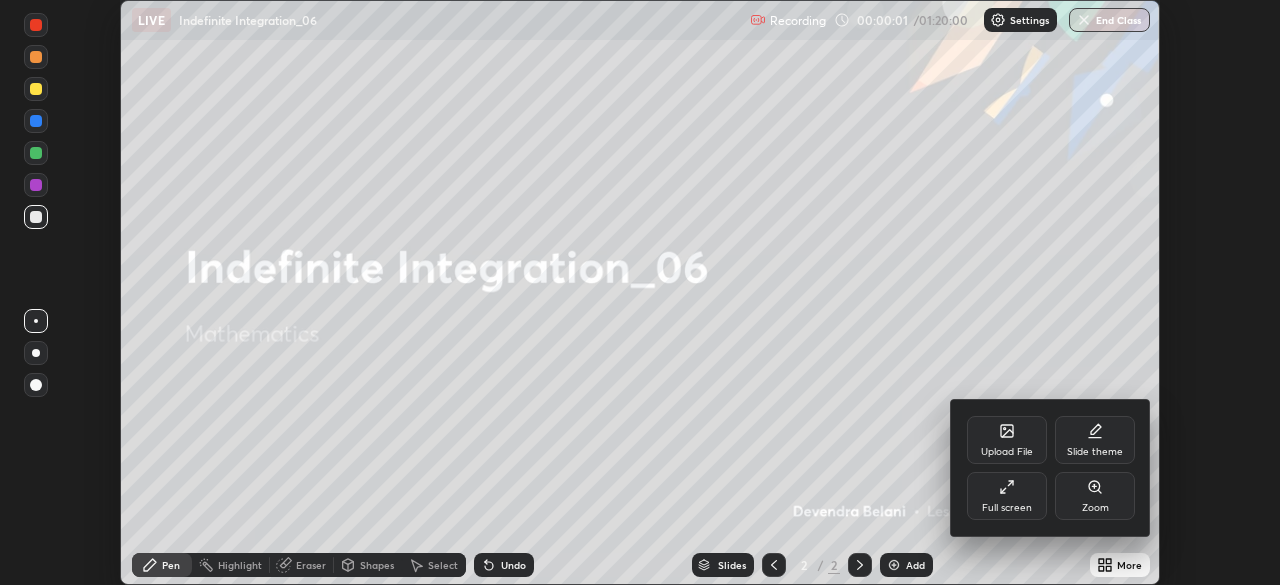 click on "Full screen" at bounding box center (1007, 508) 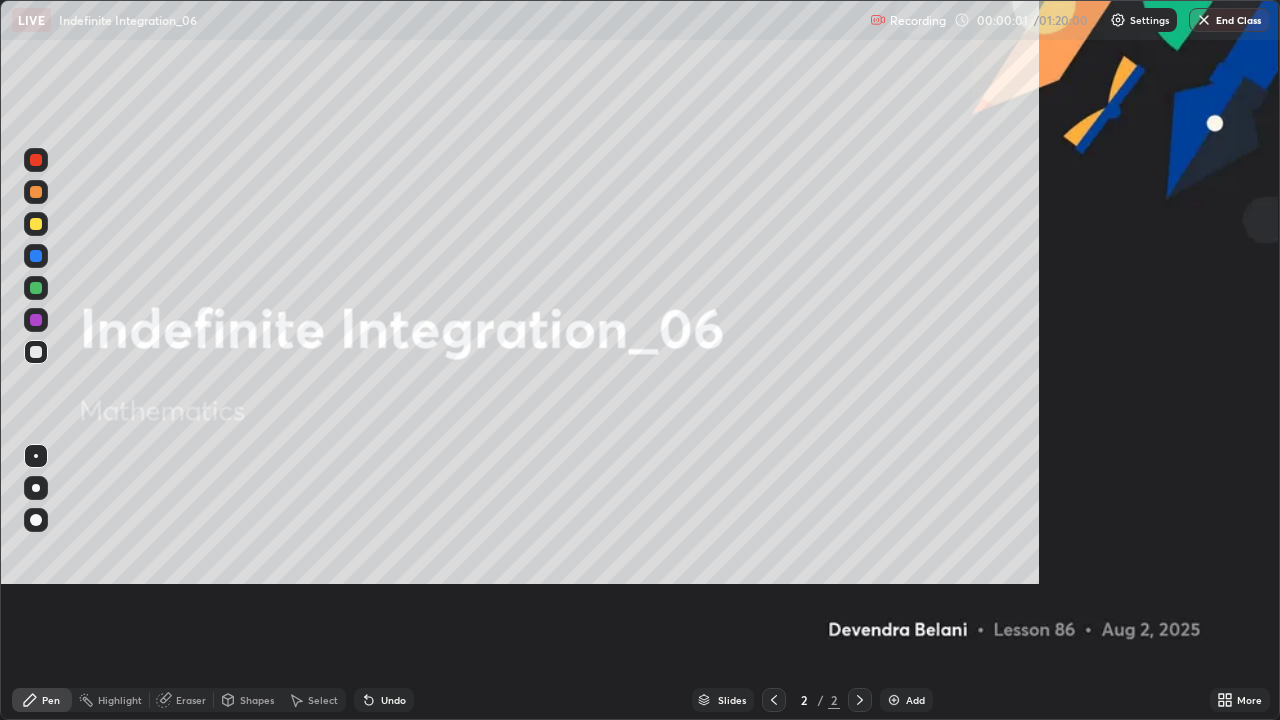 scroll, scrollTop: 99280, scrollLeft: 98720, axis: both 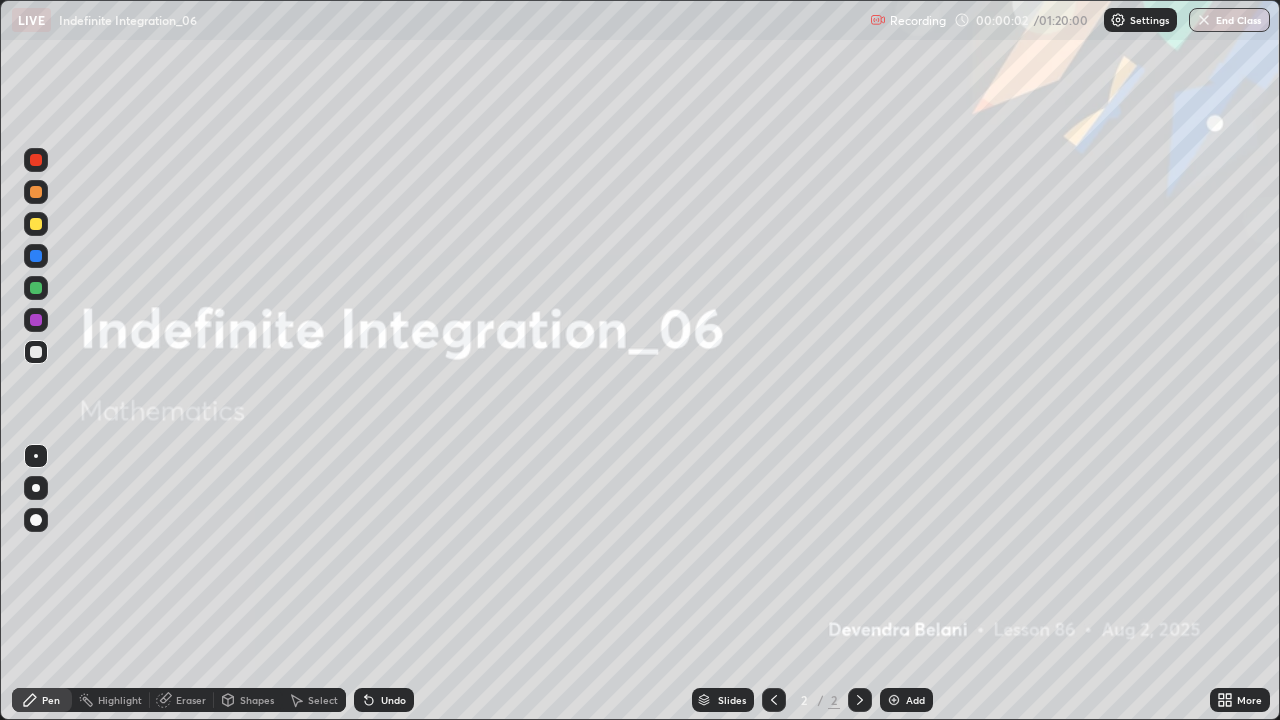 click on "Add" at bounding box center [915, 700] 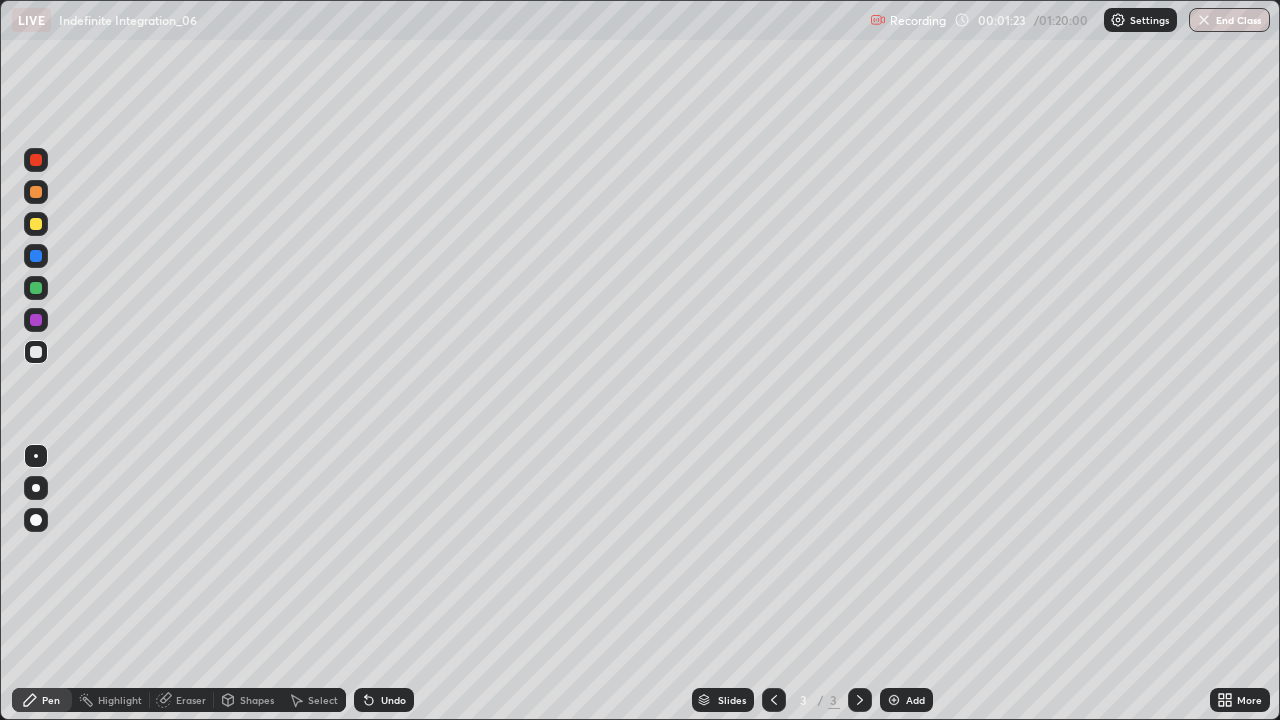 click at bounding box center (36, 224) 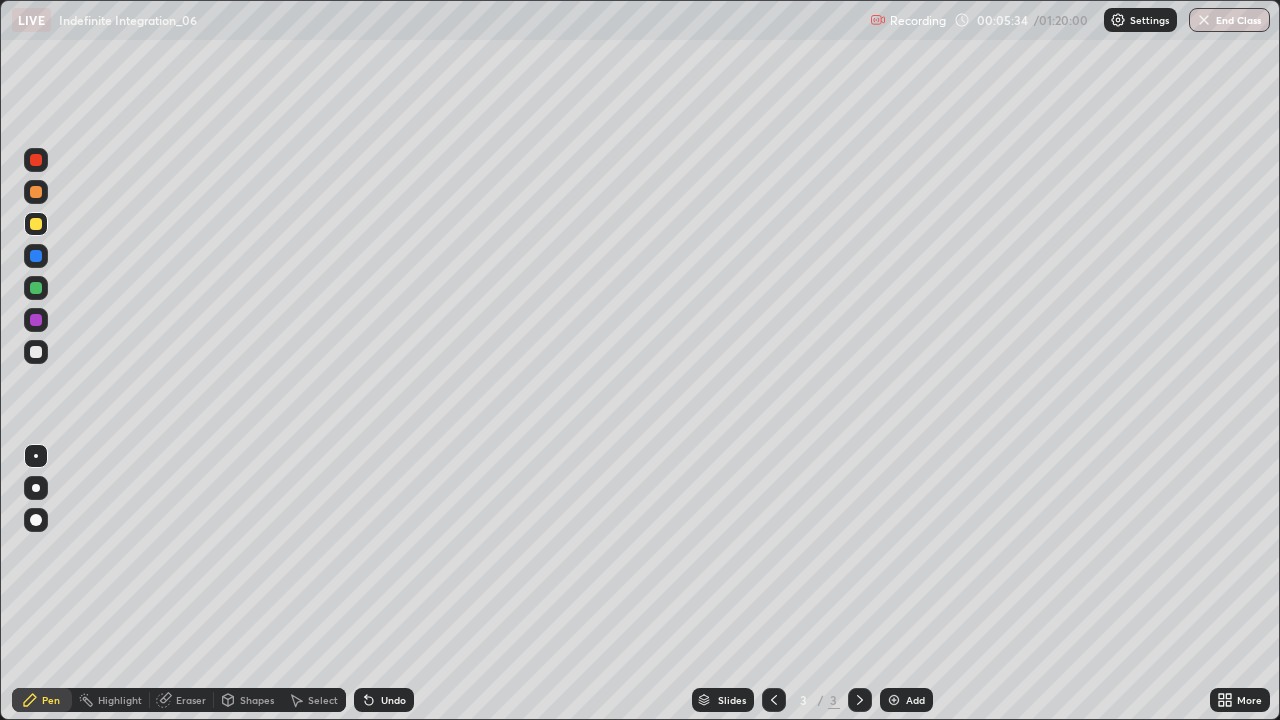 click on "Undo" at bounding box center [384, 700] 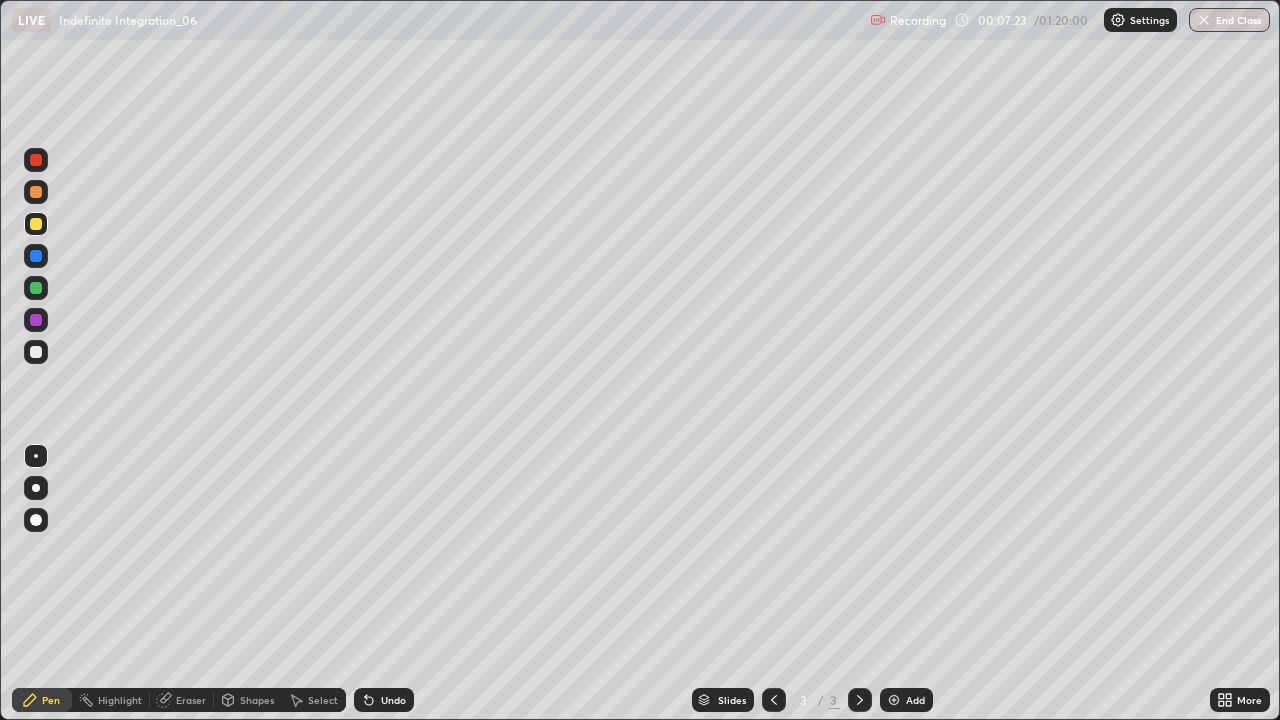 click at bounding box center (36, 192) 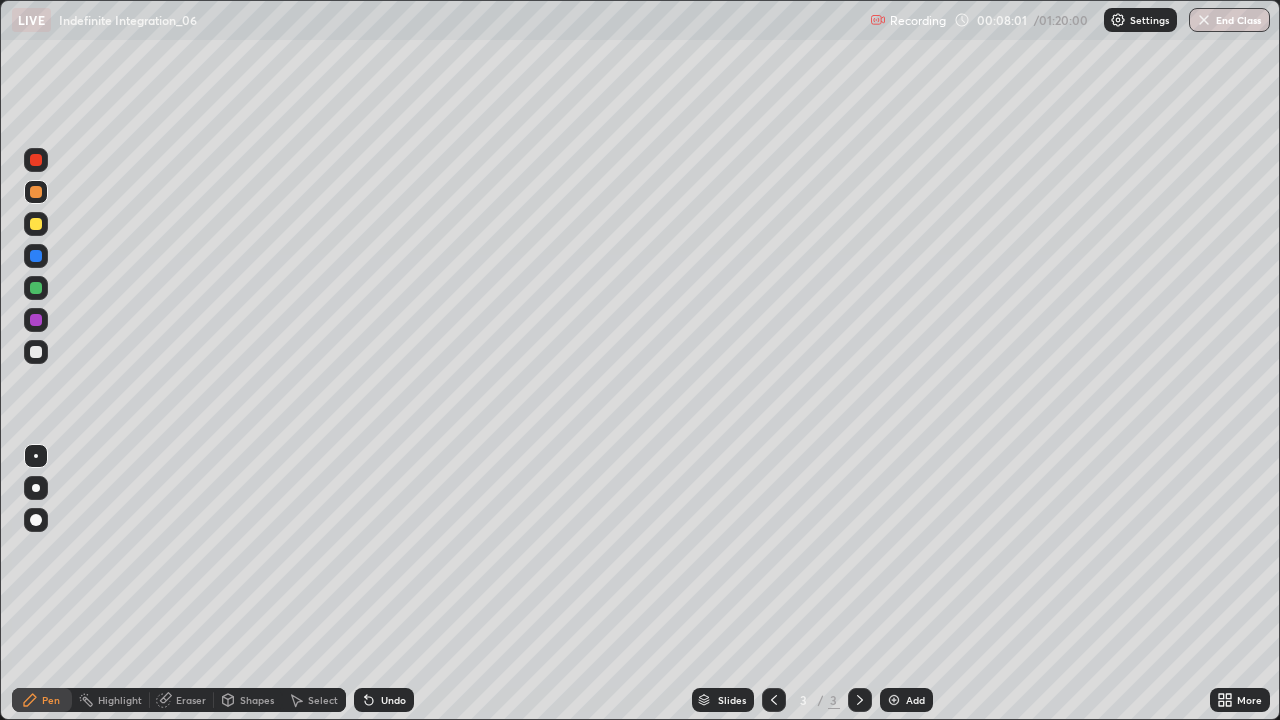click on "Select" at bounding box center [323, 700] 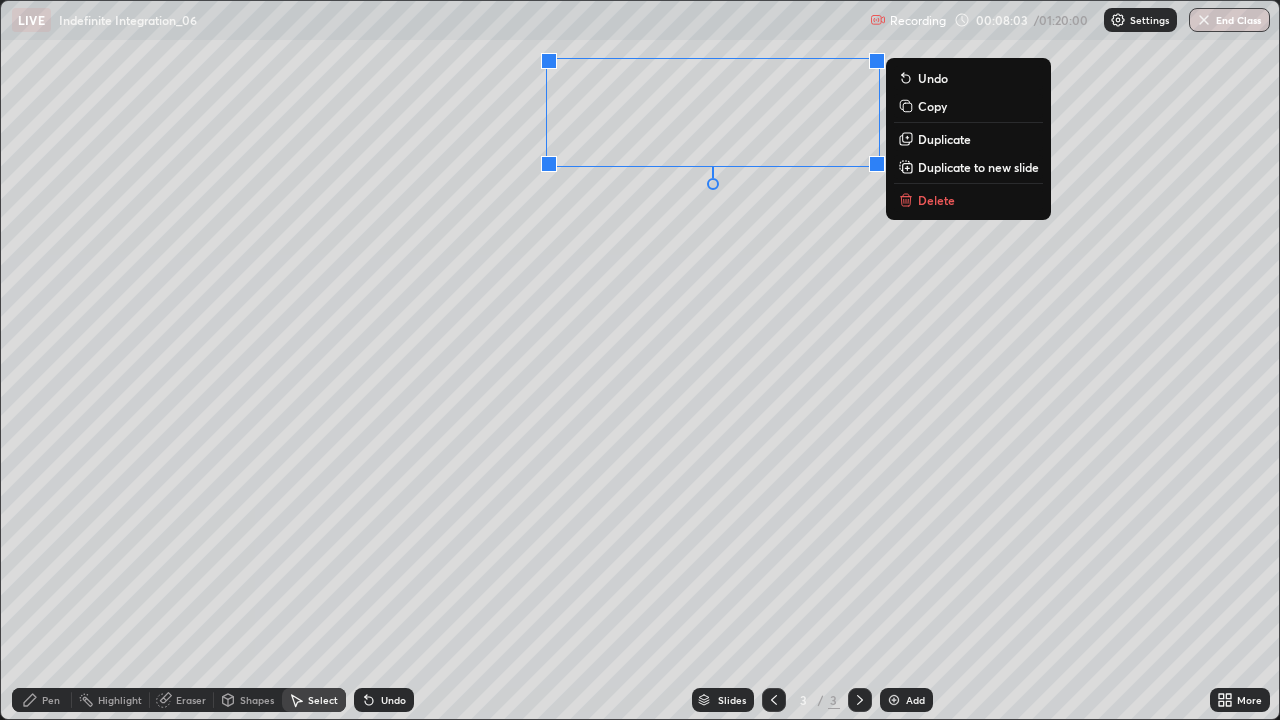 click on "Delete" at bounding box center [968, 200] 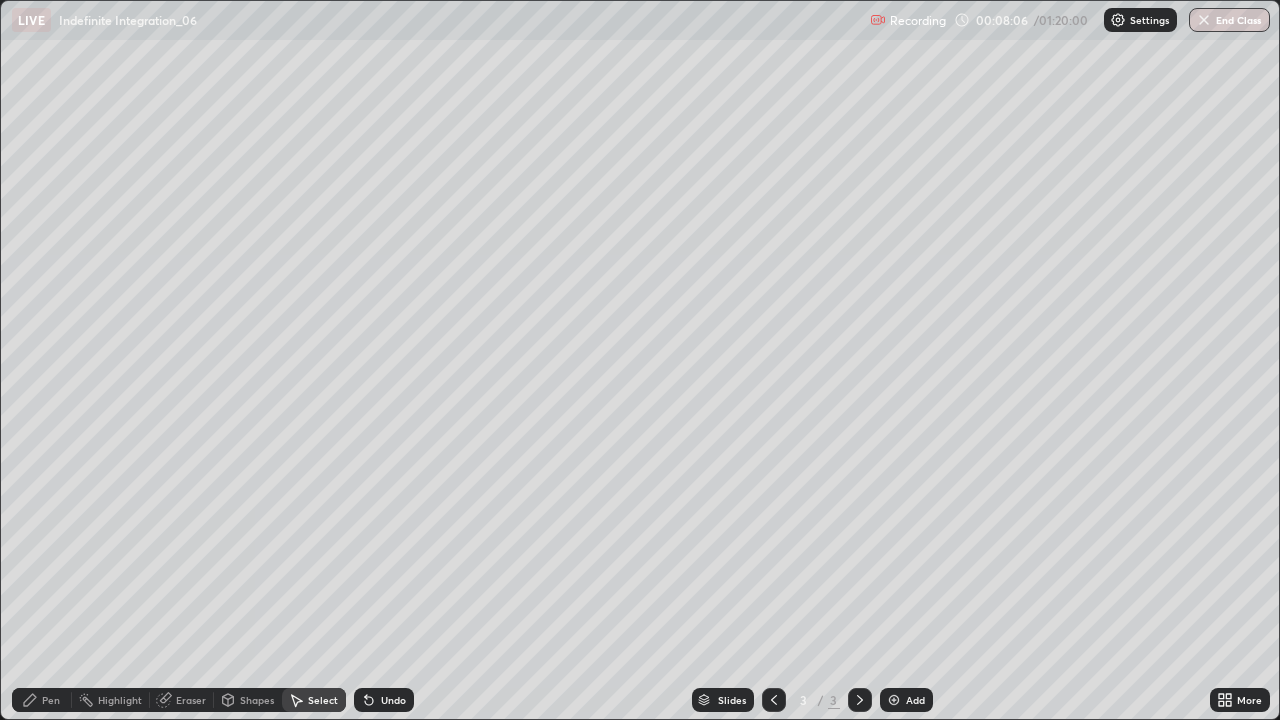 click on "Pen" at bounding box center [51, 700] 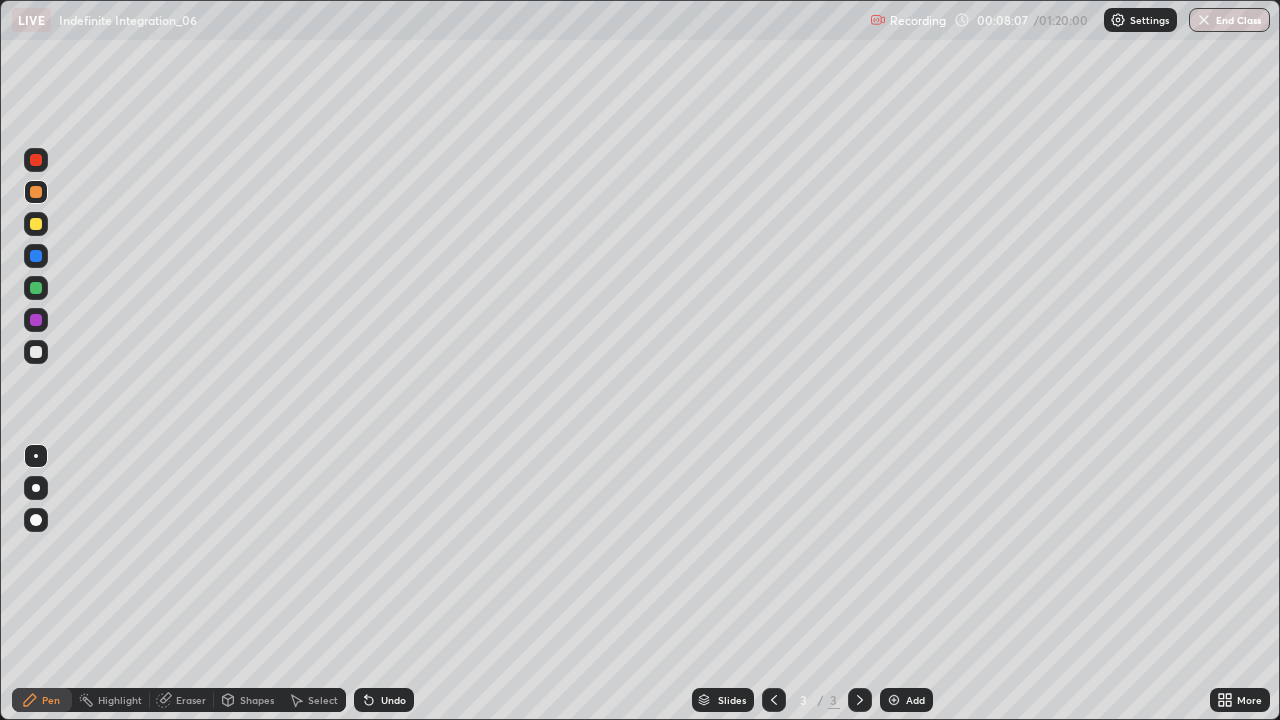 click at bounding box center (36, 224) 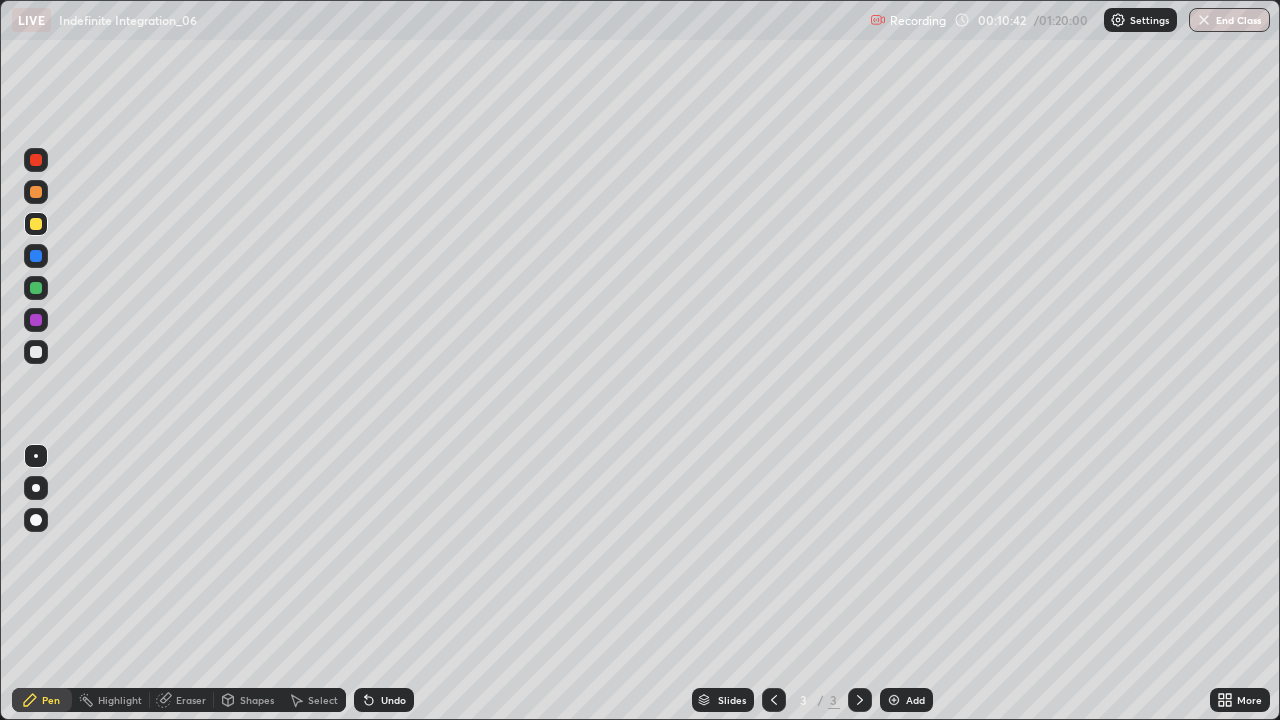 click at bounding box center [36, 352] 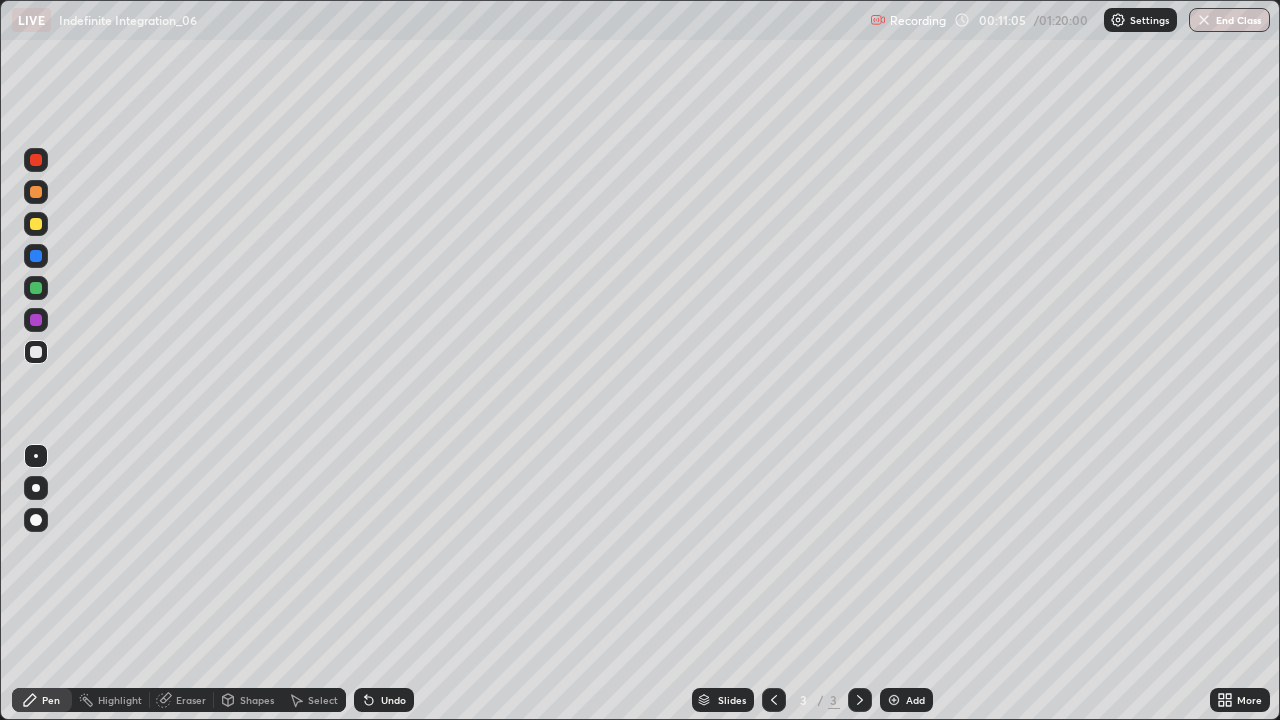 click at bounding box center [36, 224] 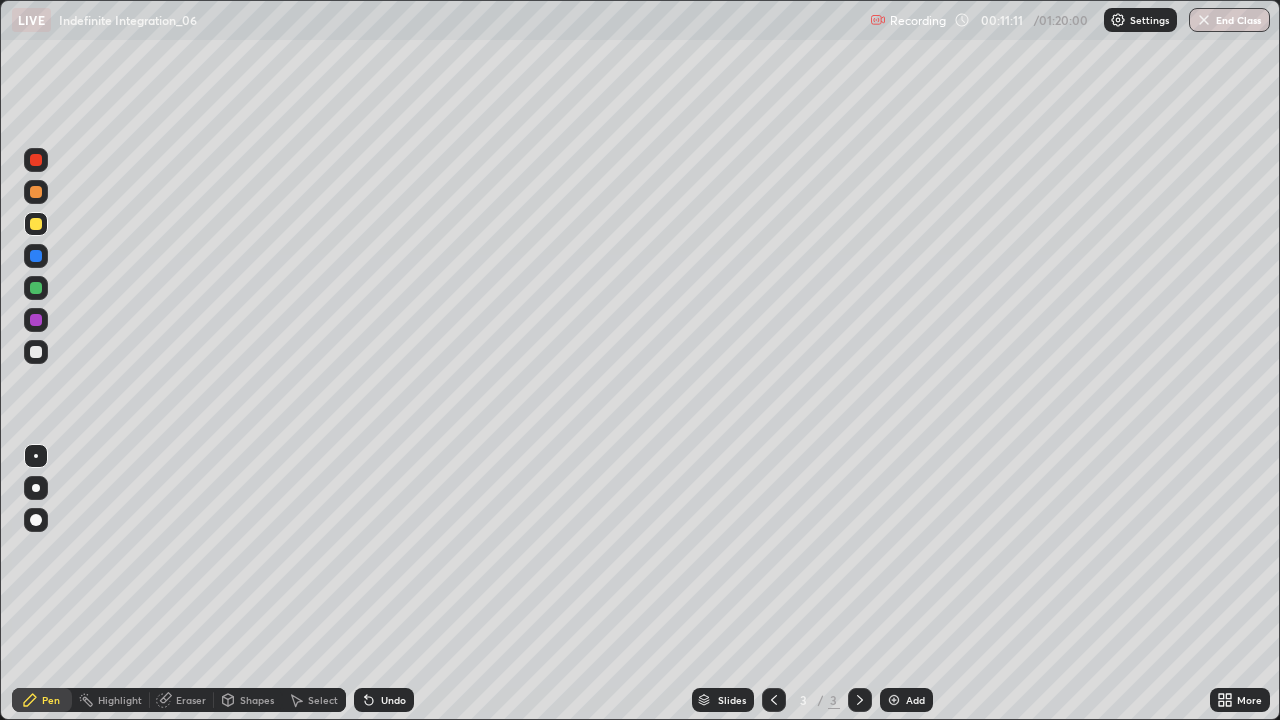 click on "Undo" at bounding box center (393, 700) 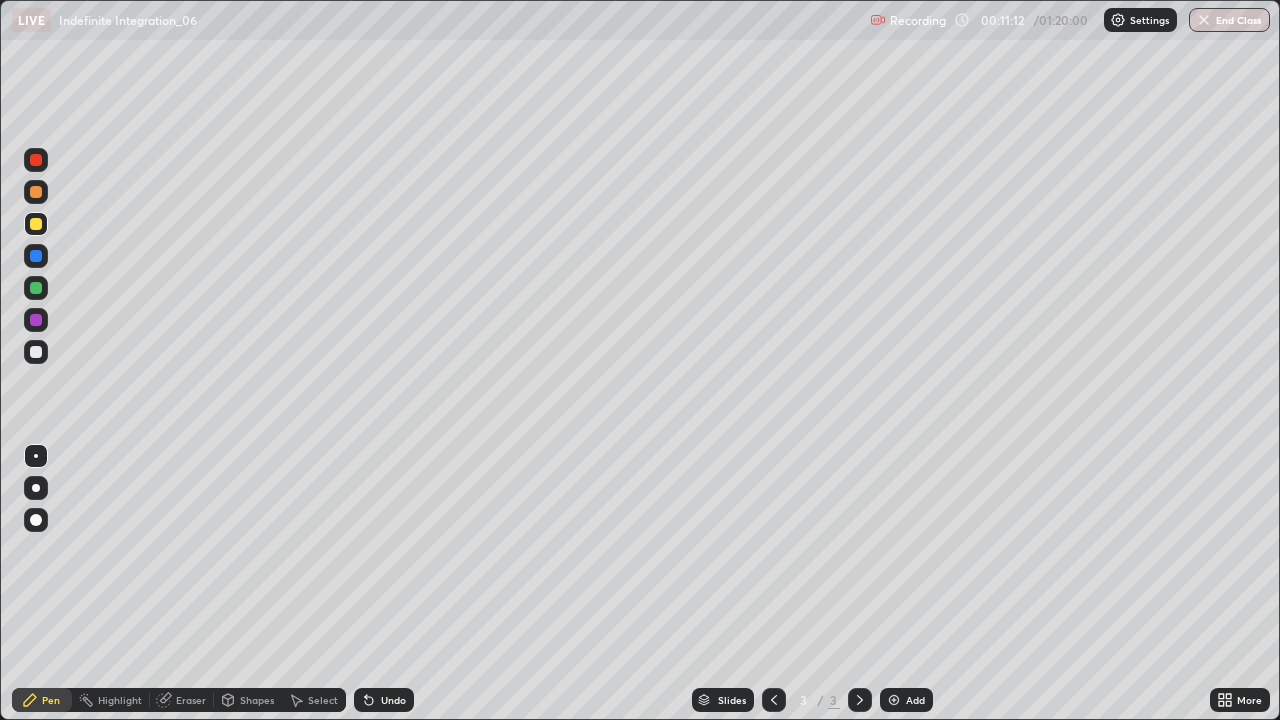 click on "Undo" at bounding box center [393, 700] 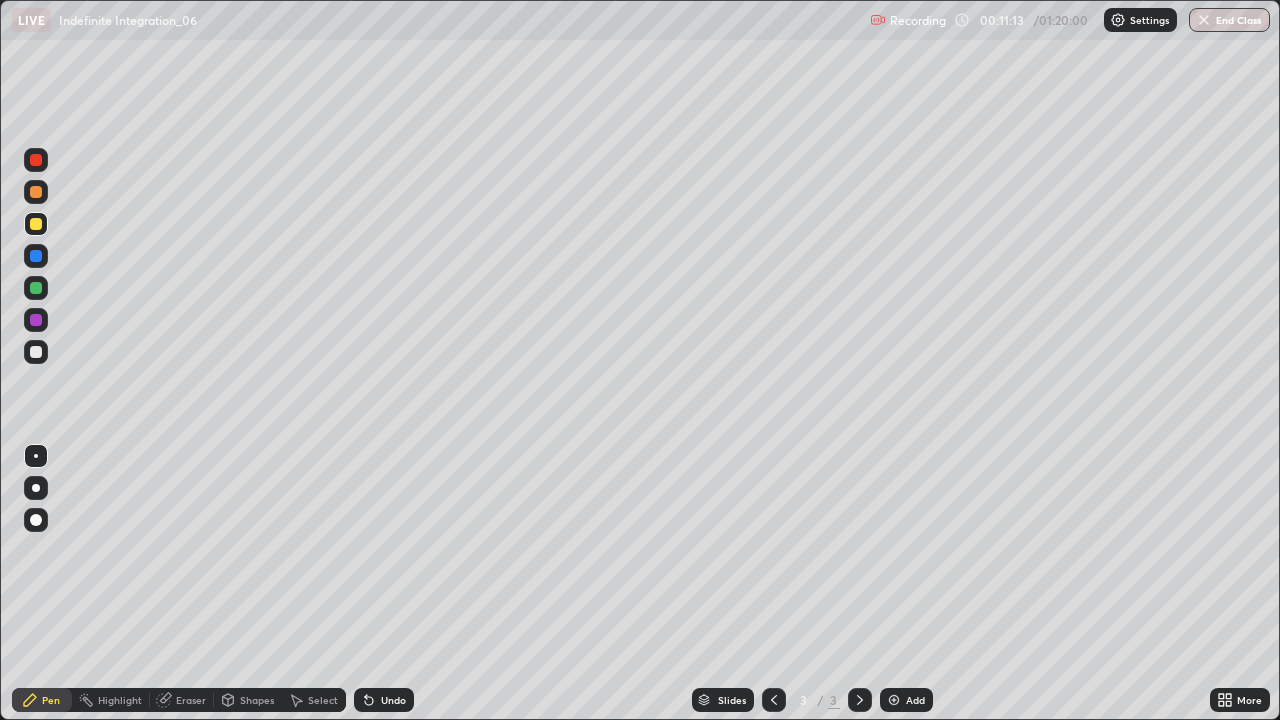 click on "Undo" at bounding box center [393, 700] 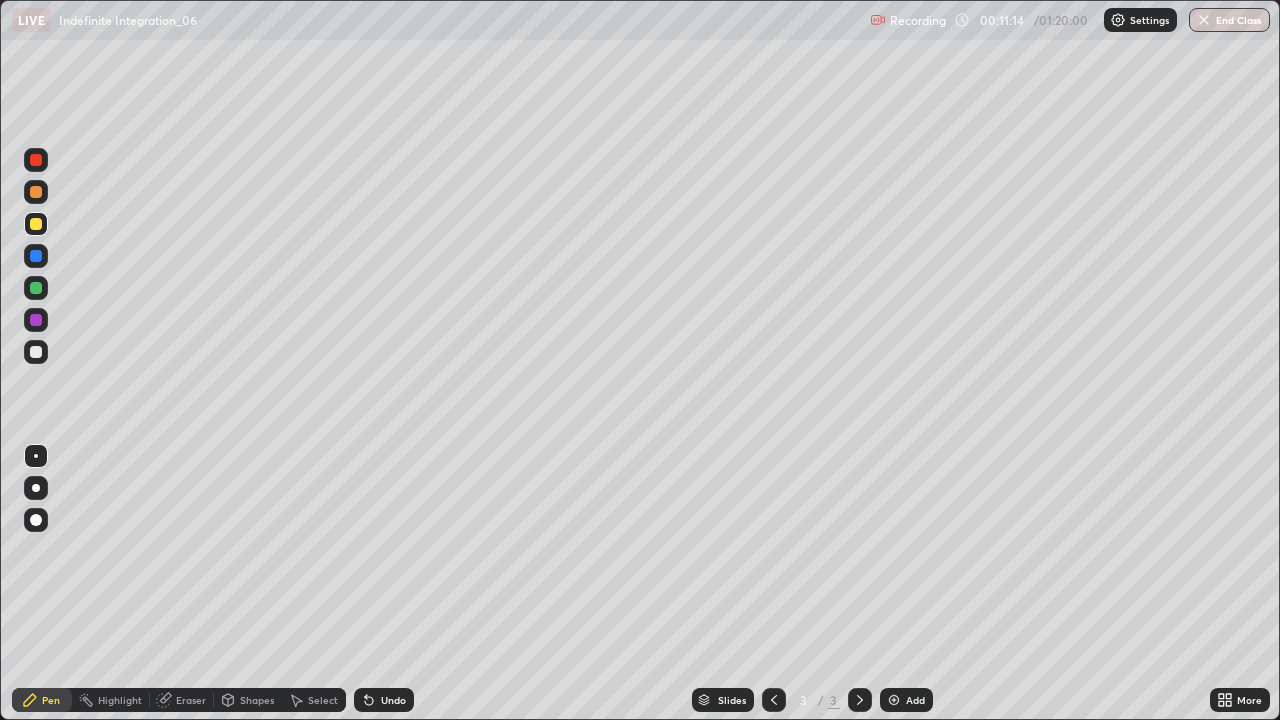 click on "Undo" at bounding box center (393, 700) 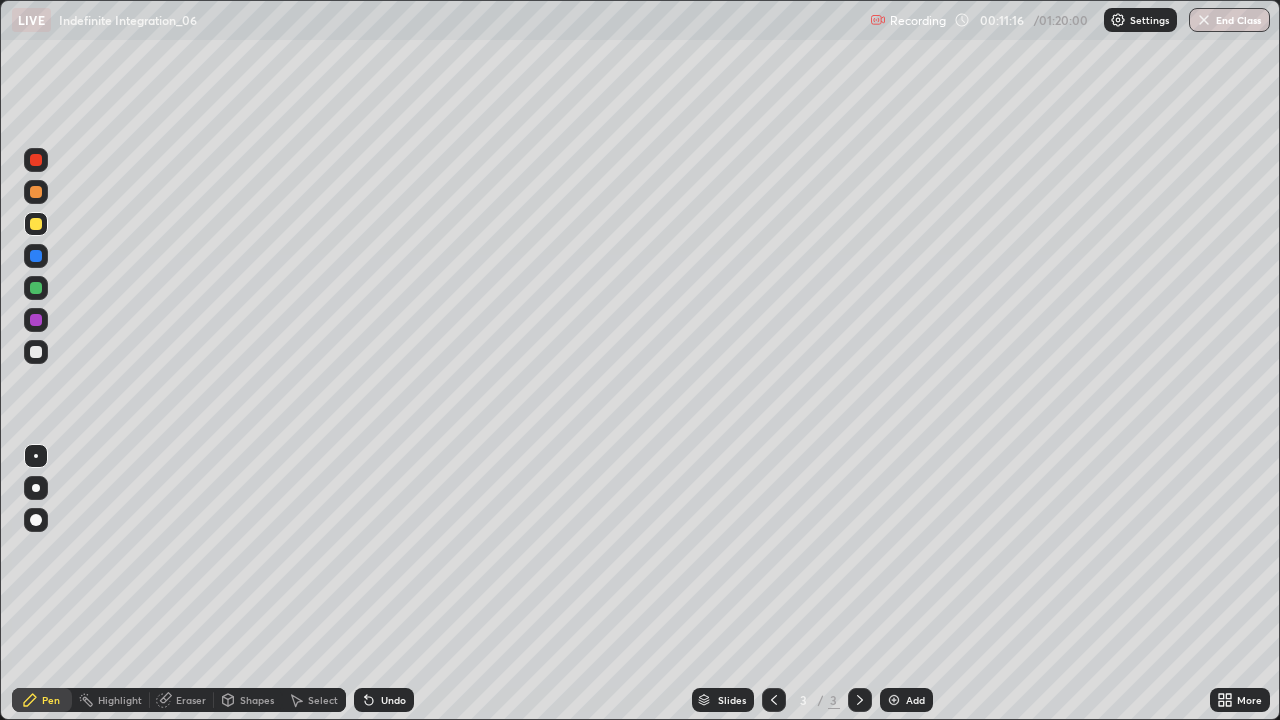click on "Undo" at bounding box center (393, 700) 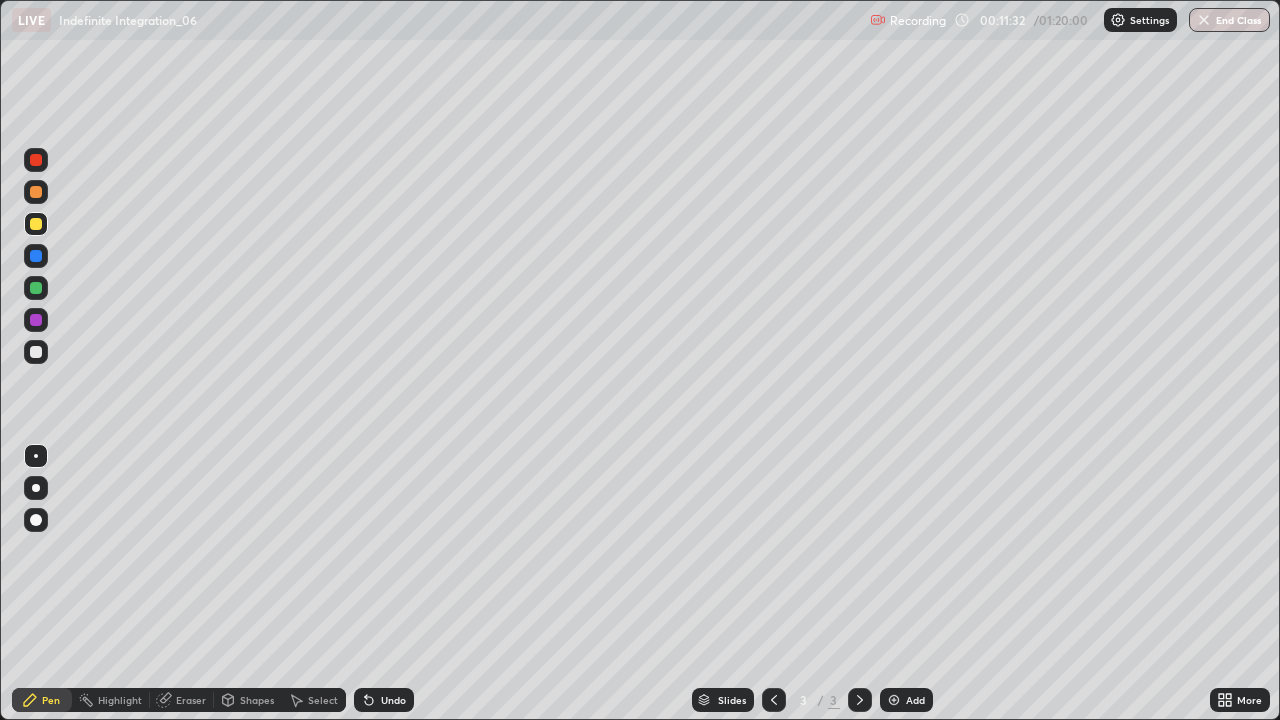 click on "Select" at bounding box center [323, 700] 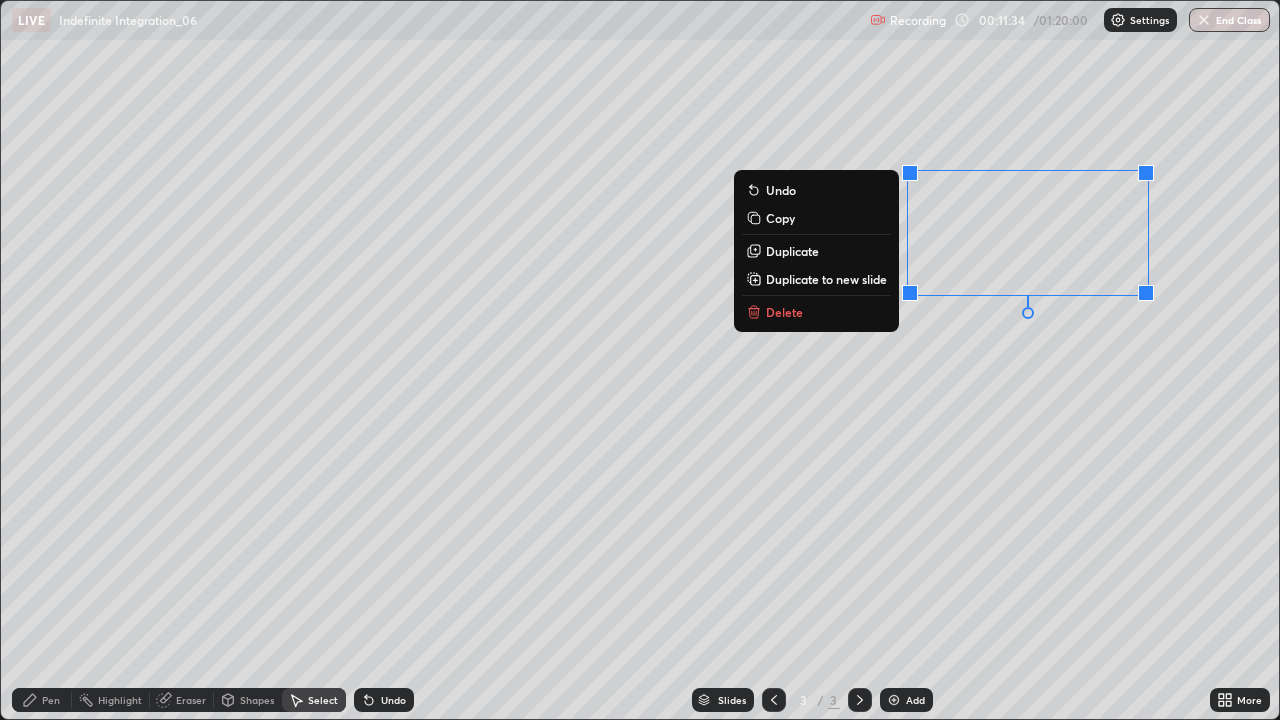 click on "Delete" at bounding box center (816, 312) 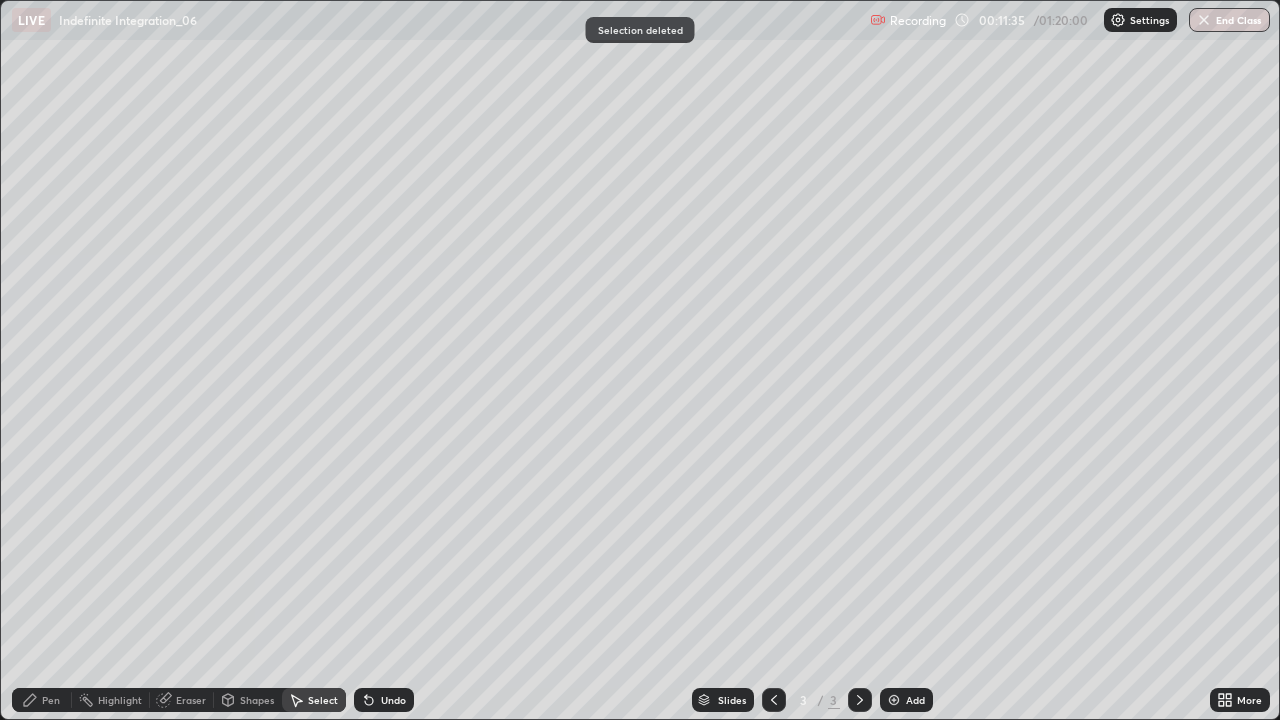click on "Pen" at bounding box center [51, 700] 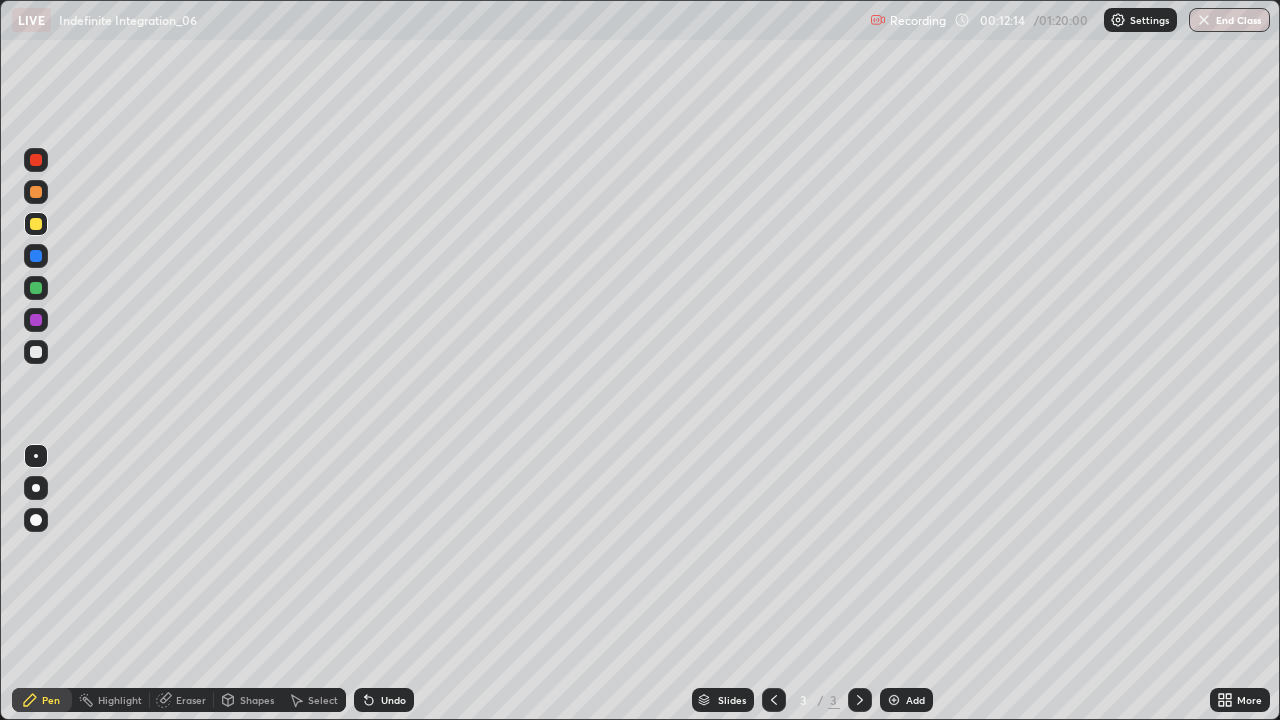 click at bounding box center (36, 288) 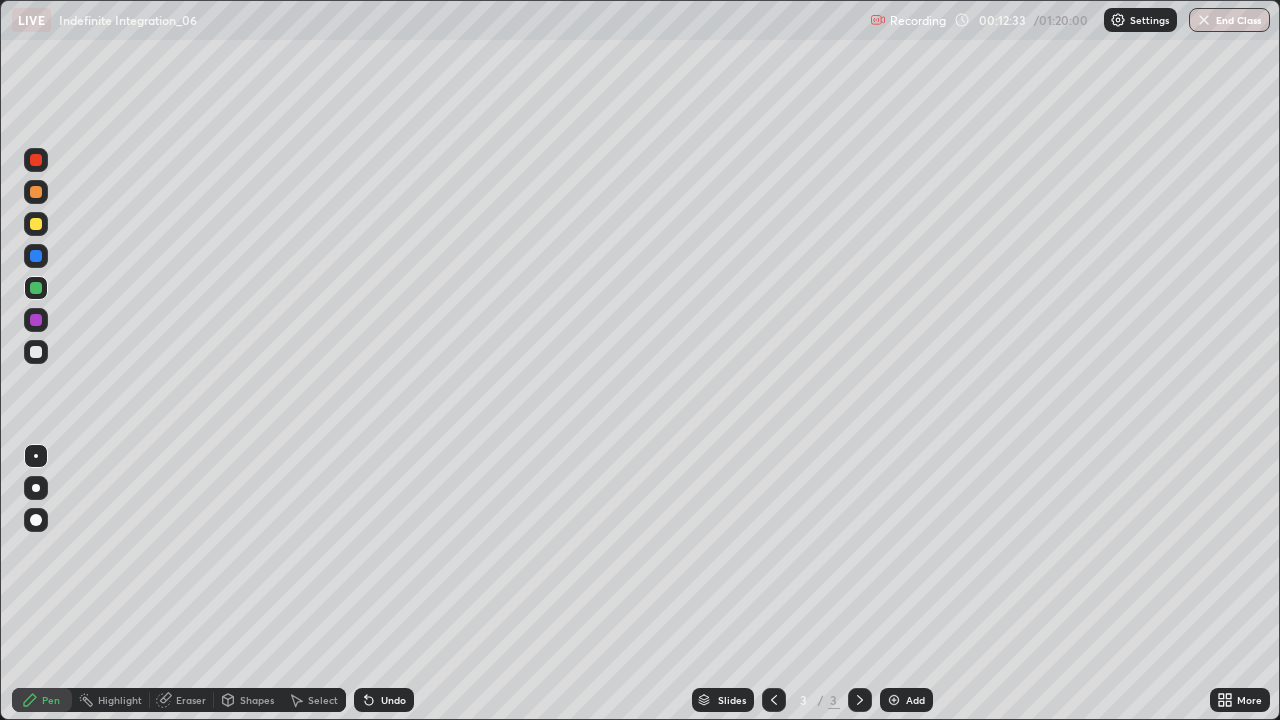click on "Undo" at bounding box center (393, 700) 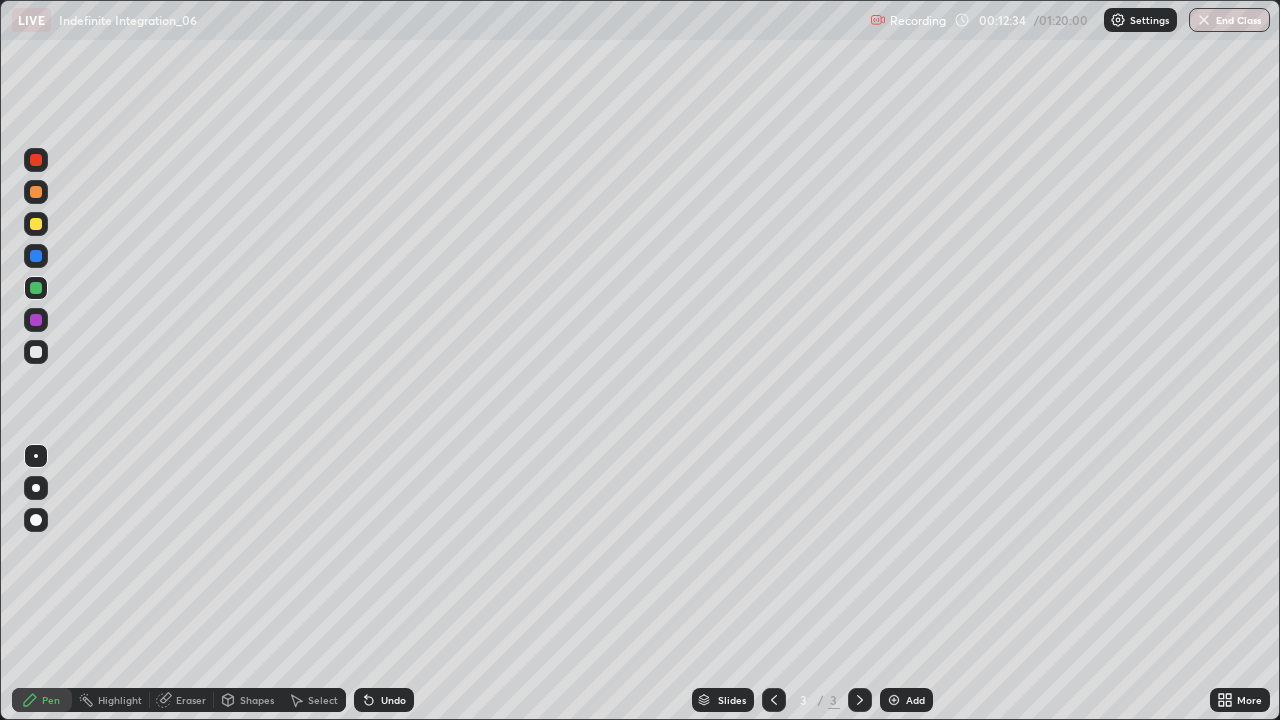click 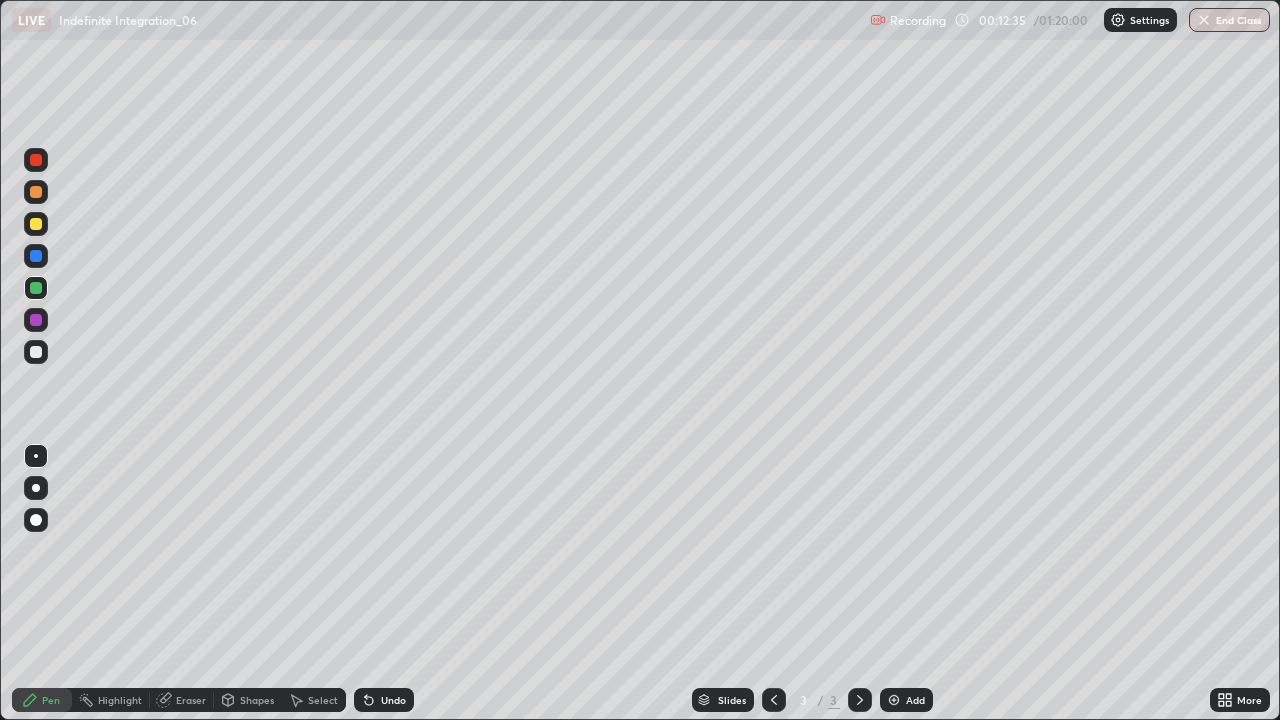 click 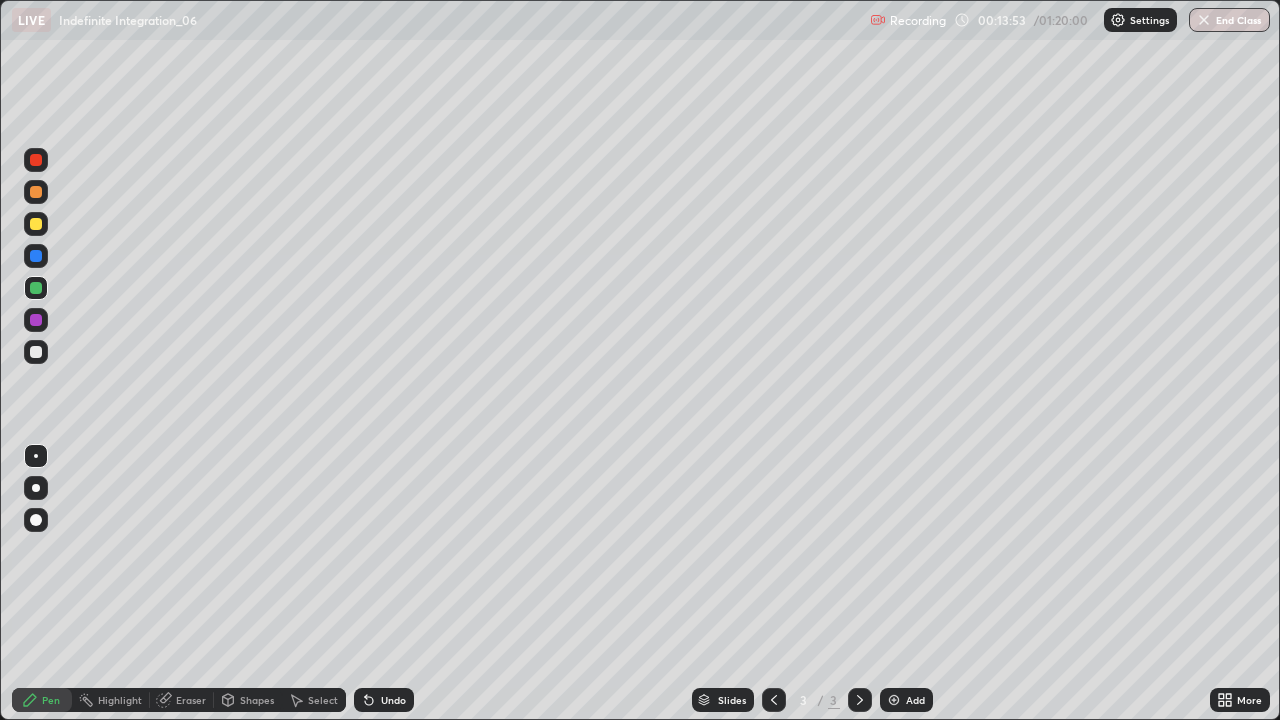 click at bounding box center [36, 352] 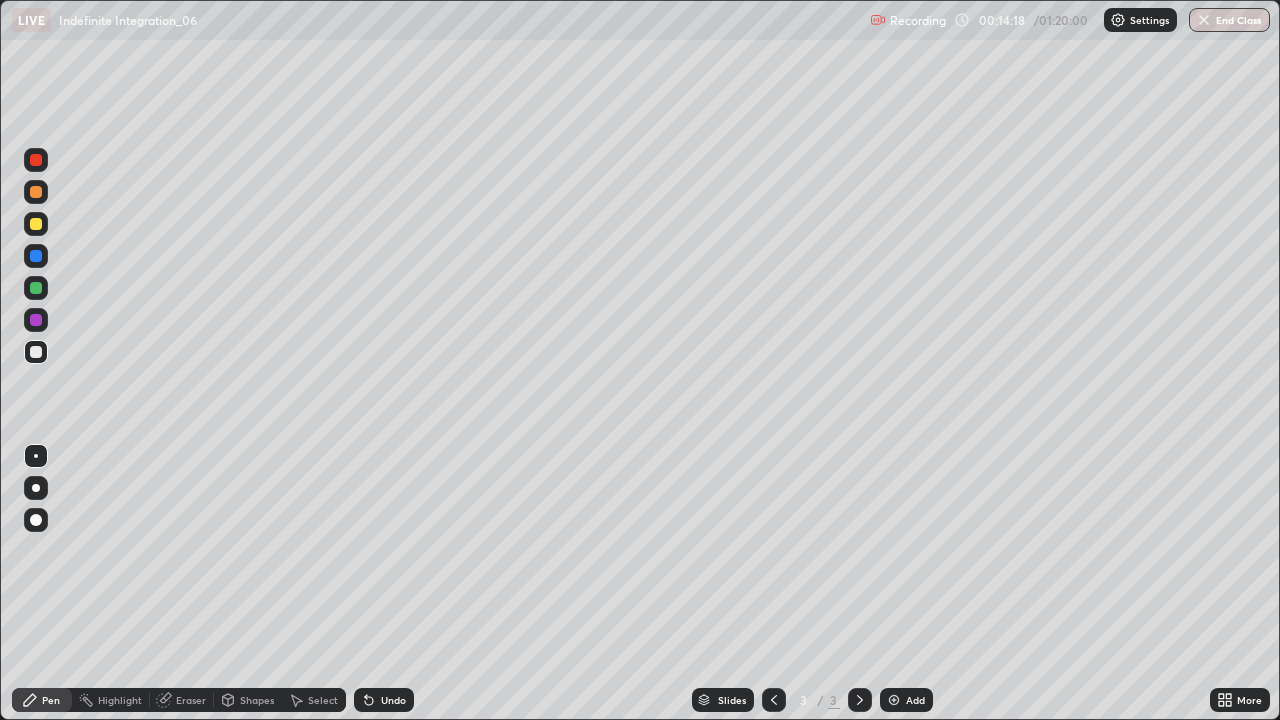 click at bounding box center (36, 288) 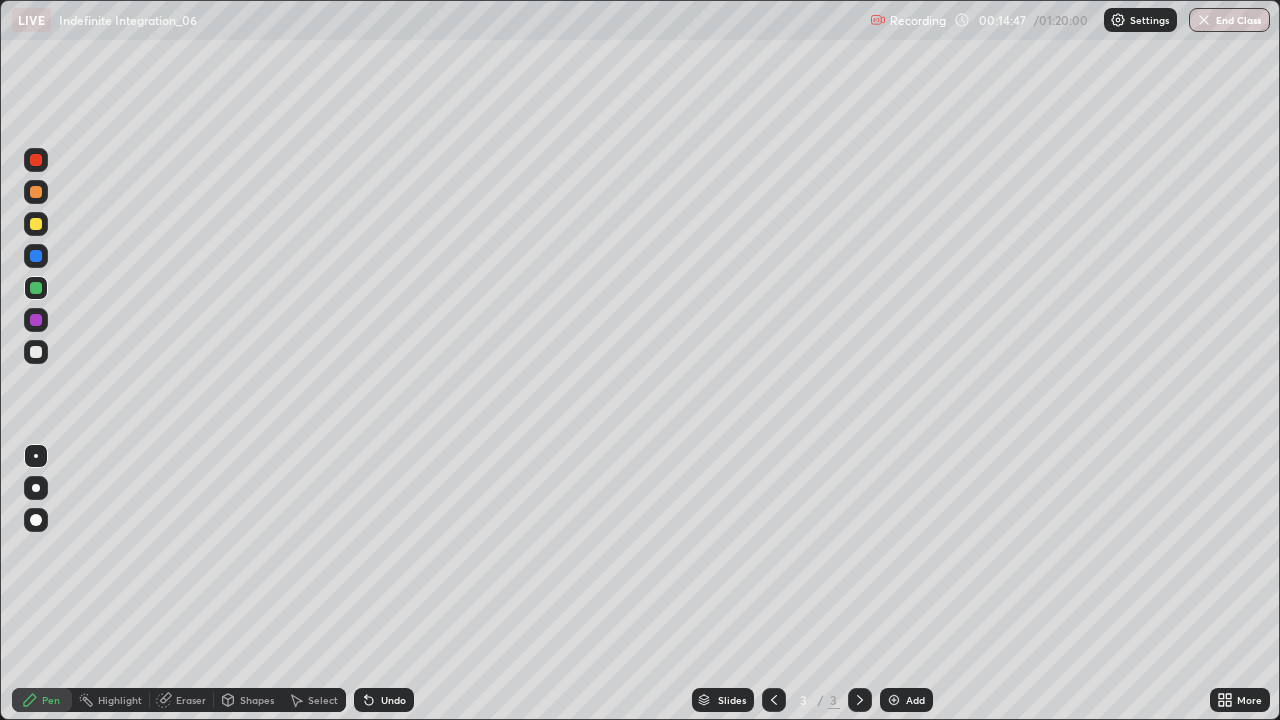 click on "Select" at bounding box center (314, 700) 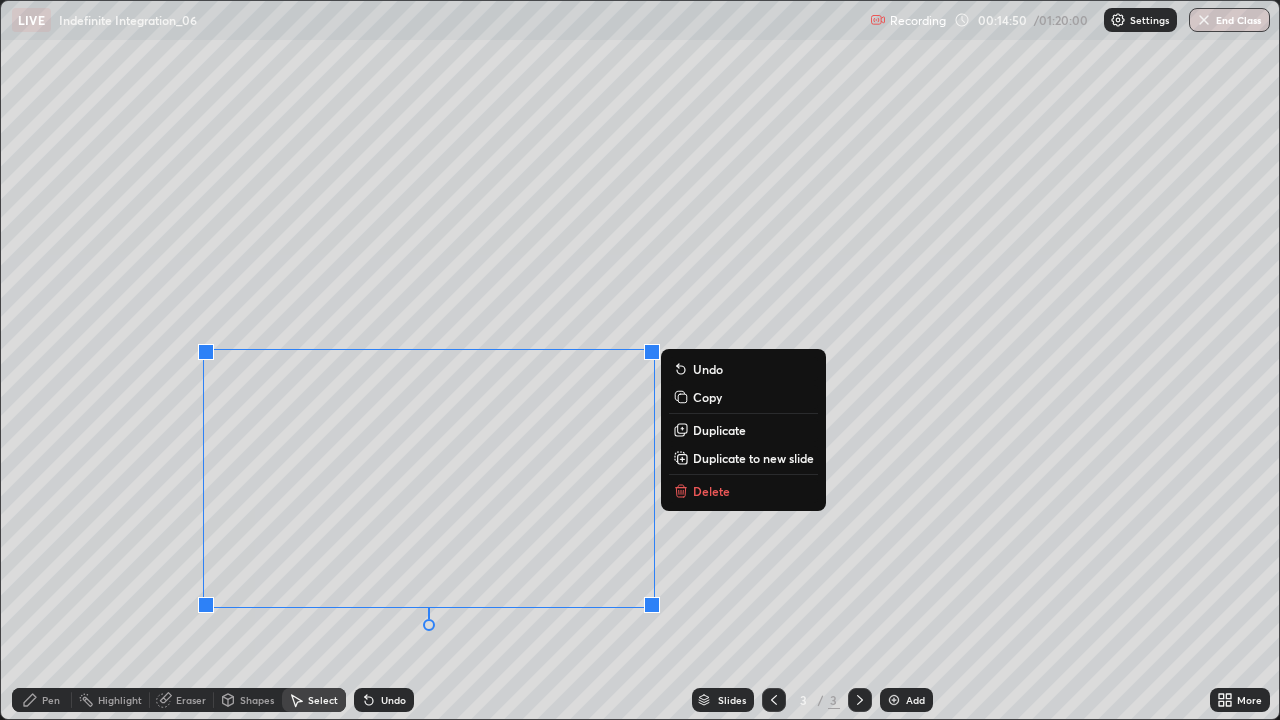 click on "Delete" at bounding box center [743, 491] 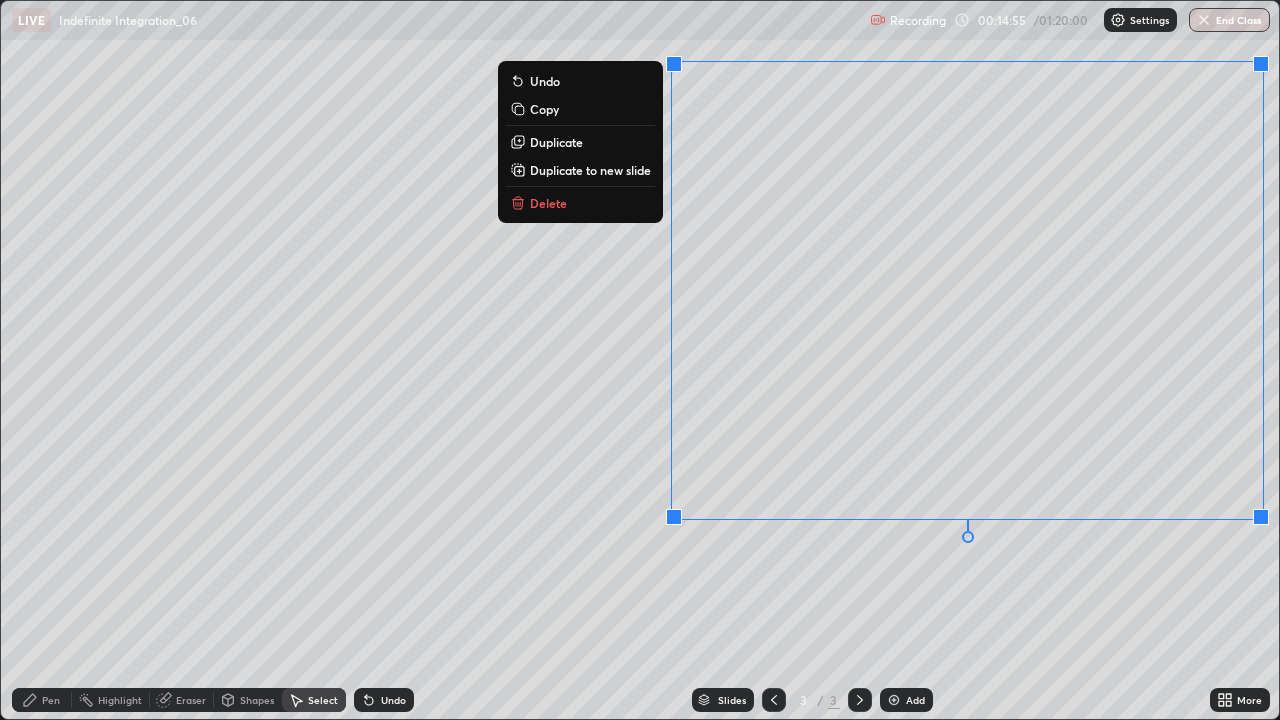 click on "Delete" at bounding box center (580, 203) 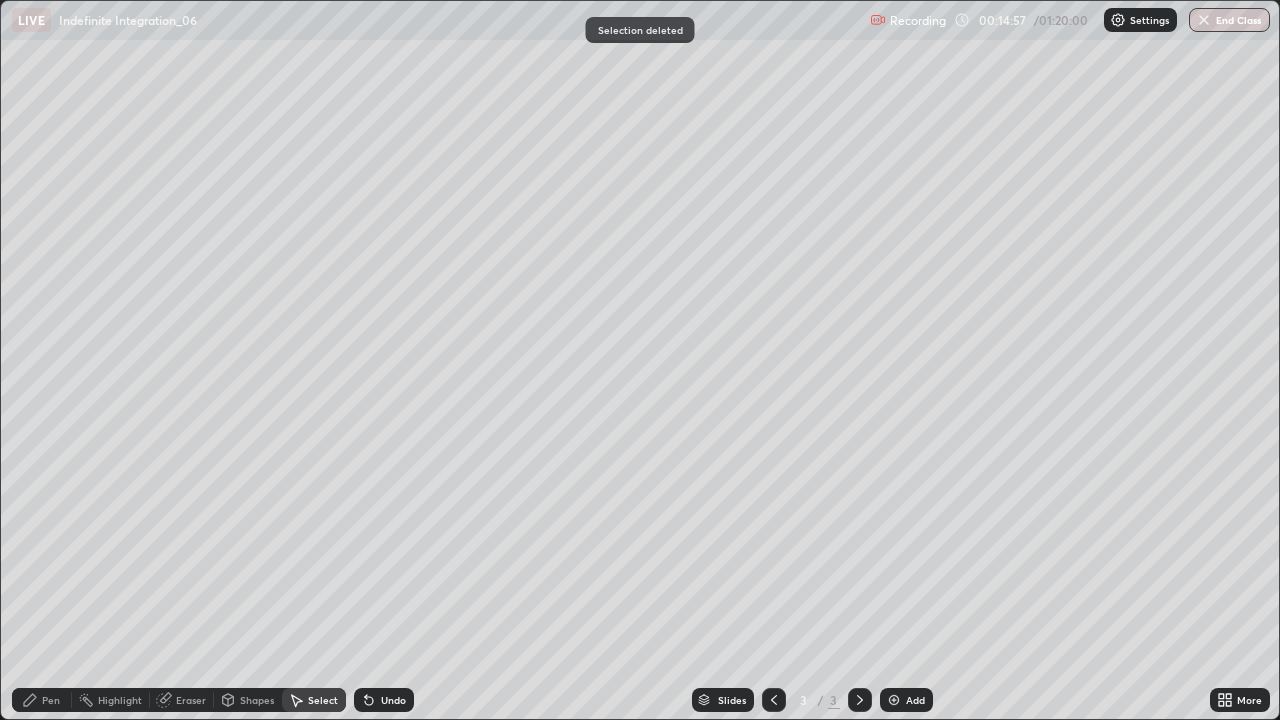 click on "Pen" at bounding box center (51, 700) 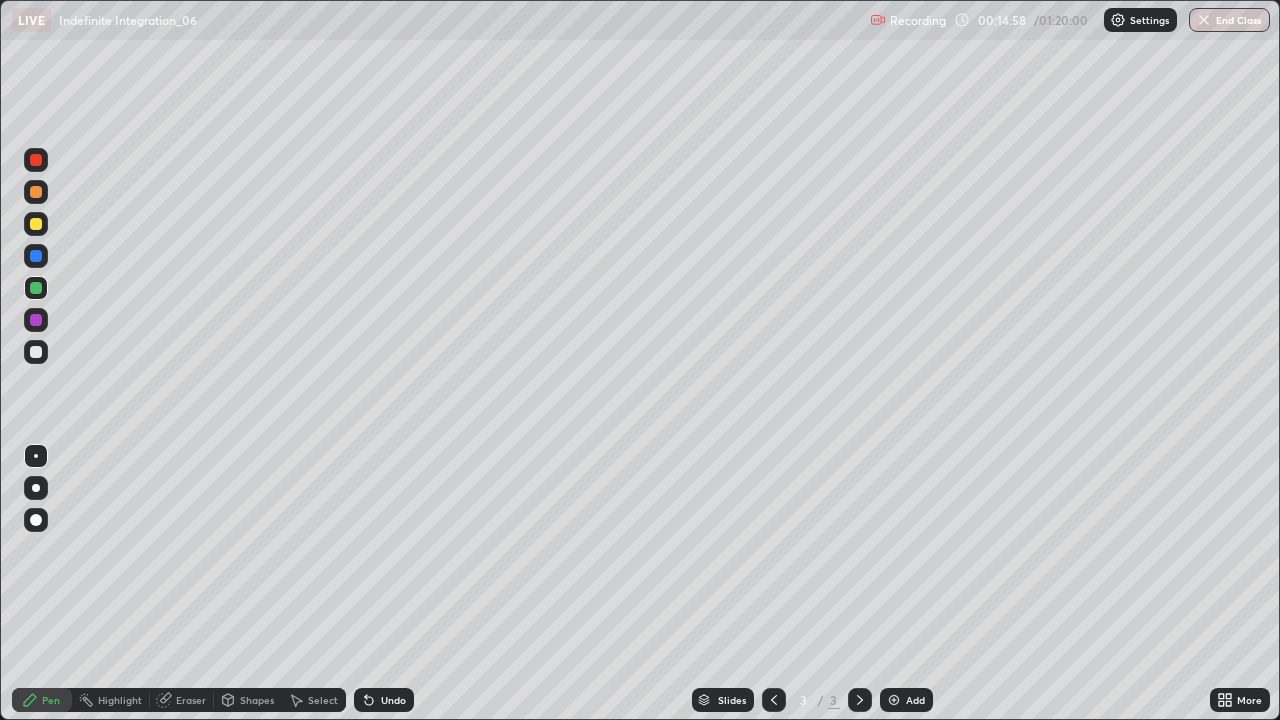 click at bounding box center (36, 224) 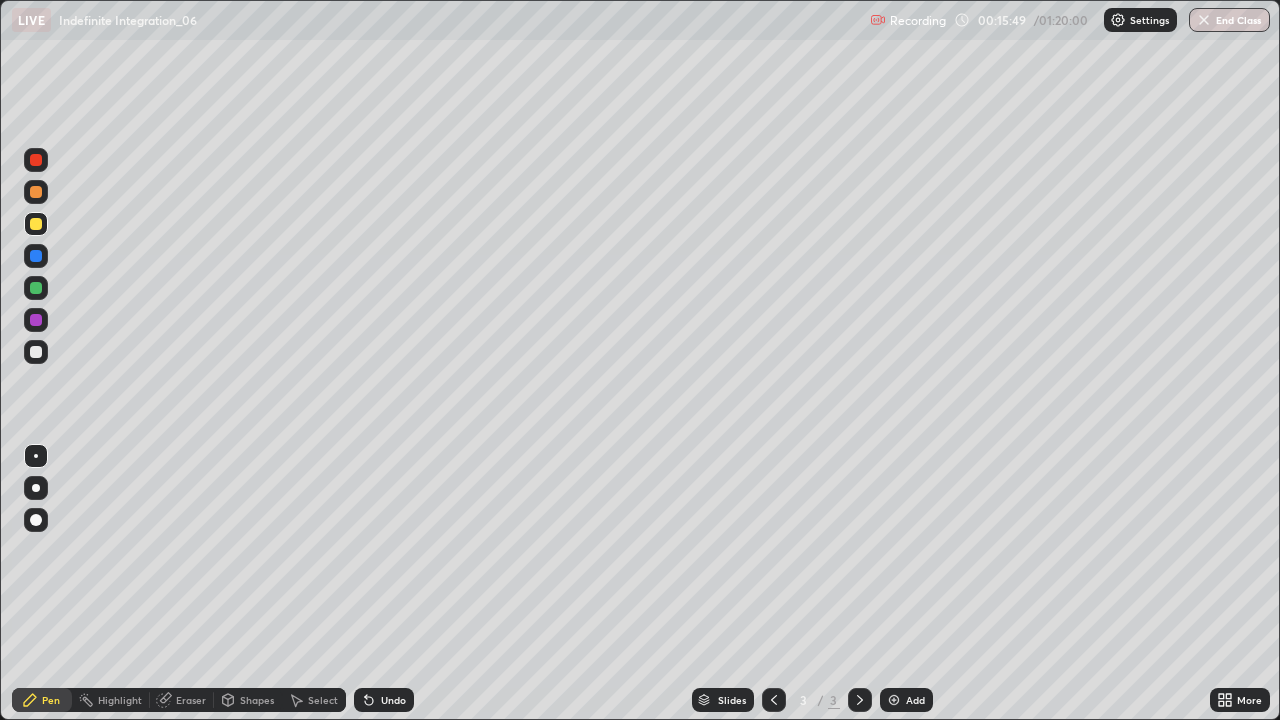 click 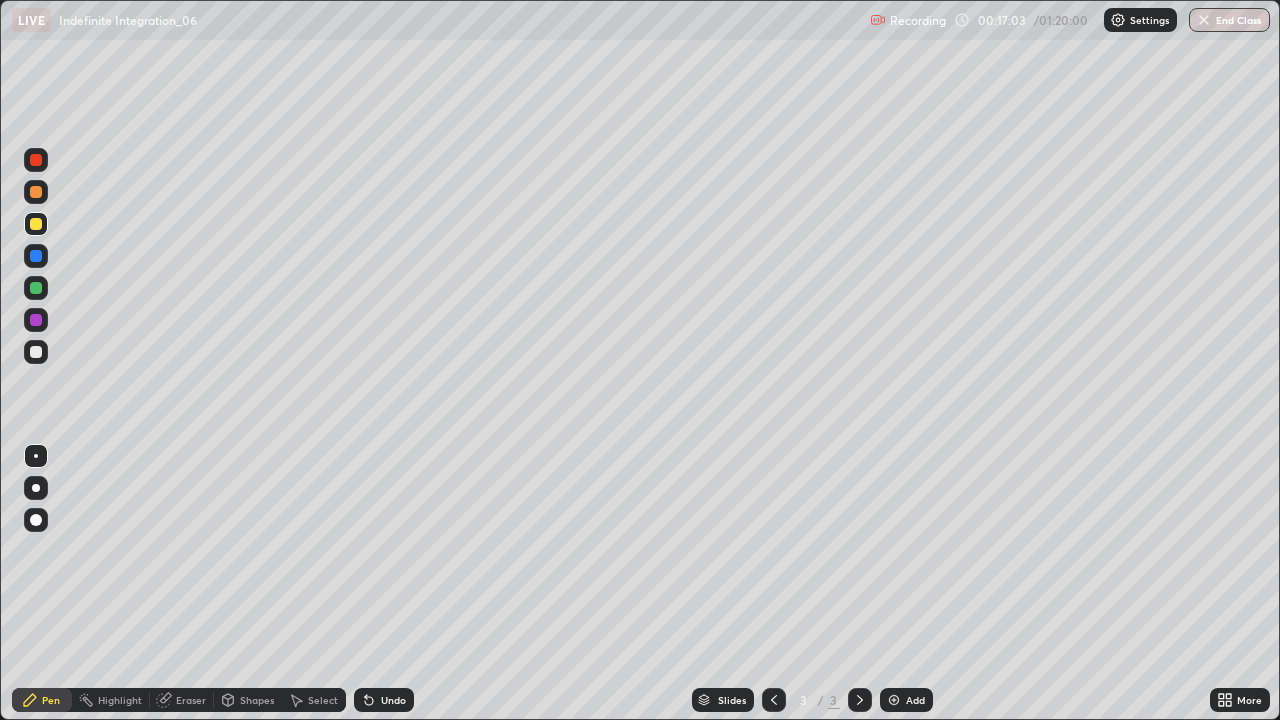 click on "Select" at bounding box center (314, 700) 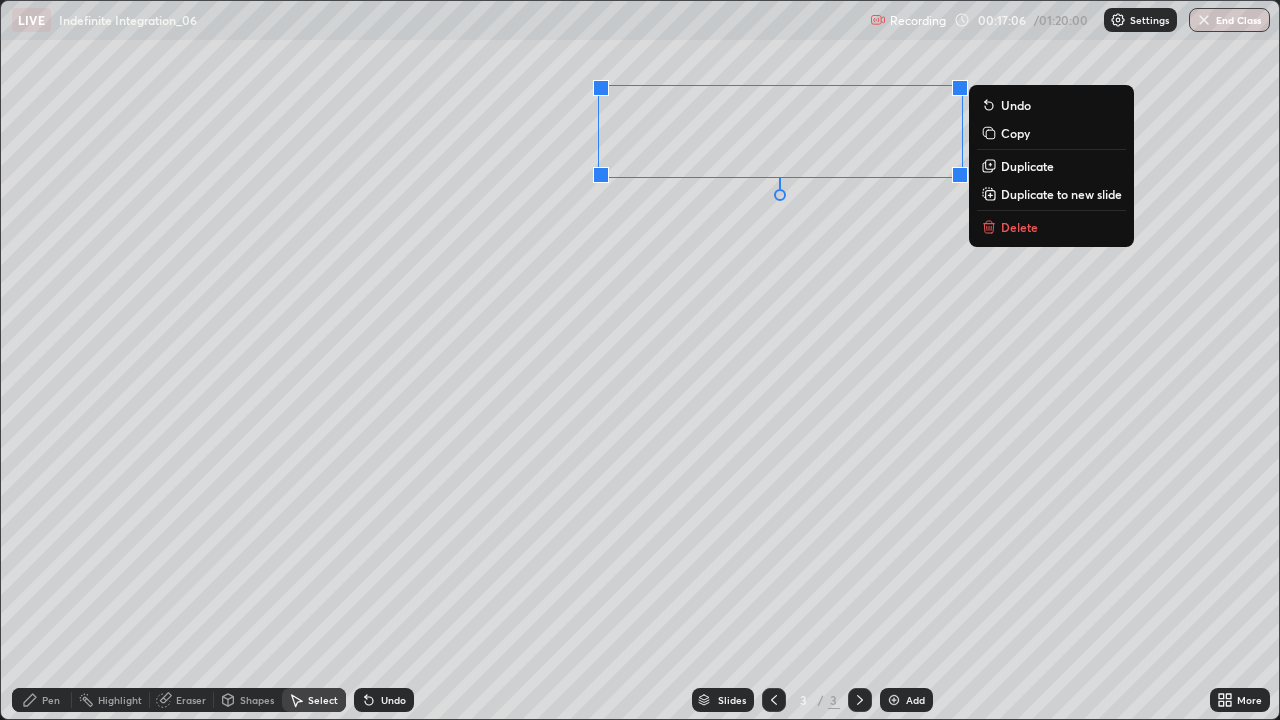 click on "Delete" at bounding box center [1051, 227] 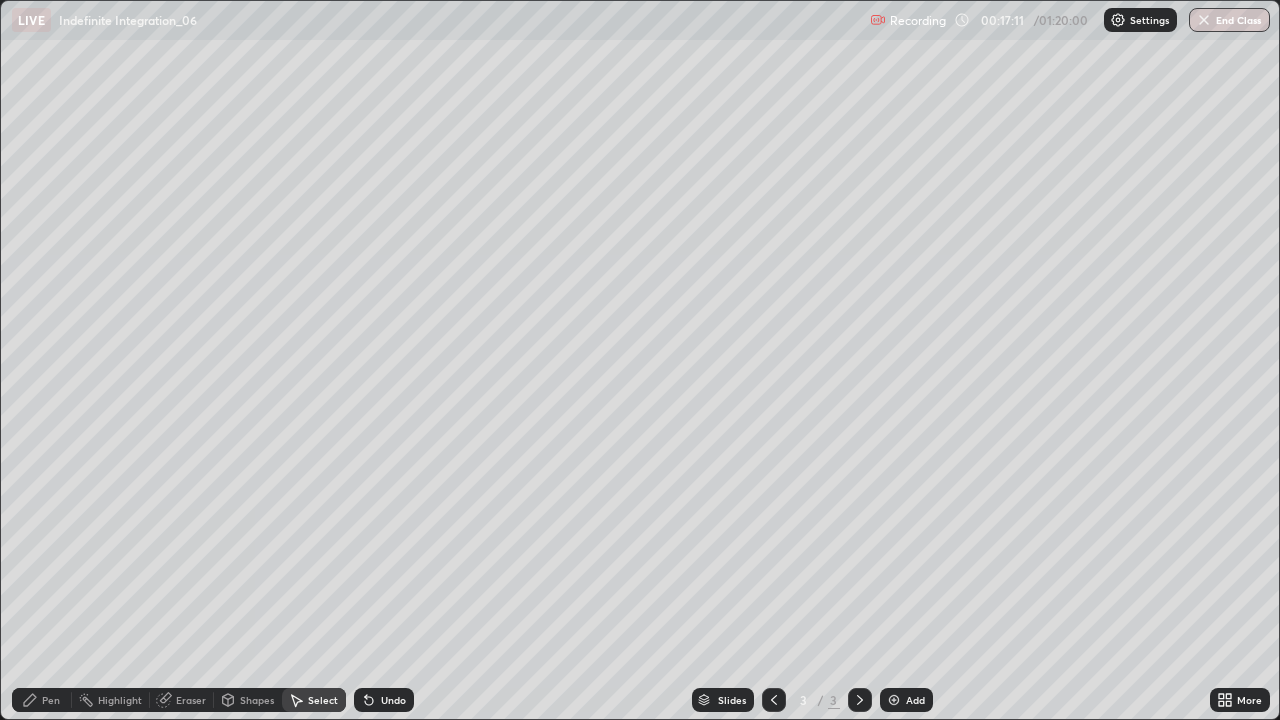 click on "Pen" at bounding box center [42, 700] 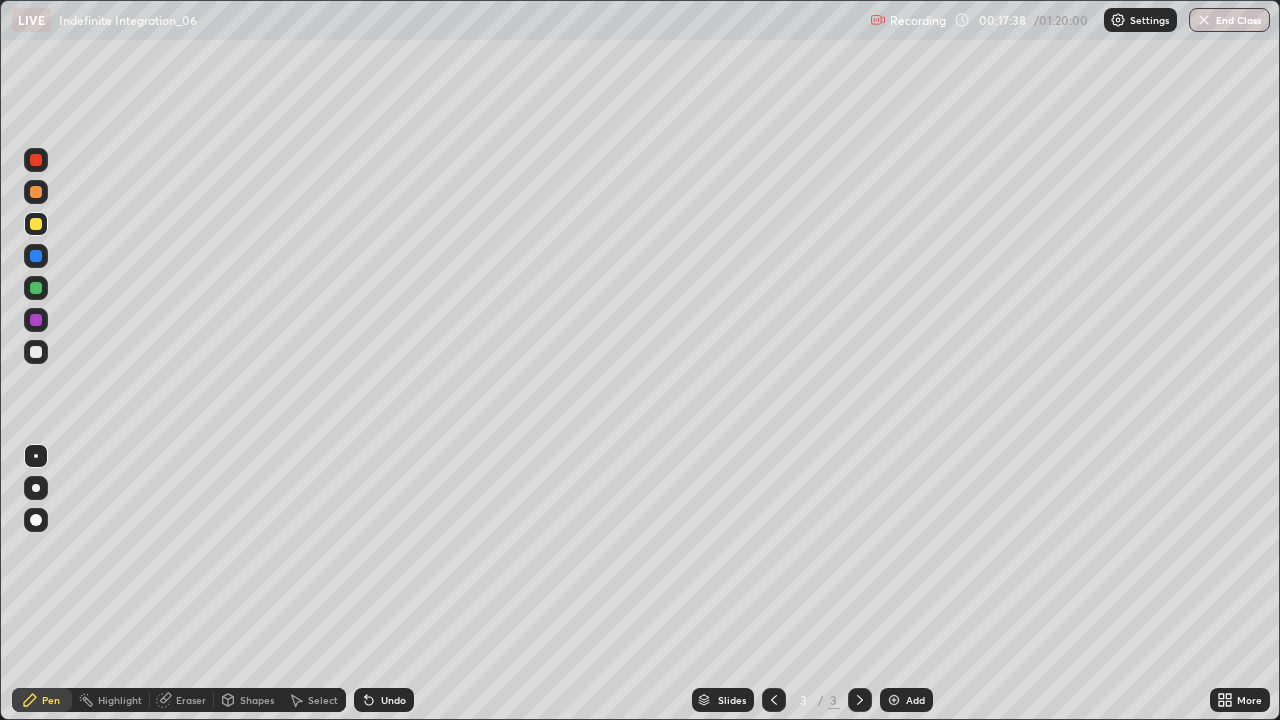 click at bounding box center (36, 288) 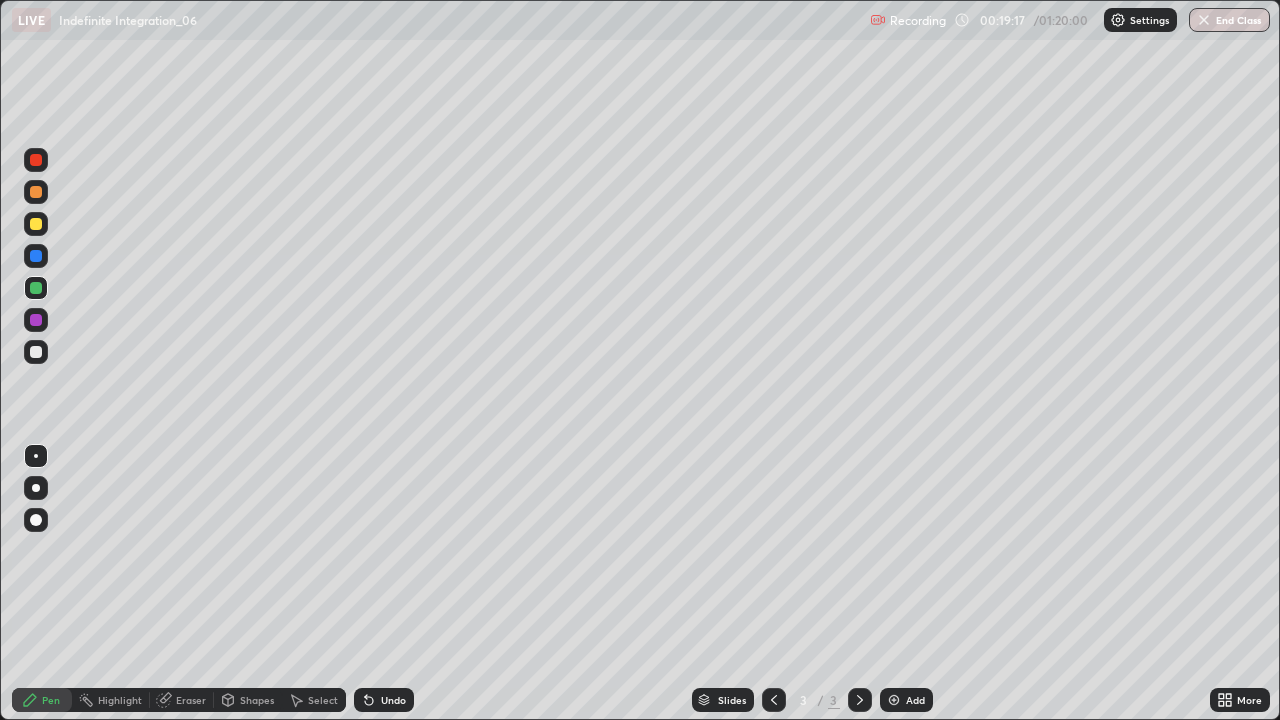 click at bounding box center [36, 224] 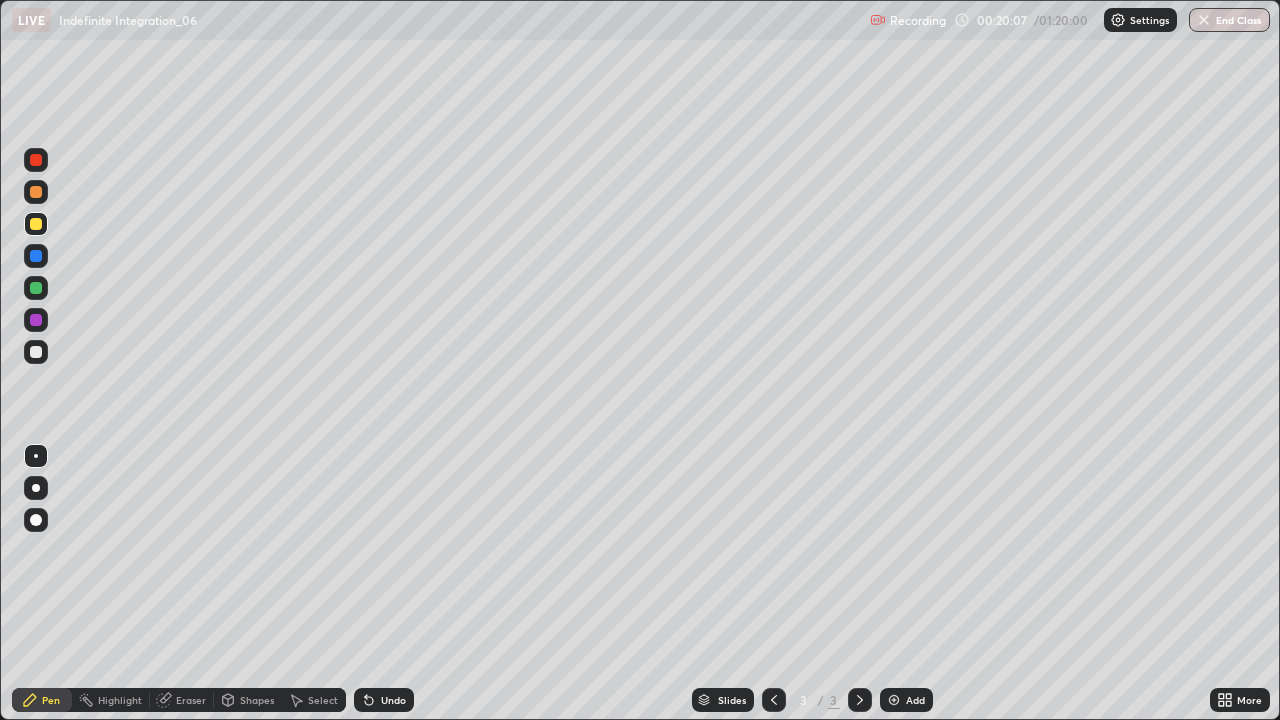 click at bounding box center [36, 352] 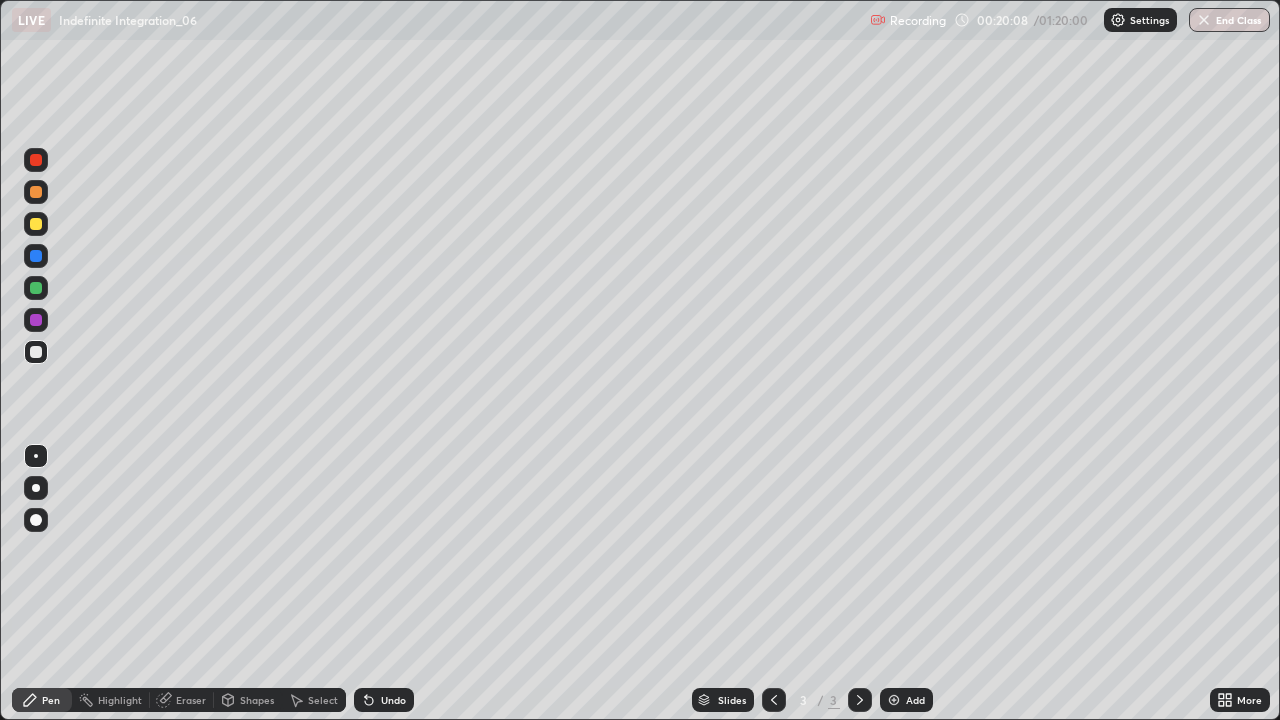 click at bounding box center (894, 700) 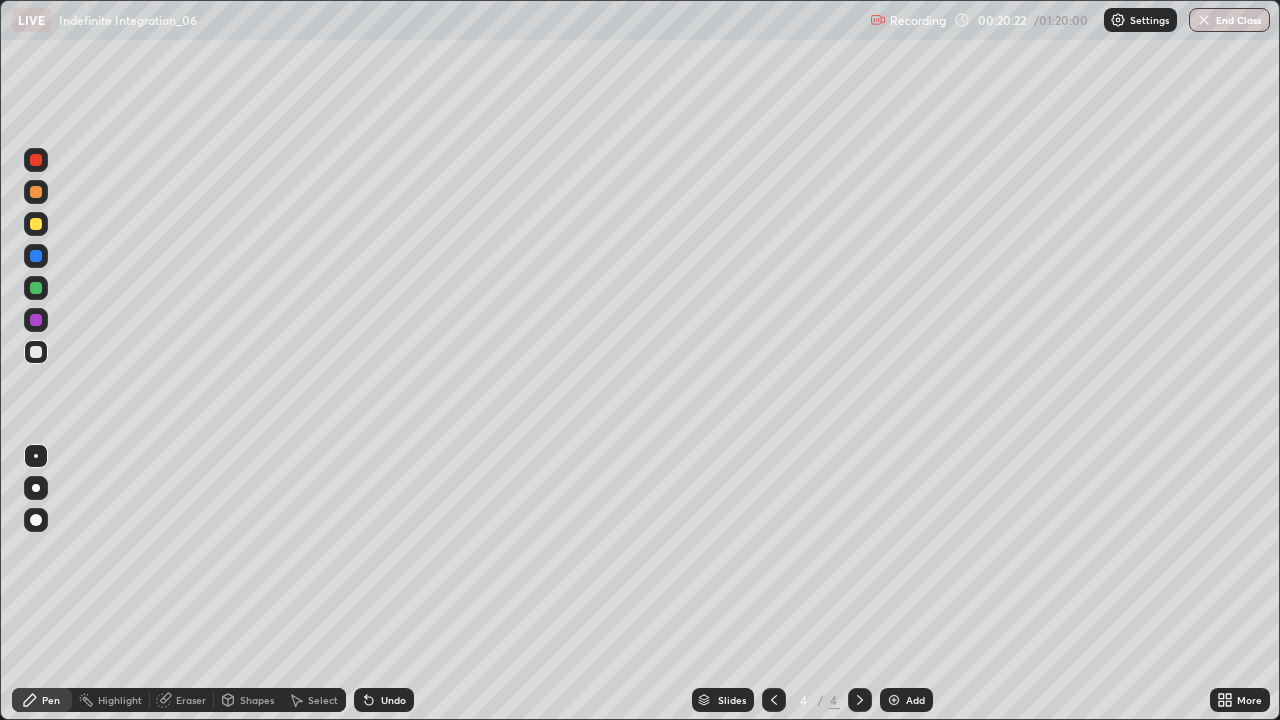 click on "Undo" at bounding box center [393, 700] 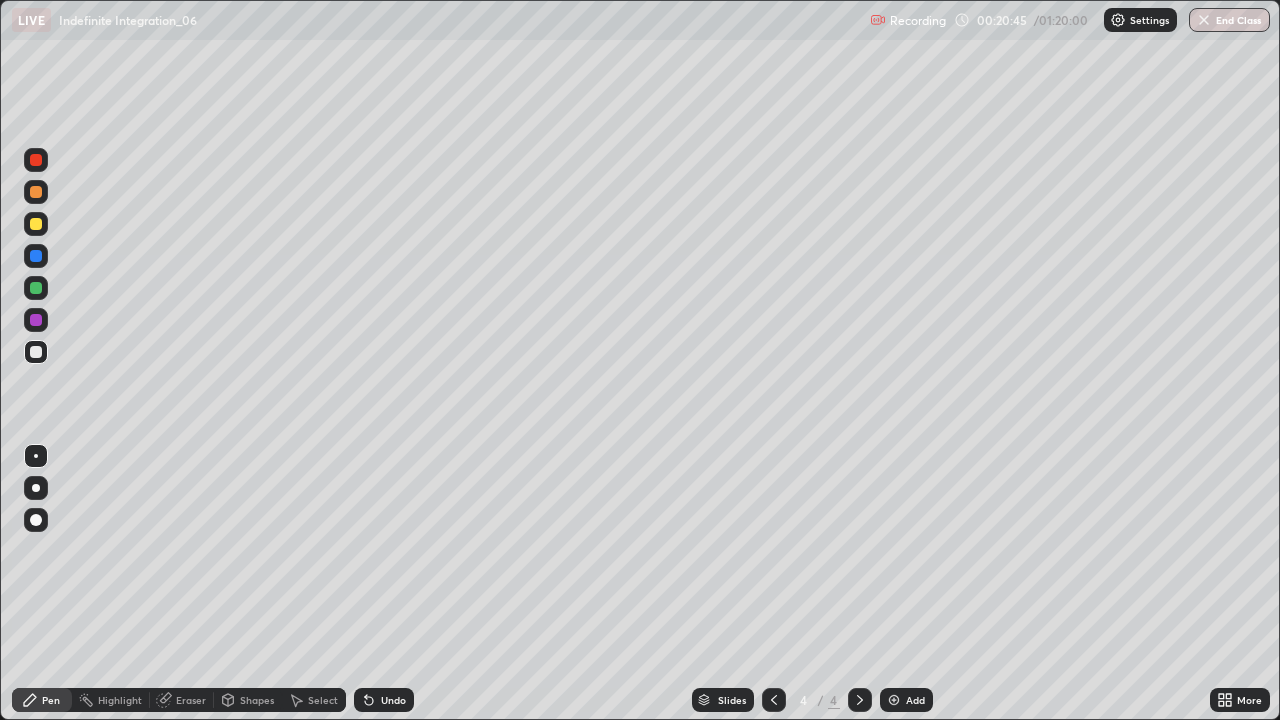 click at bounding box center [36, 288] 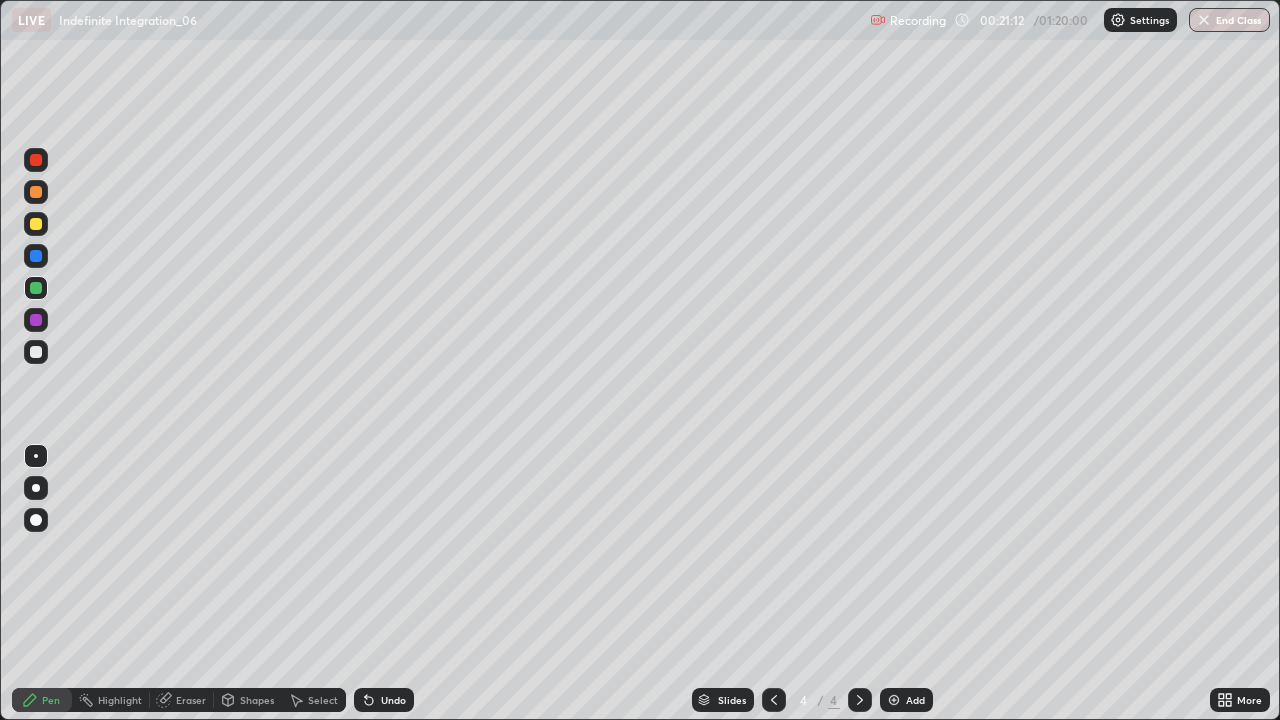 click at bounding box center [36, 352] 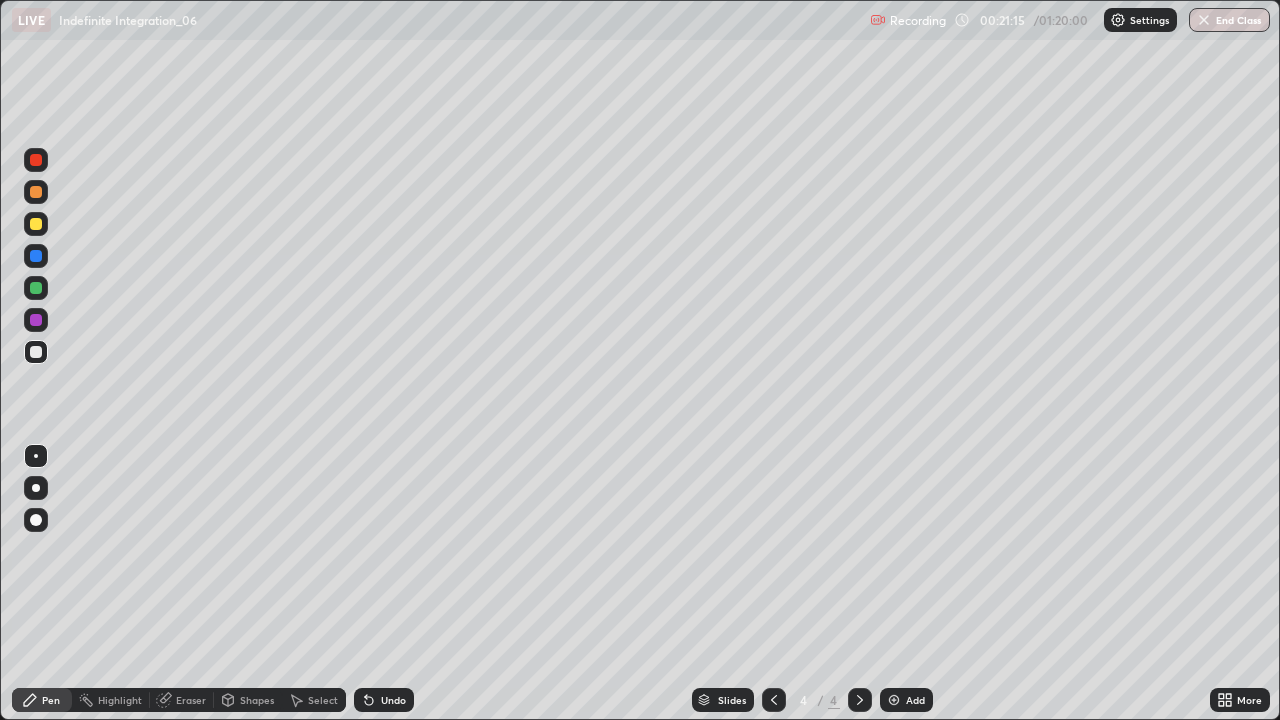 click on "Select" at bounding box center [314, 700] 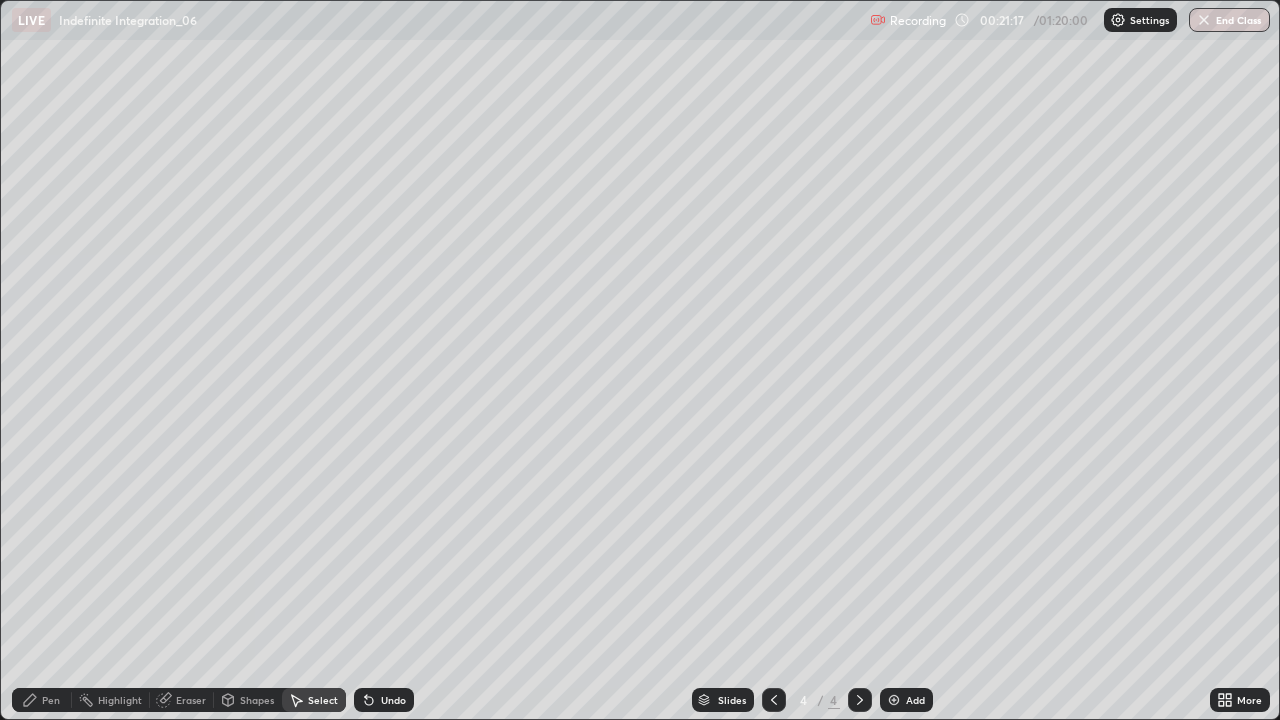 click on "Pen" at bounding box center [42, 700] 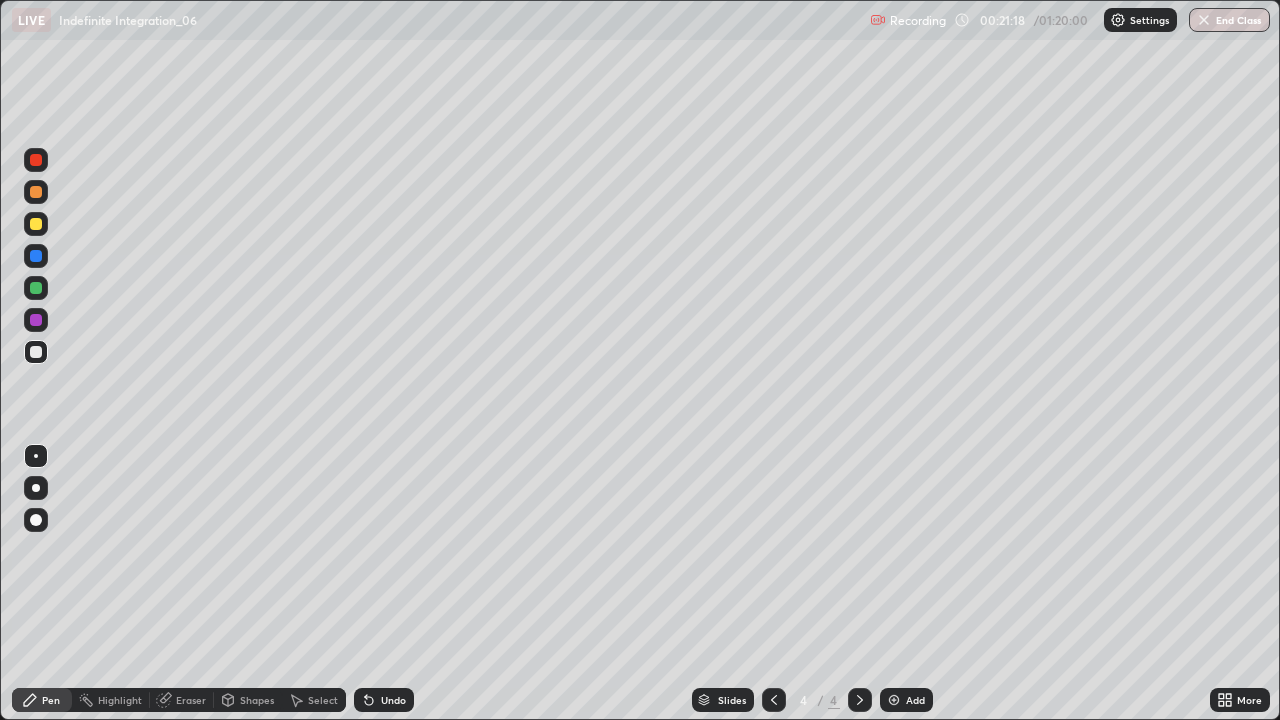 click at bounding box center (36, 320) 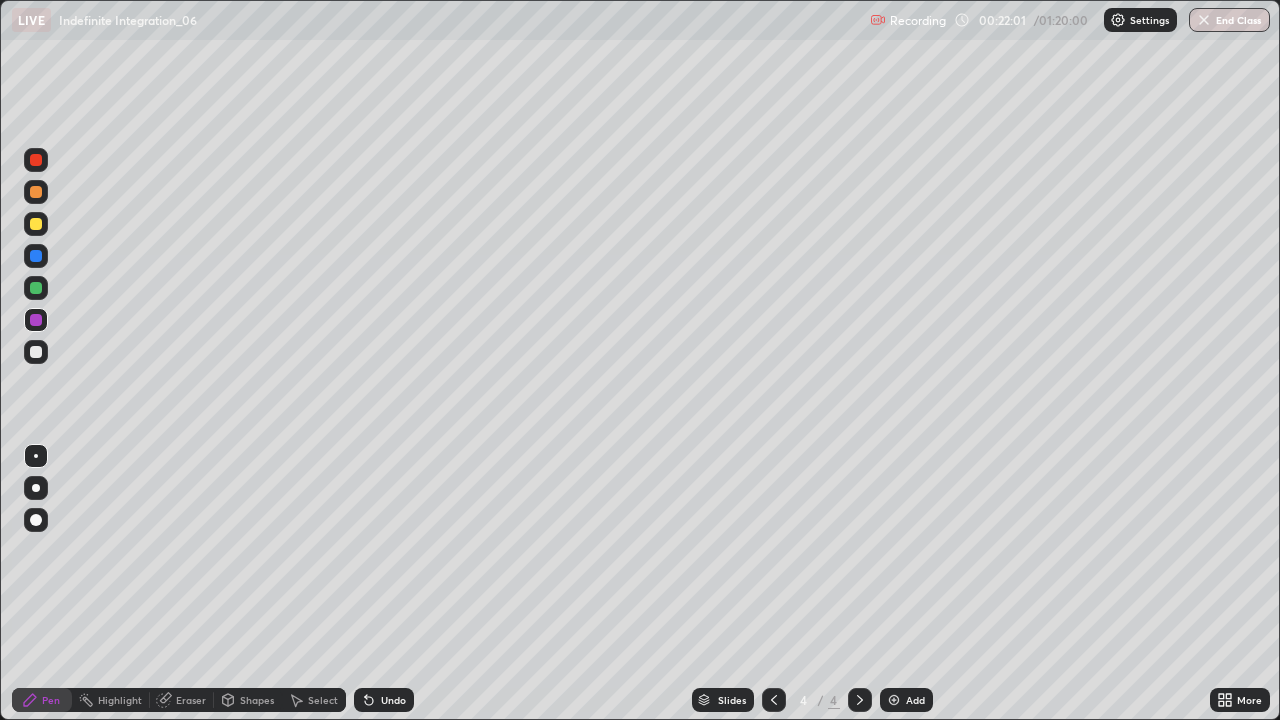 click at bounding box center (36, 352) 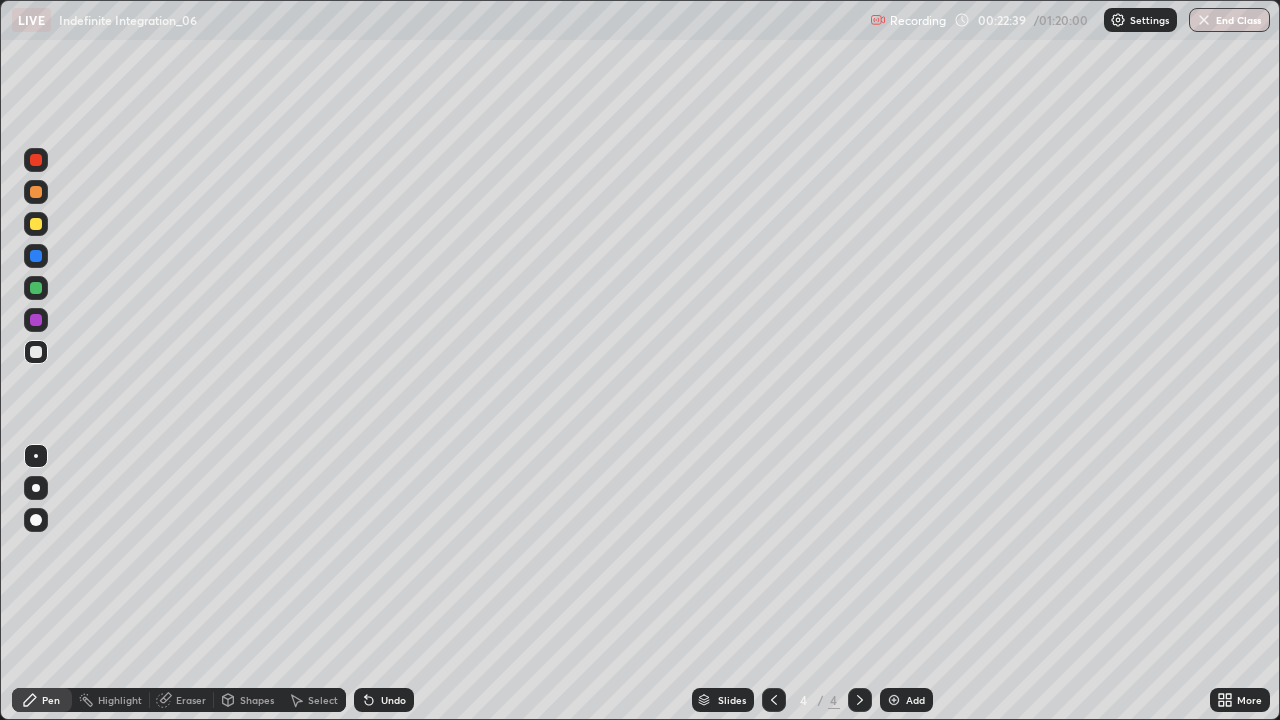 click at bounding box center (894, 700) 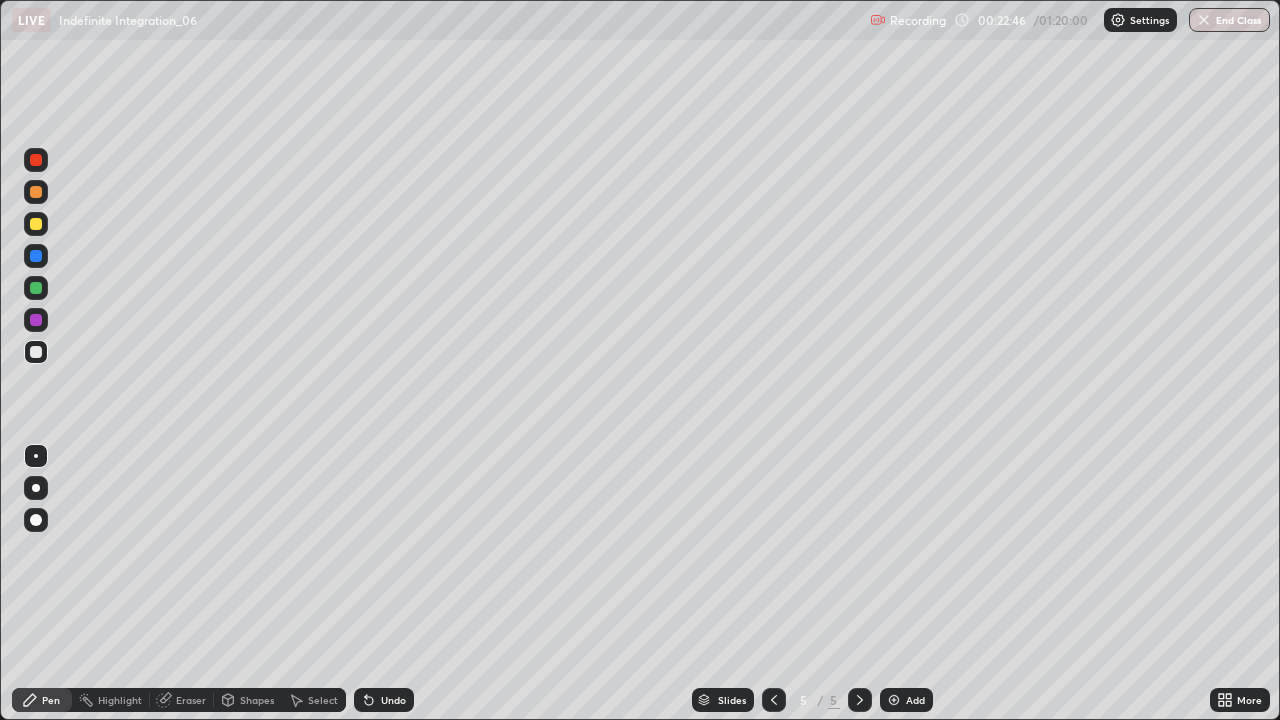 click 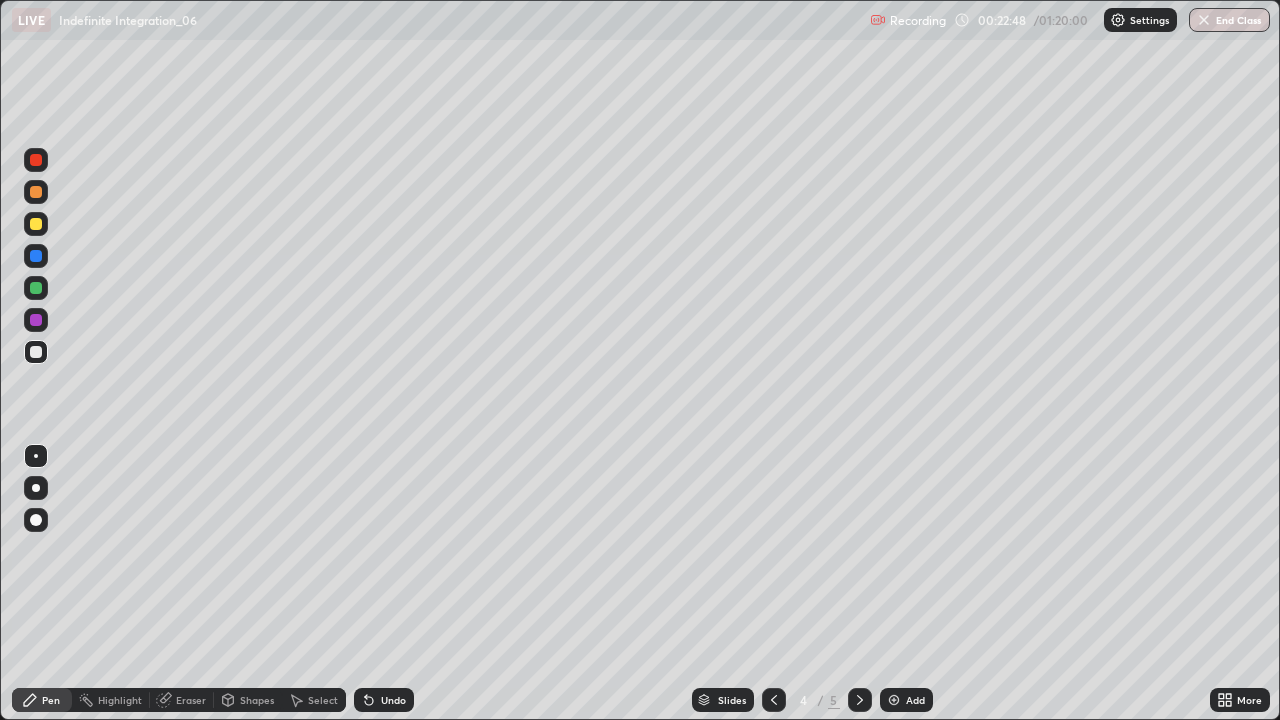 click 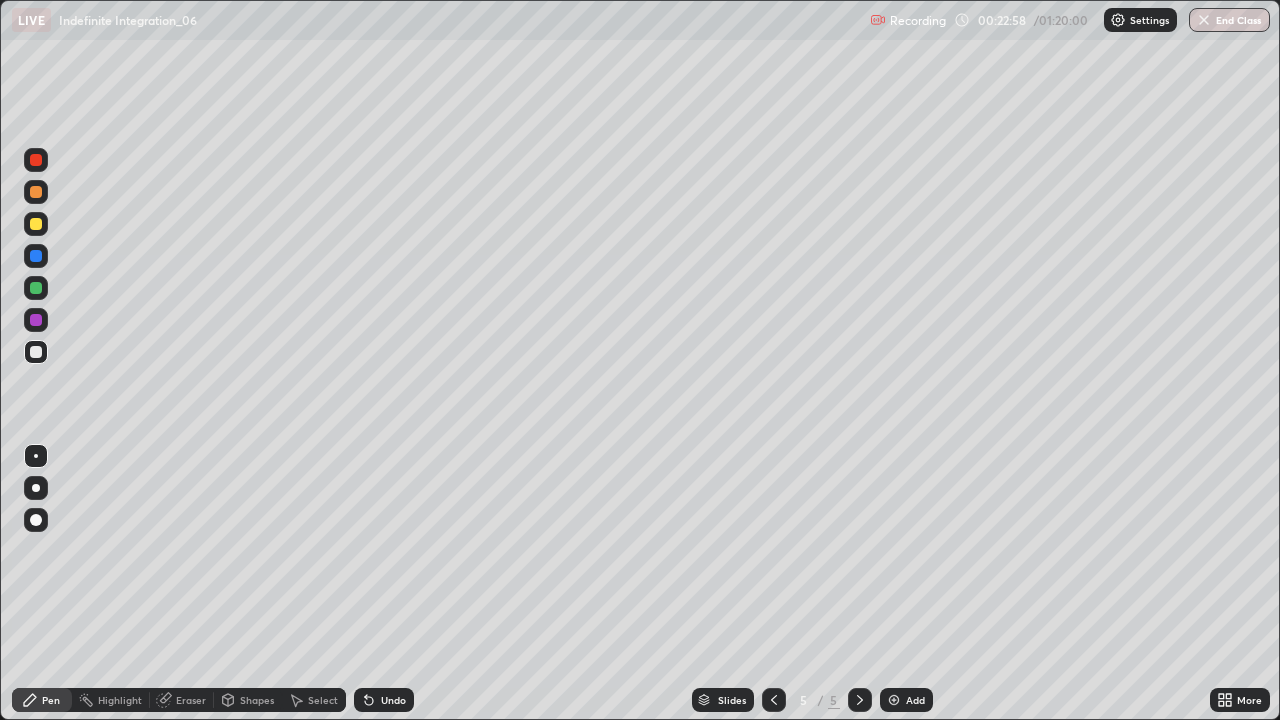 click on "Eraser" at bounding box center [191, 700] 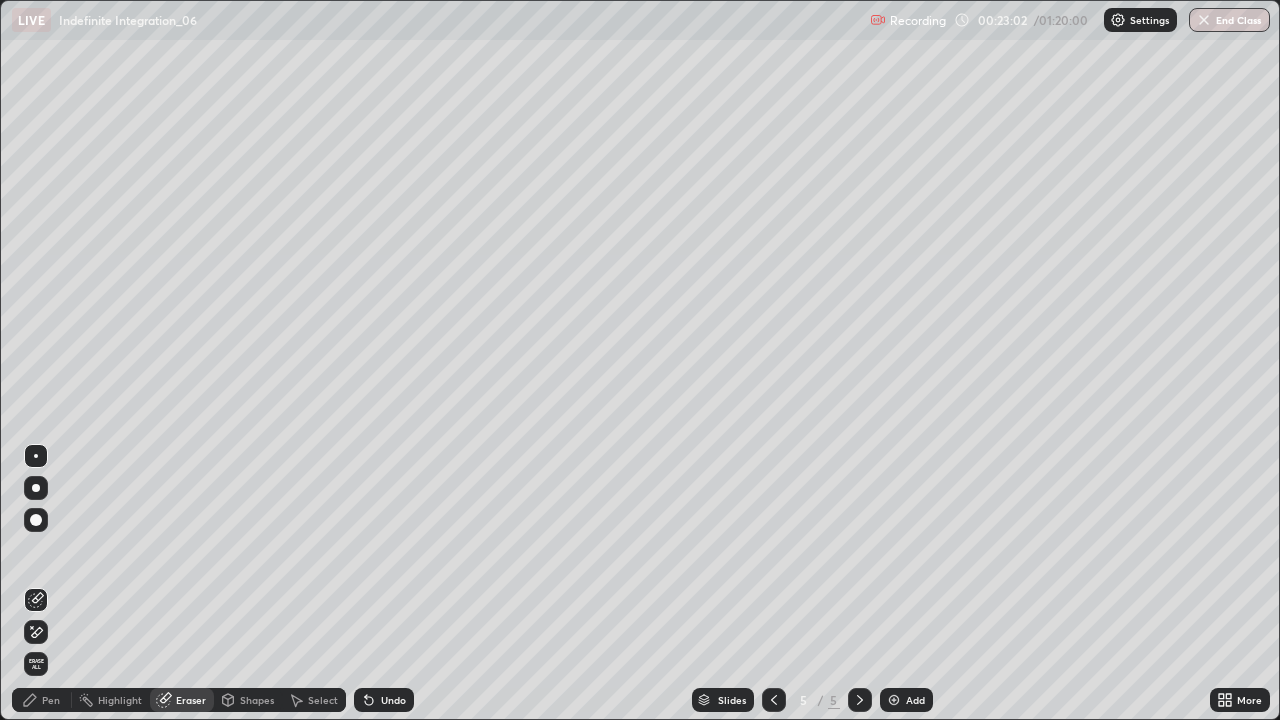 click on "Pen" at bounding box center [51, 700] 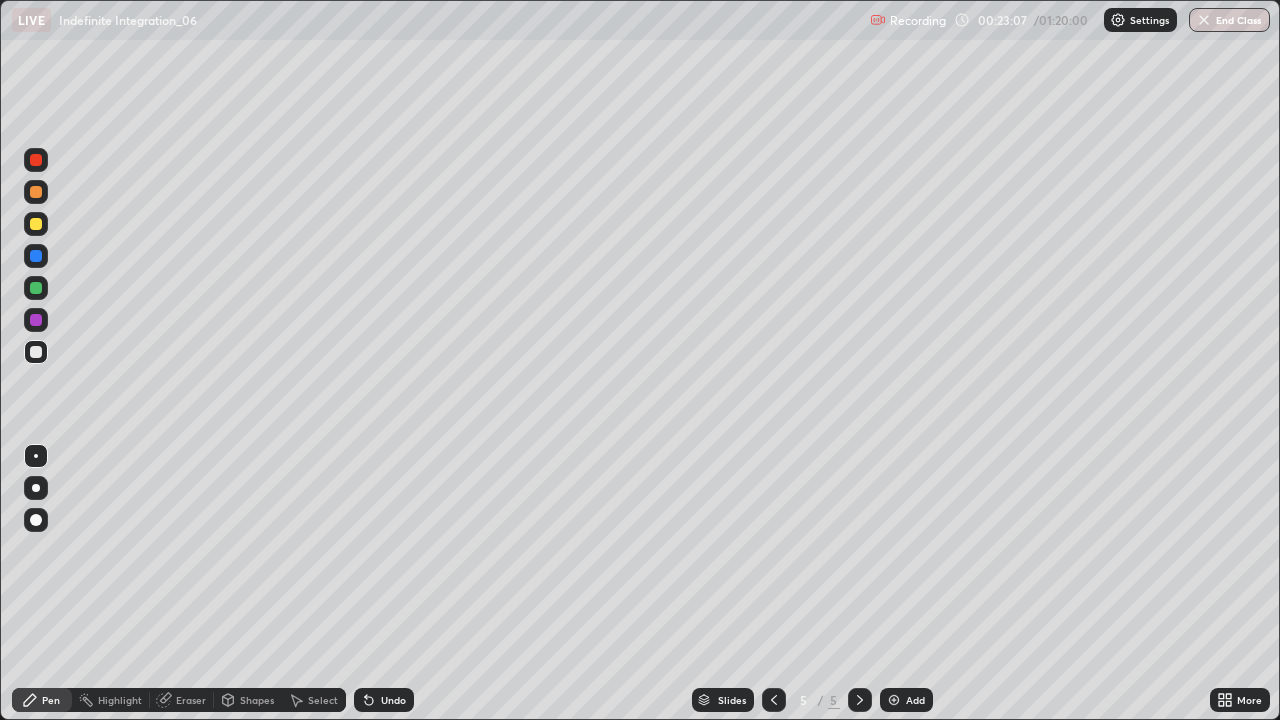 click 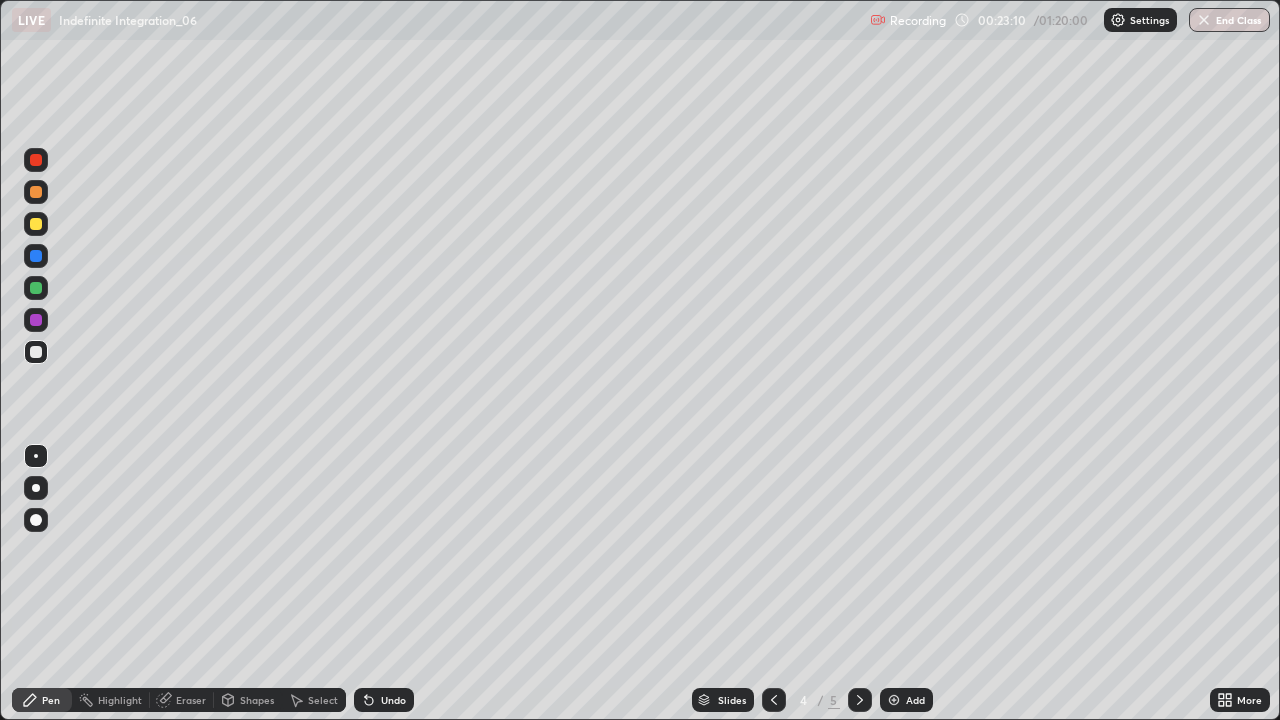 click at bounding box center [860, 700] 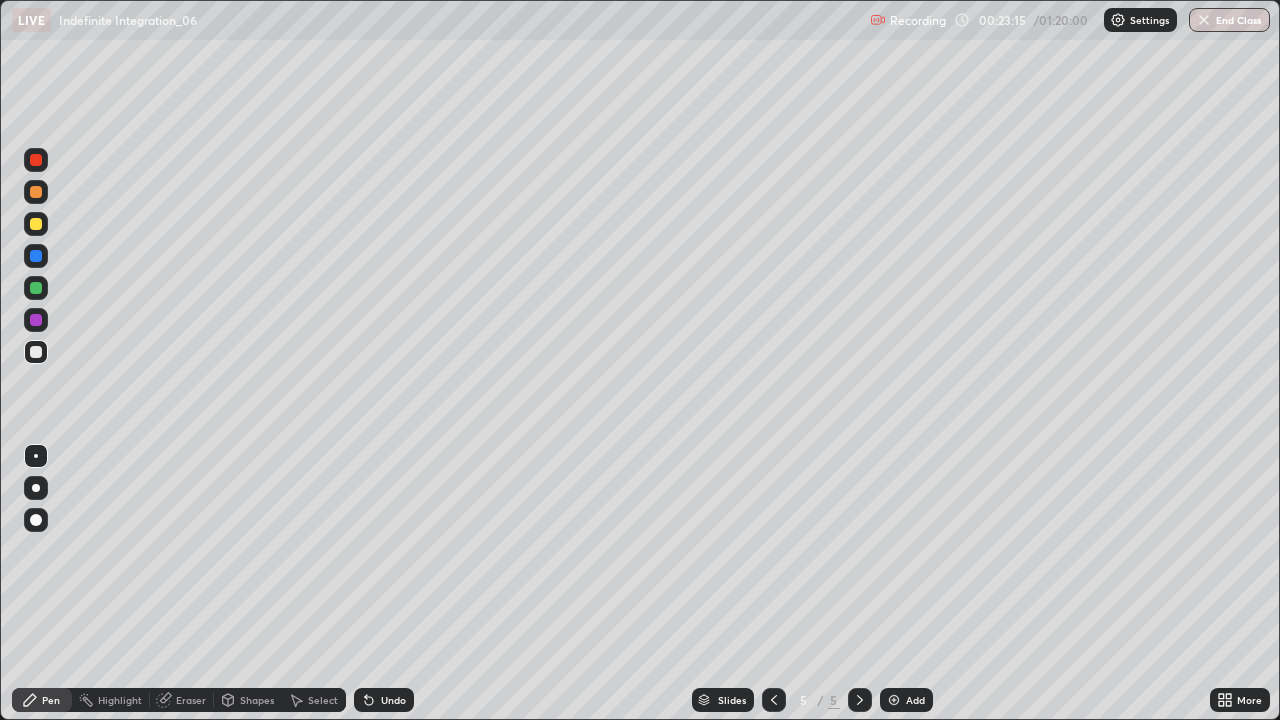 click 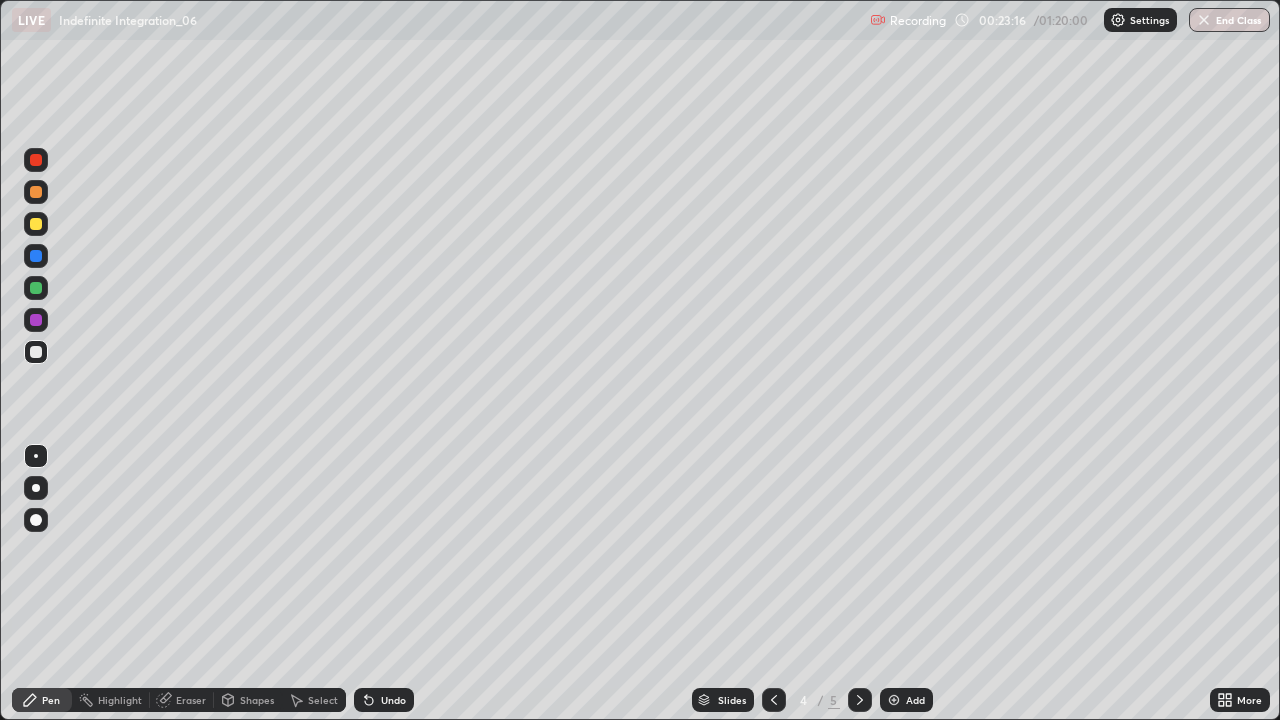 click 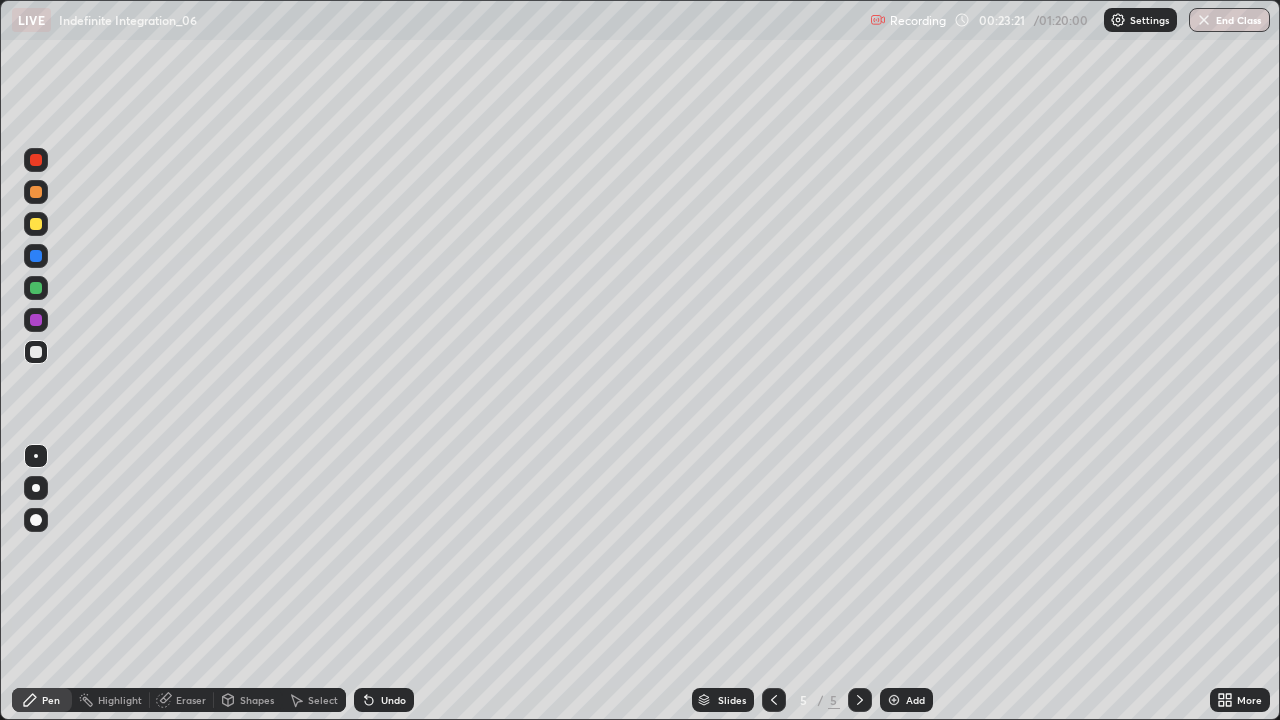 click on "Undo" at bounding box center [384, 700] 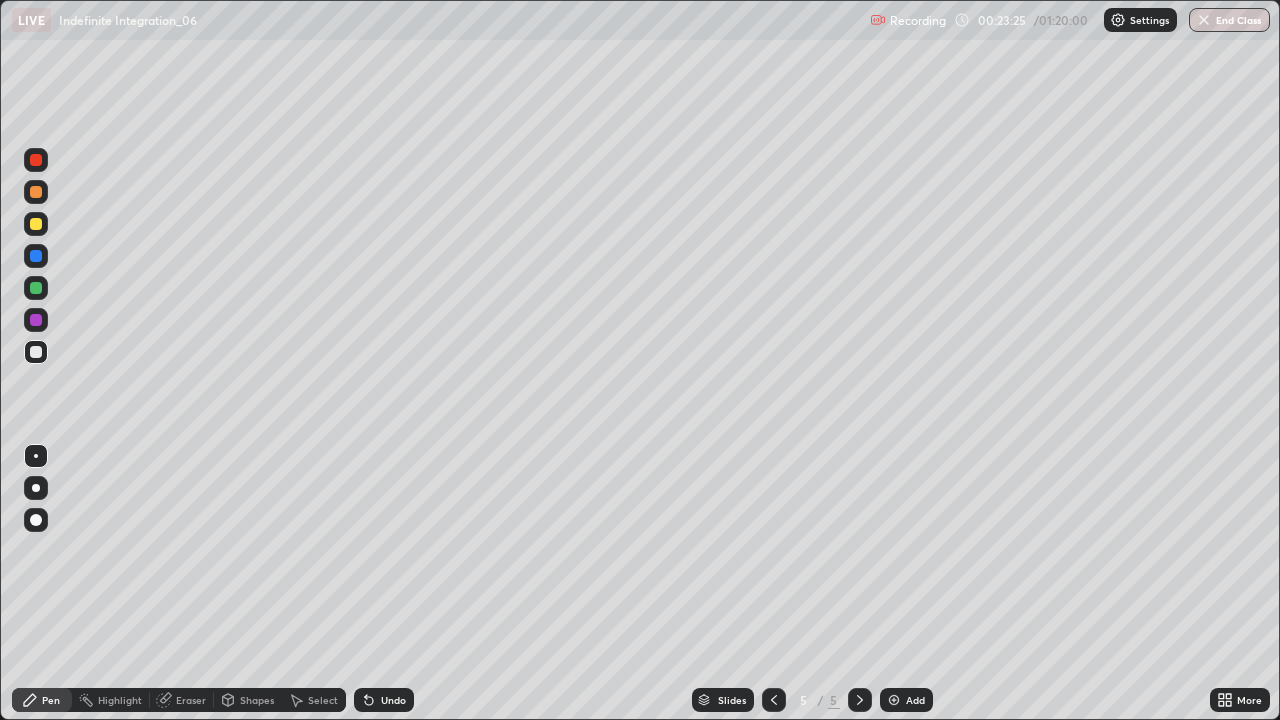 click on "Undo" at bounding box center (384, 700) 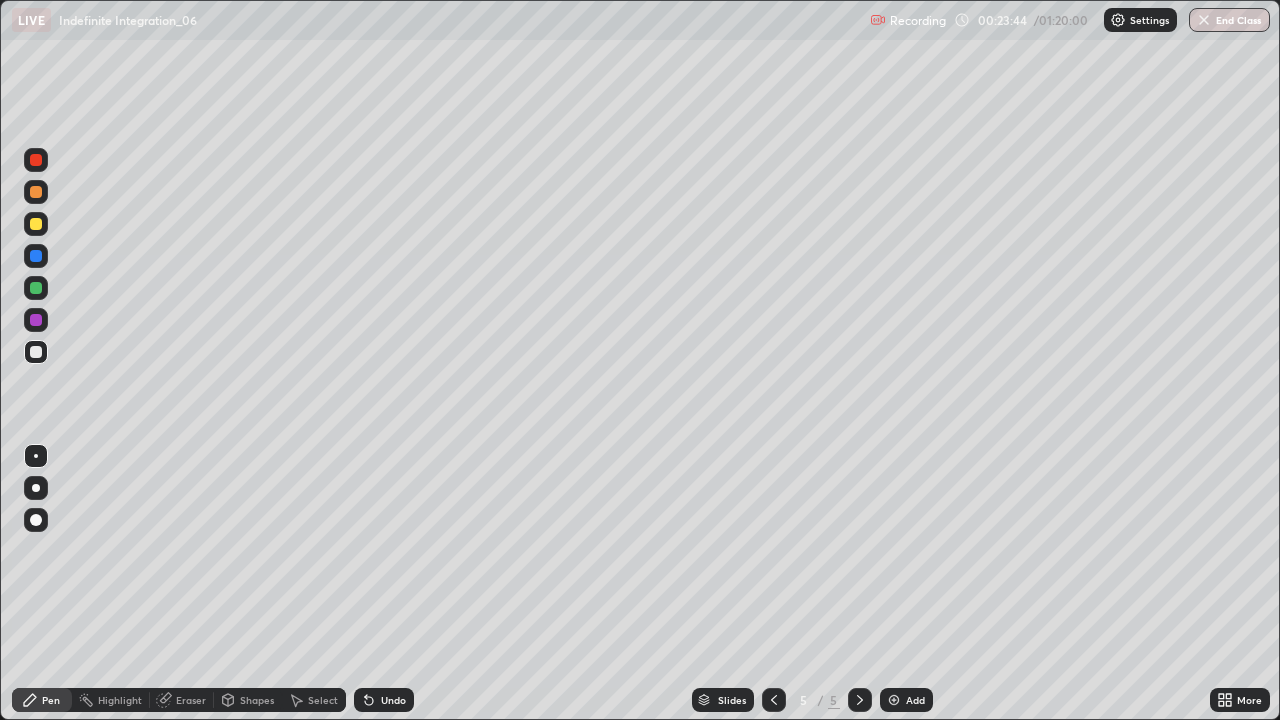 click on "Eraser" at bounding box center (191, 700) 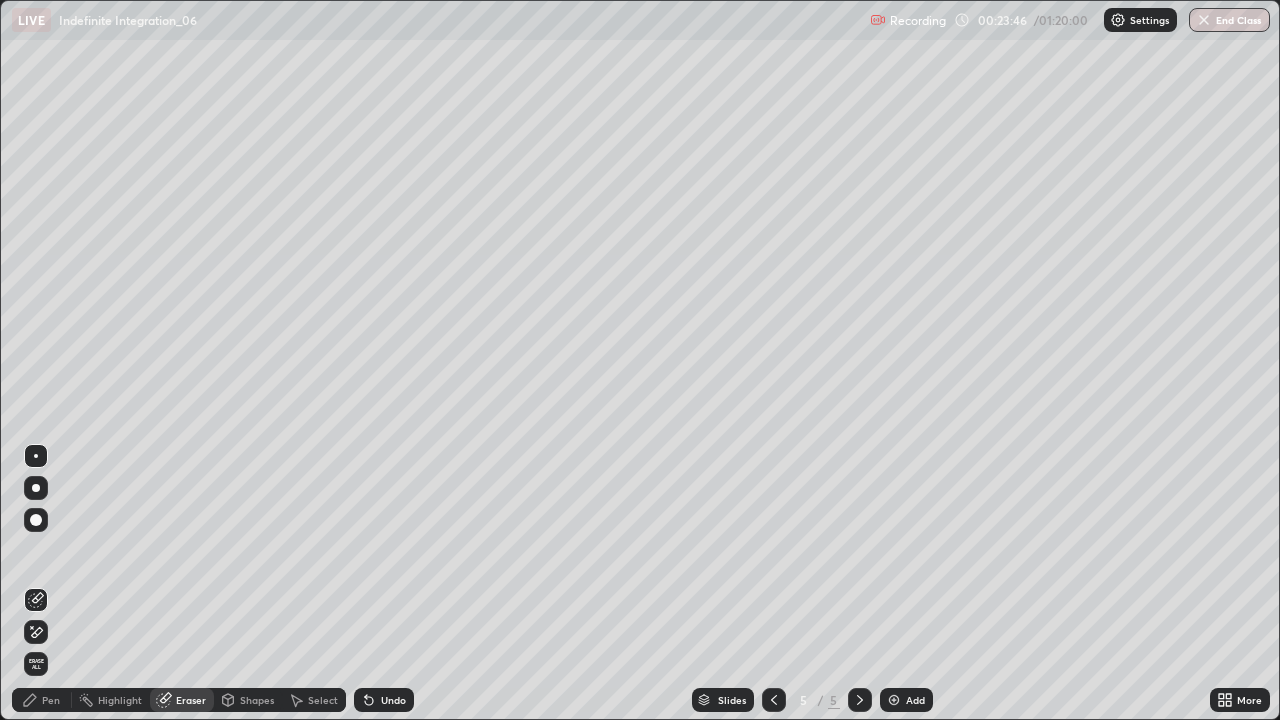click on "Pen" at bounding box center [42, 700] 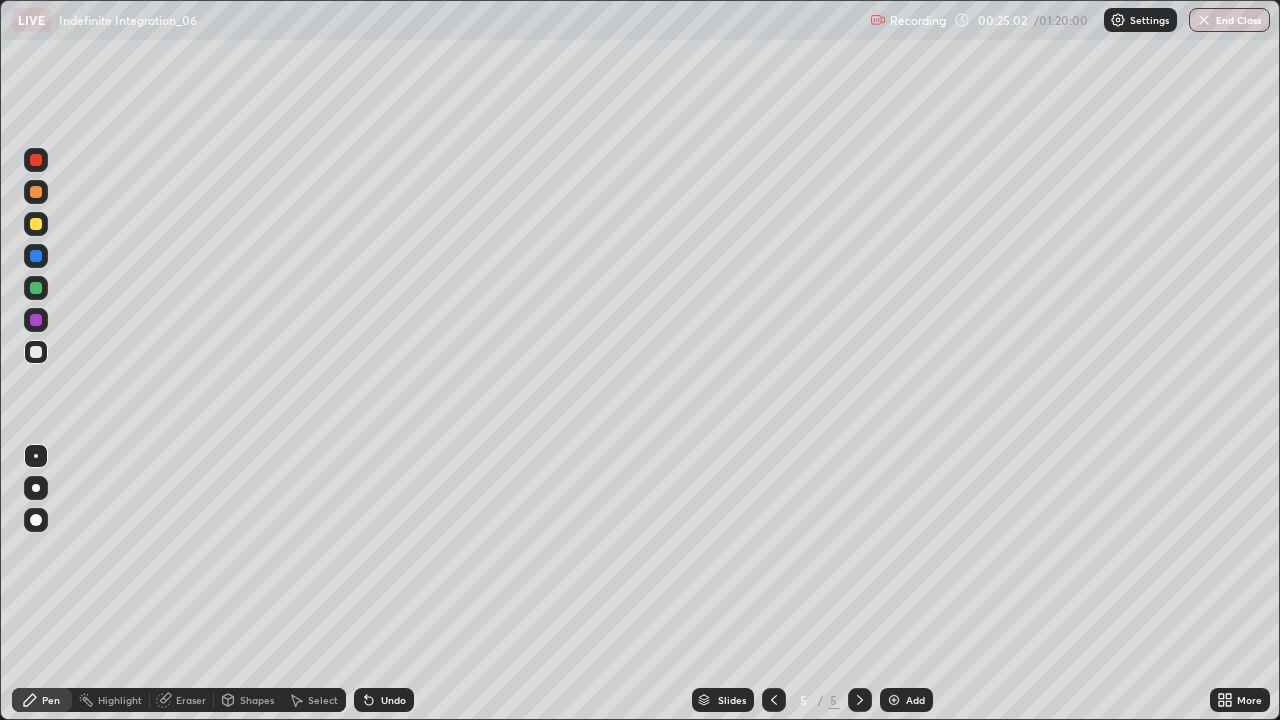 click on "Undo" at bounding box center (384, 700) 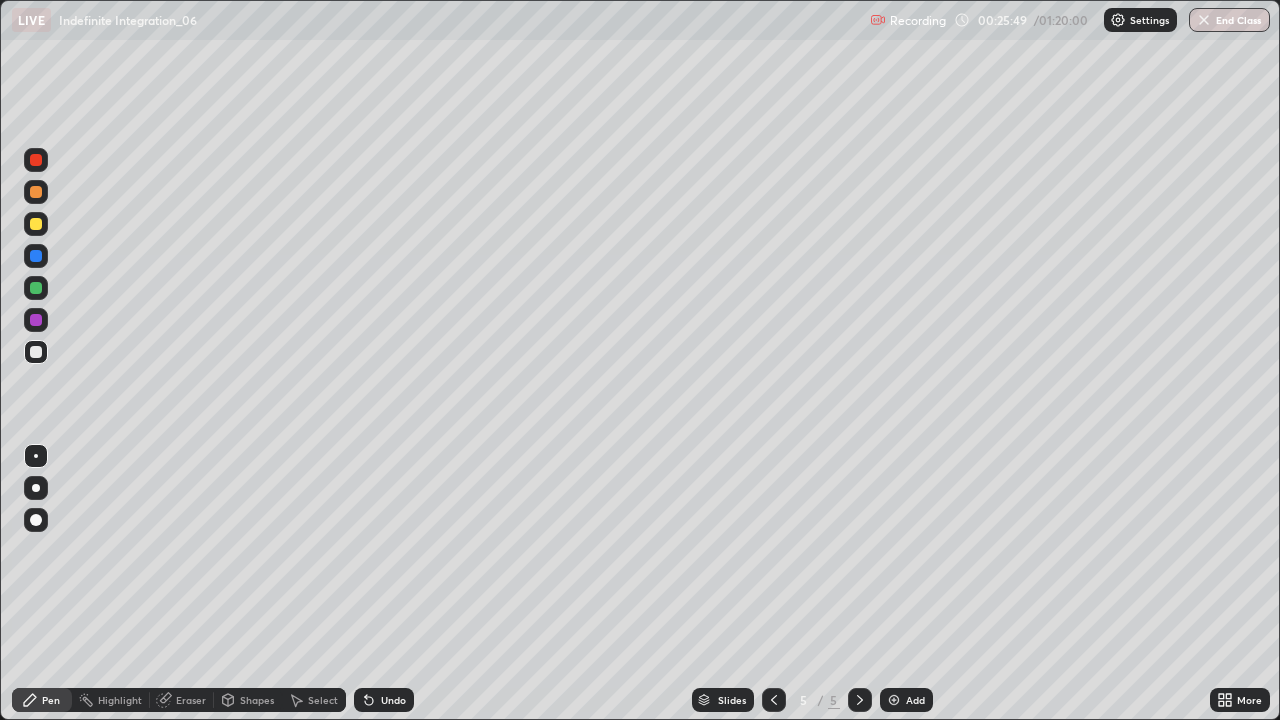 click 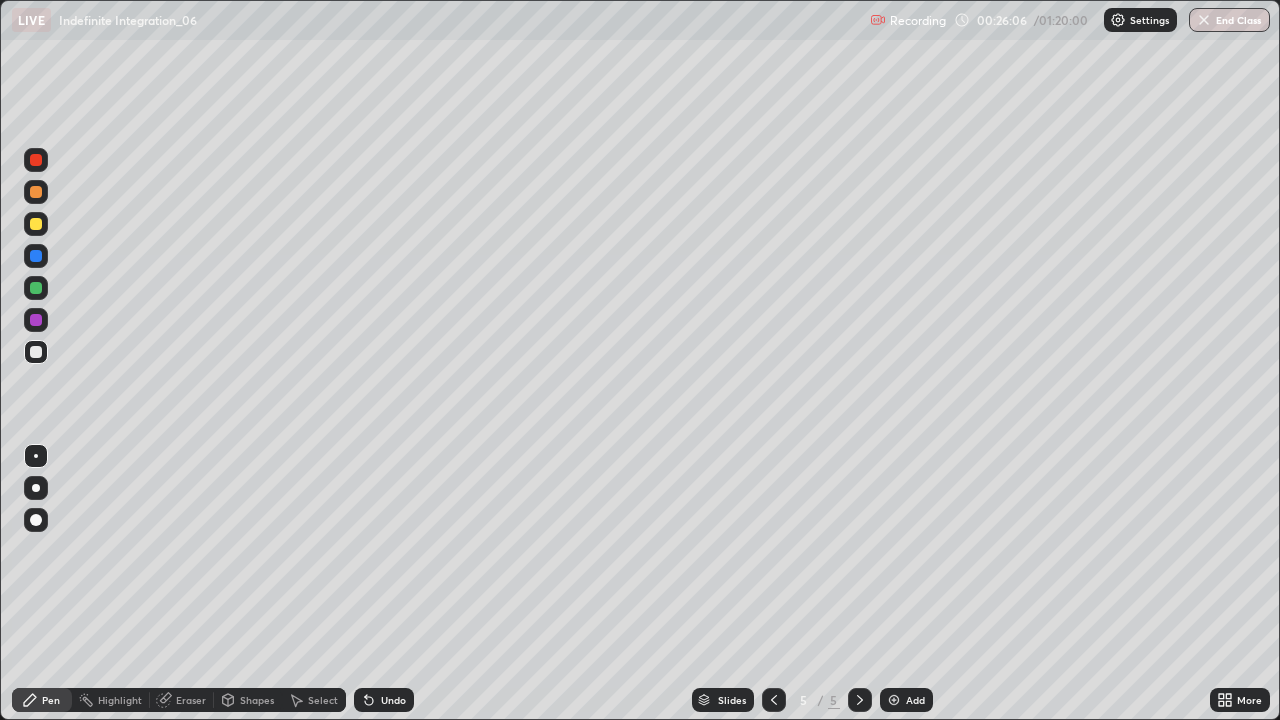 click 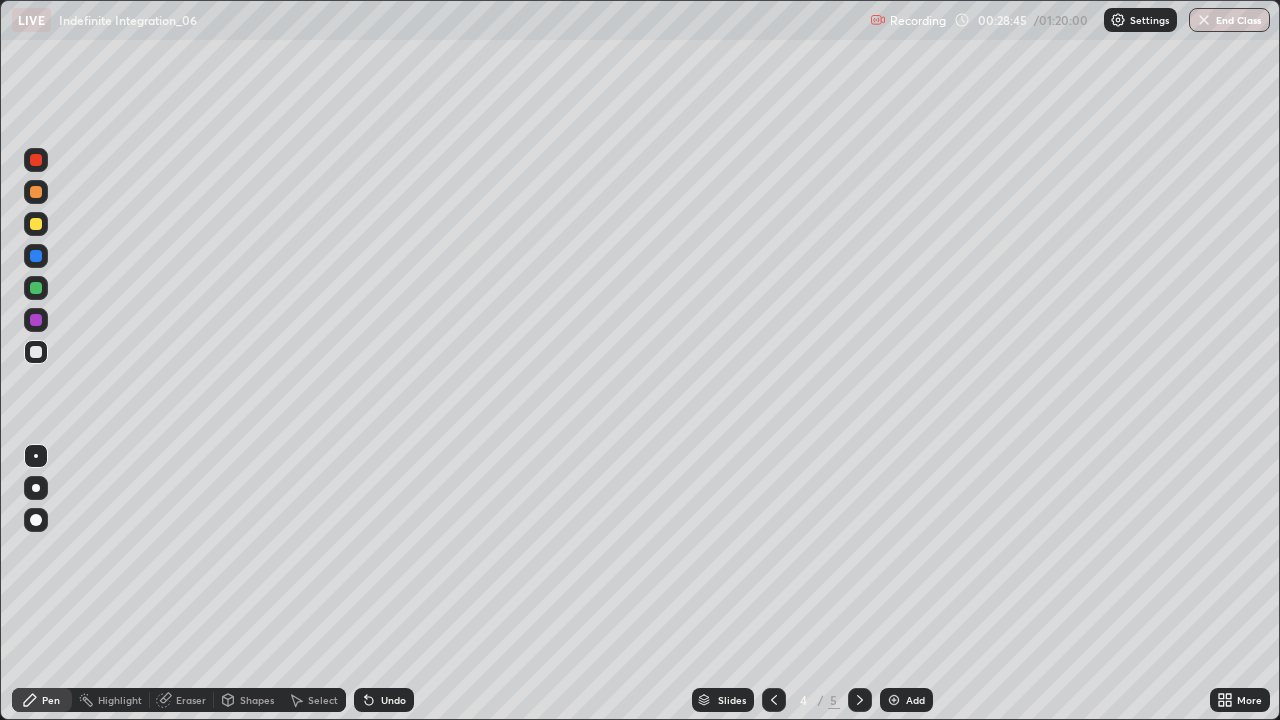 click at bounding box center [860, 700] 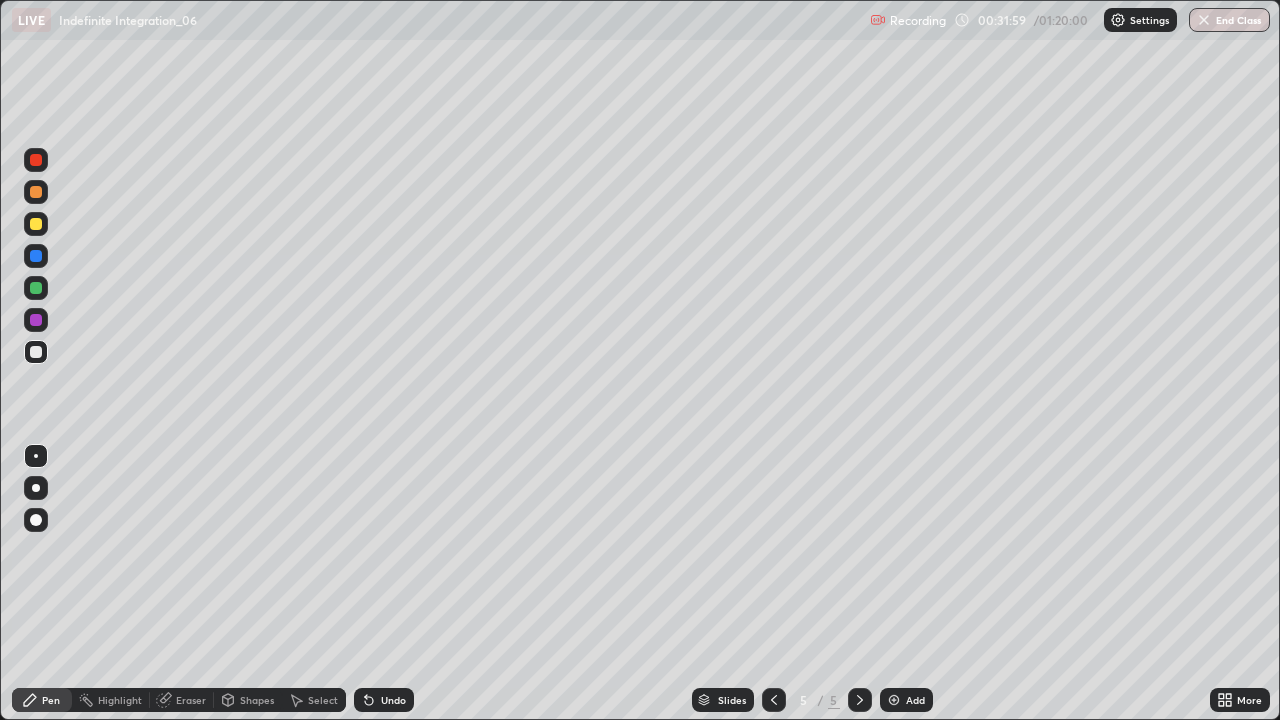 click on "Add" at bounding box center [906, 700] 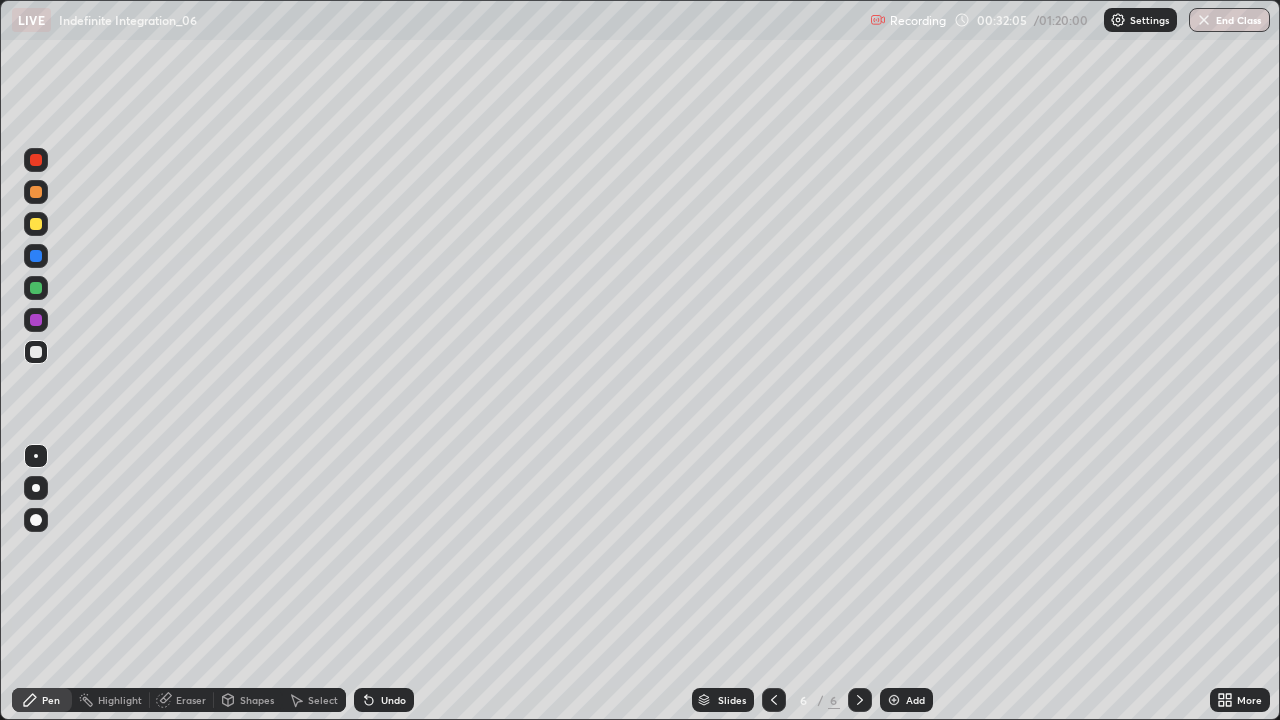 click 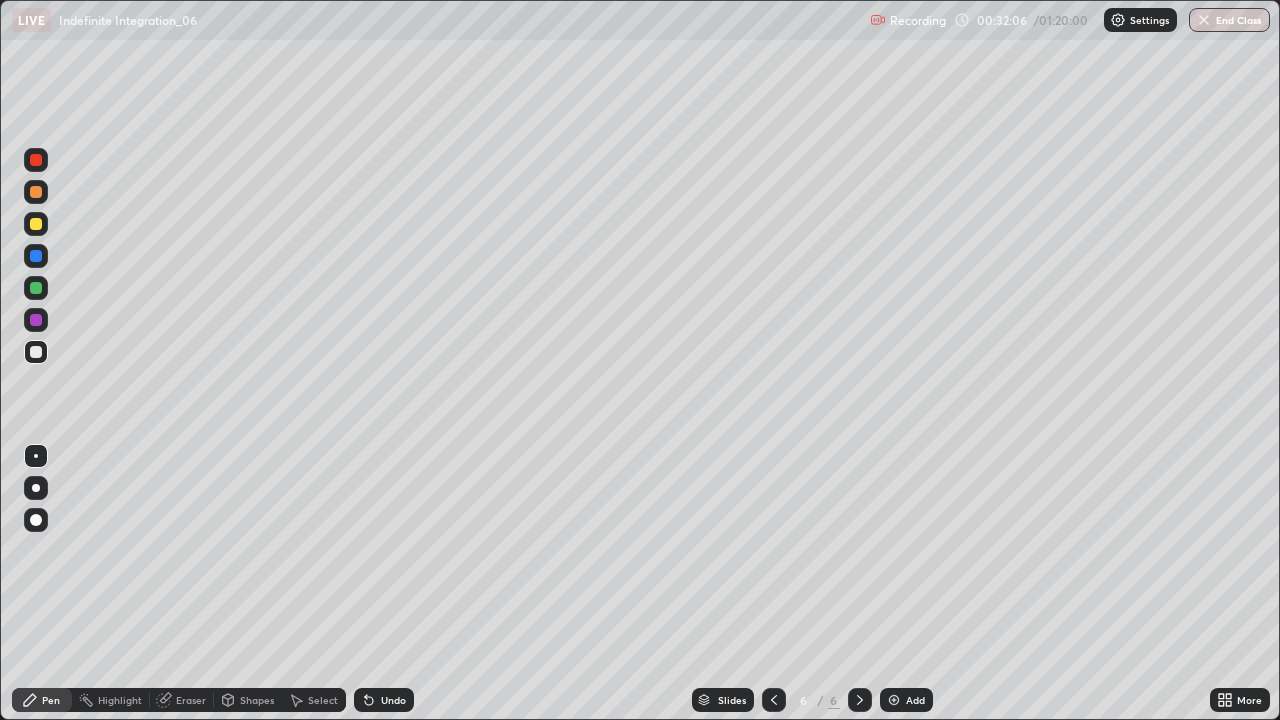 click 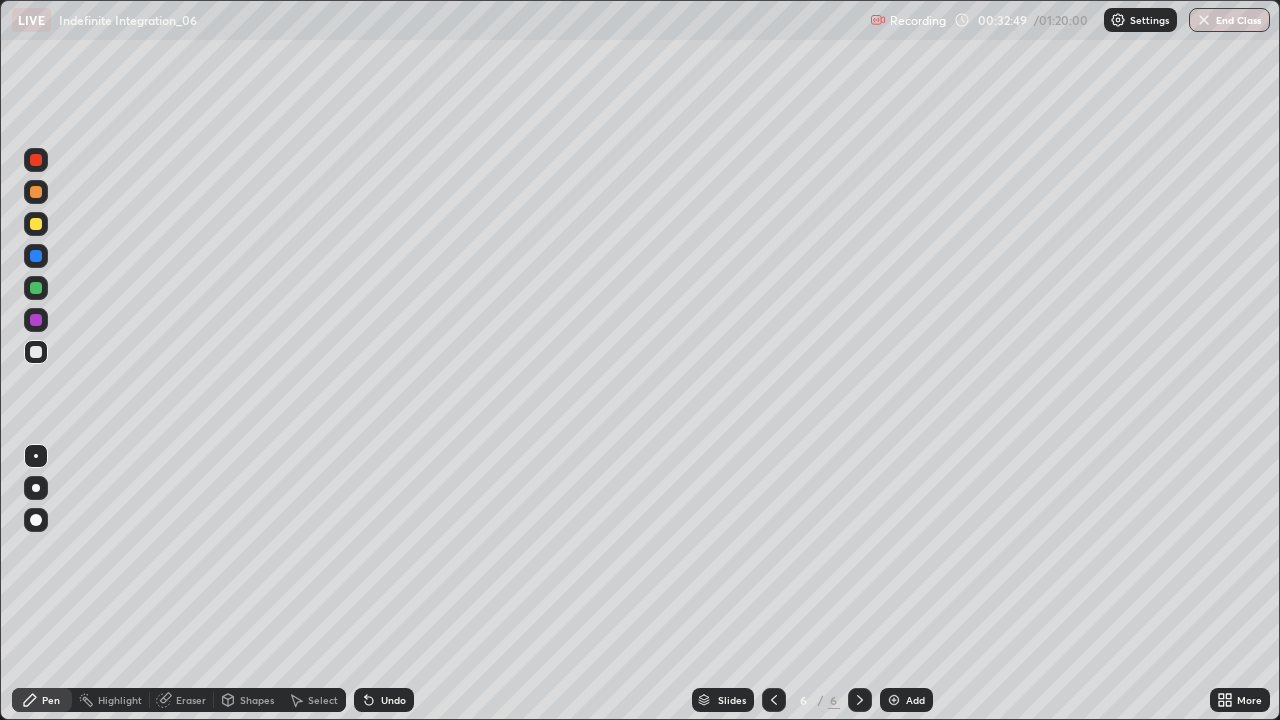 click on "Undo" at bounding box center (384, 700) 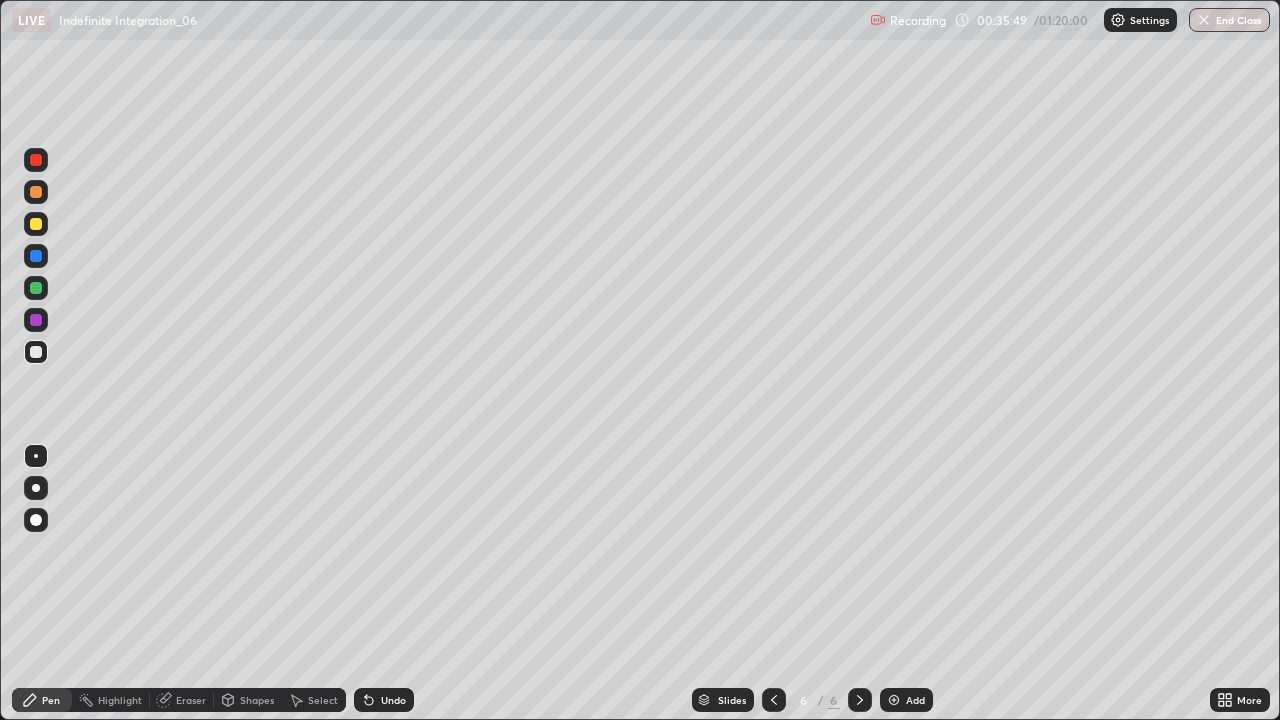 click at bounding box center [36, 224] 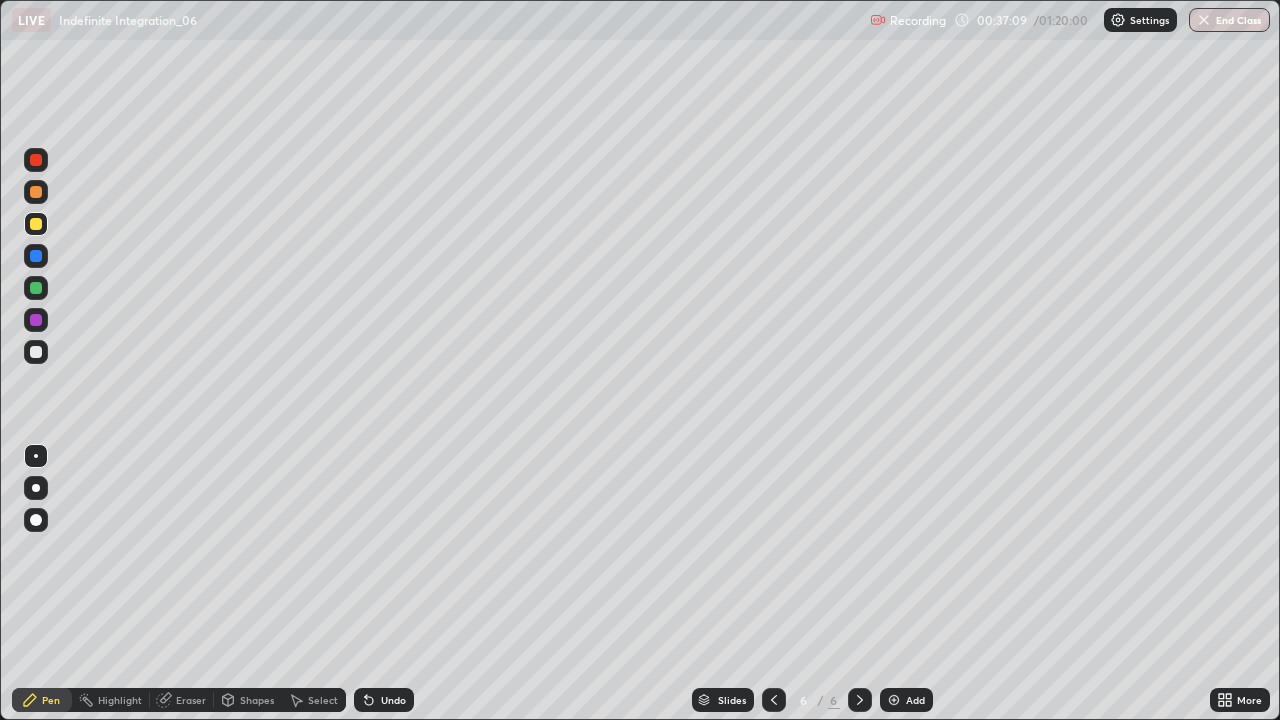 click on "Eraser" at bounding box center (191, 700) 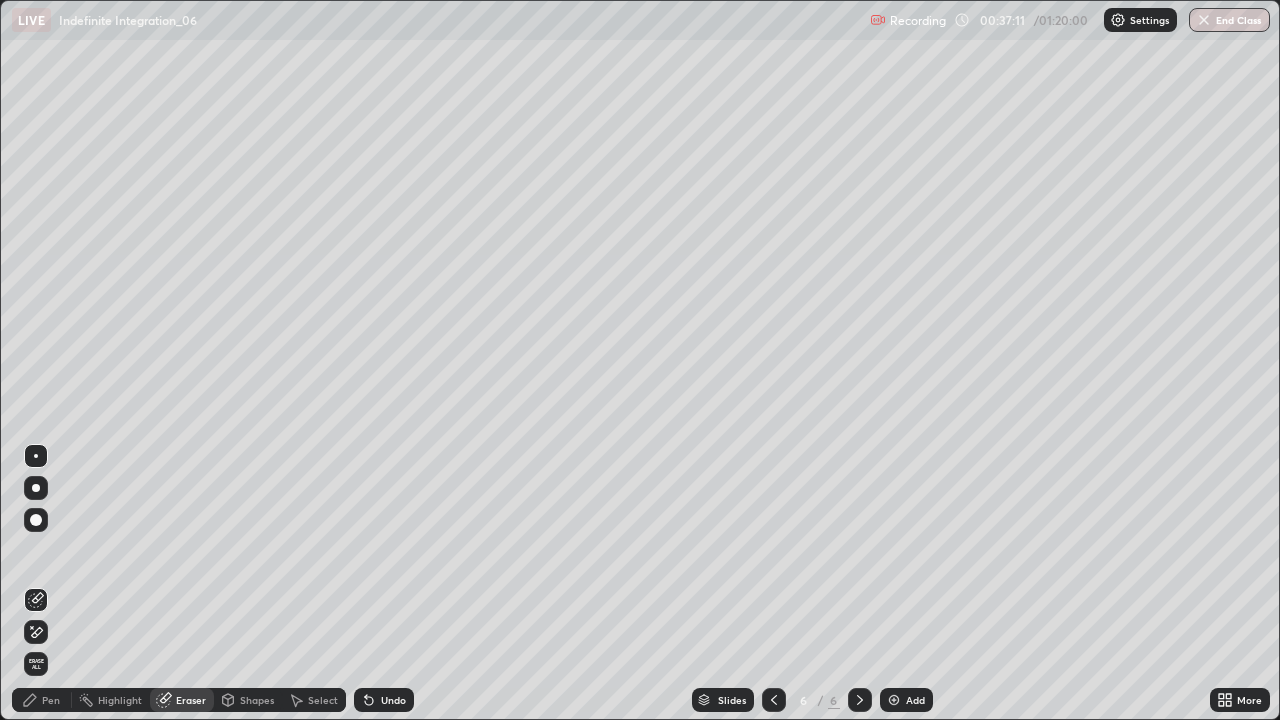 click on "Pen" at bounding box center (42, 700) 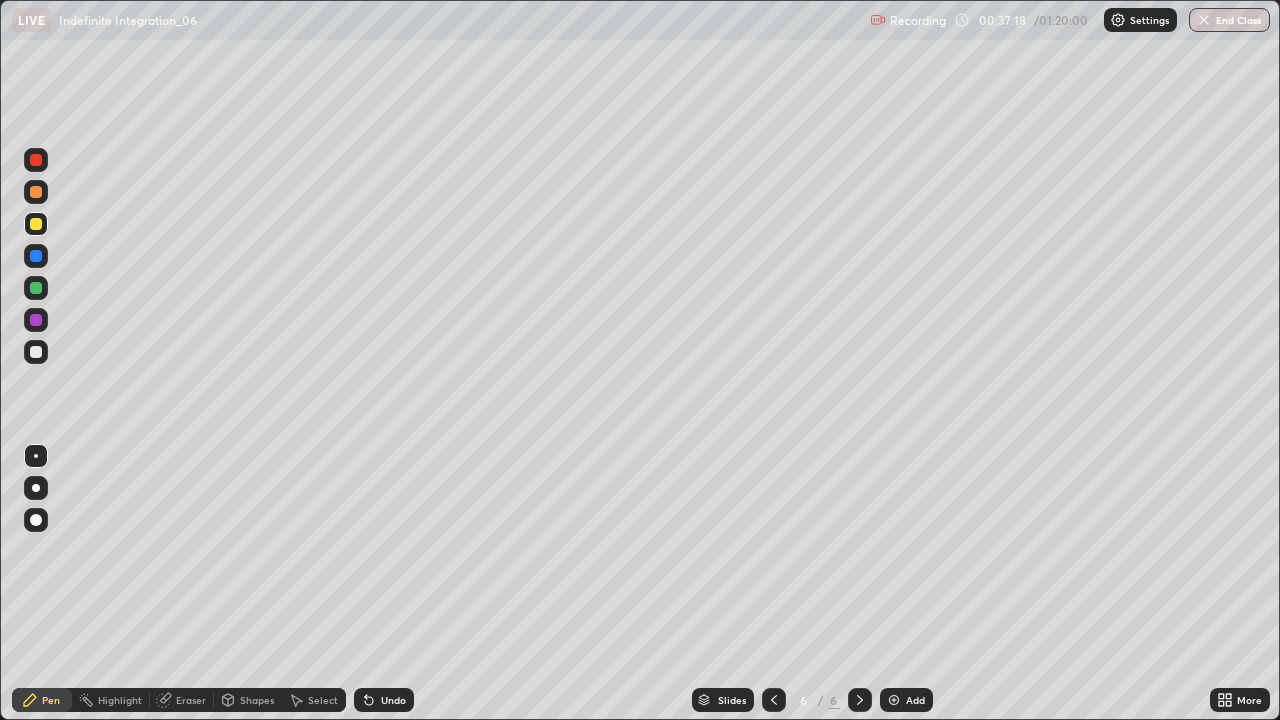 click on "Undo" at bounding box center (384, 700) 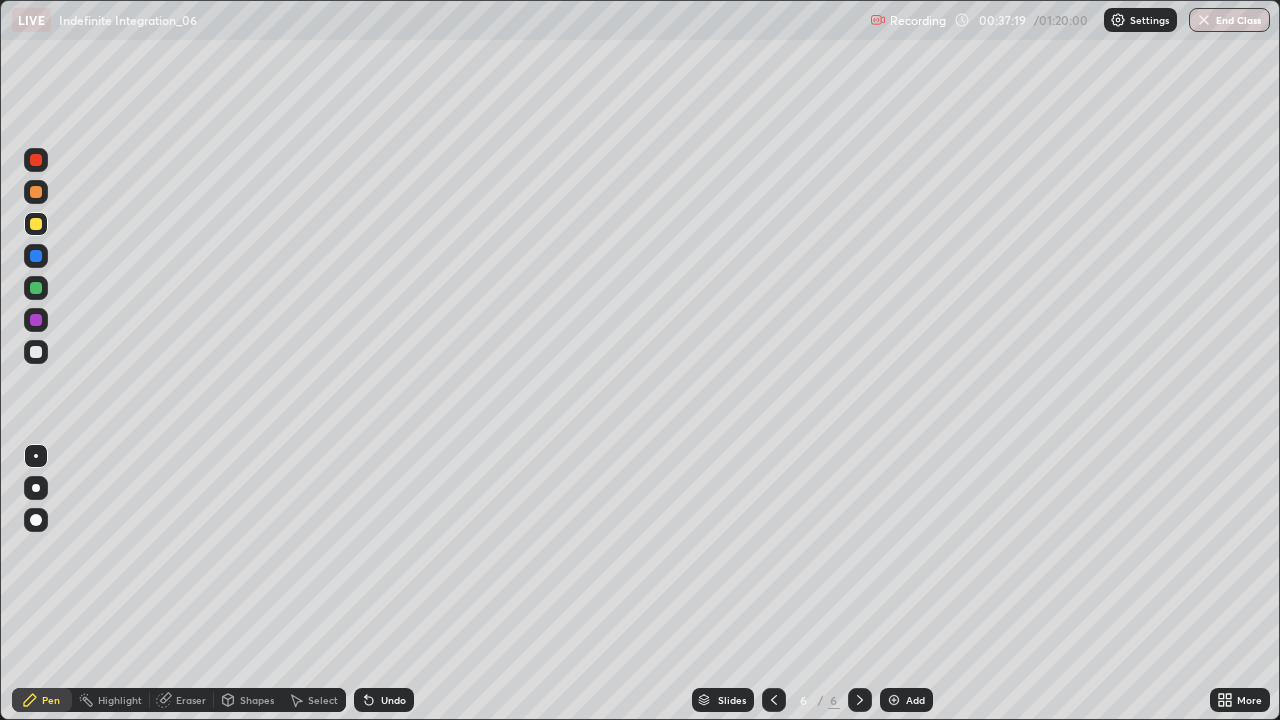 click on "Undo" at bounding box center (384, 700) 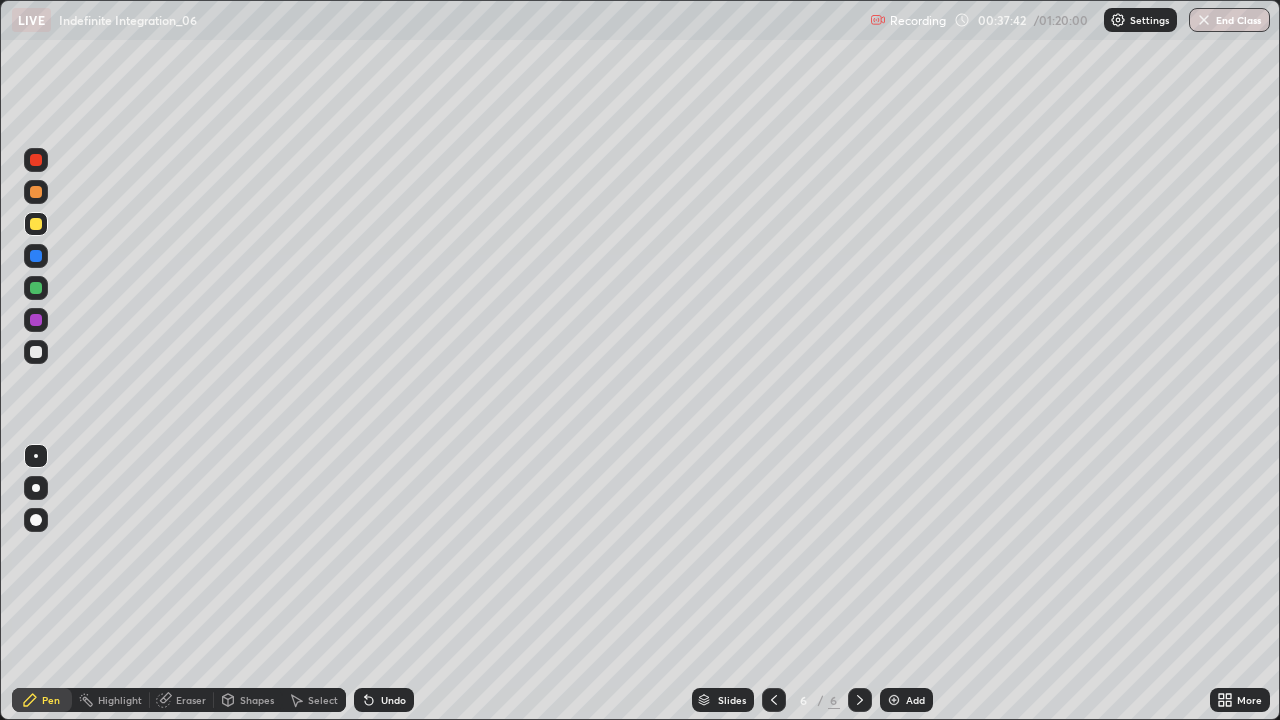click at bounding box center [36, 288] 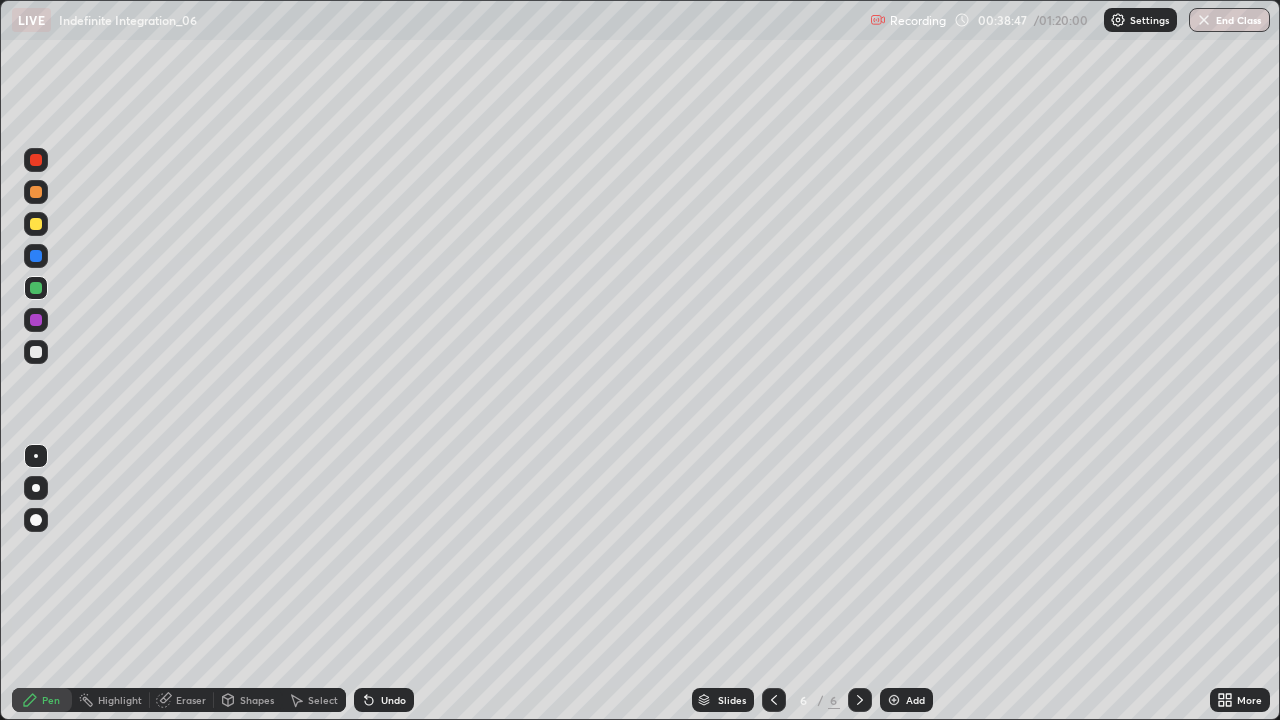 click on "Eraser" at bounding box center (191, 700) 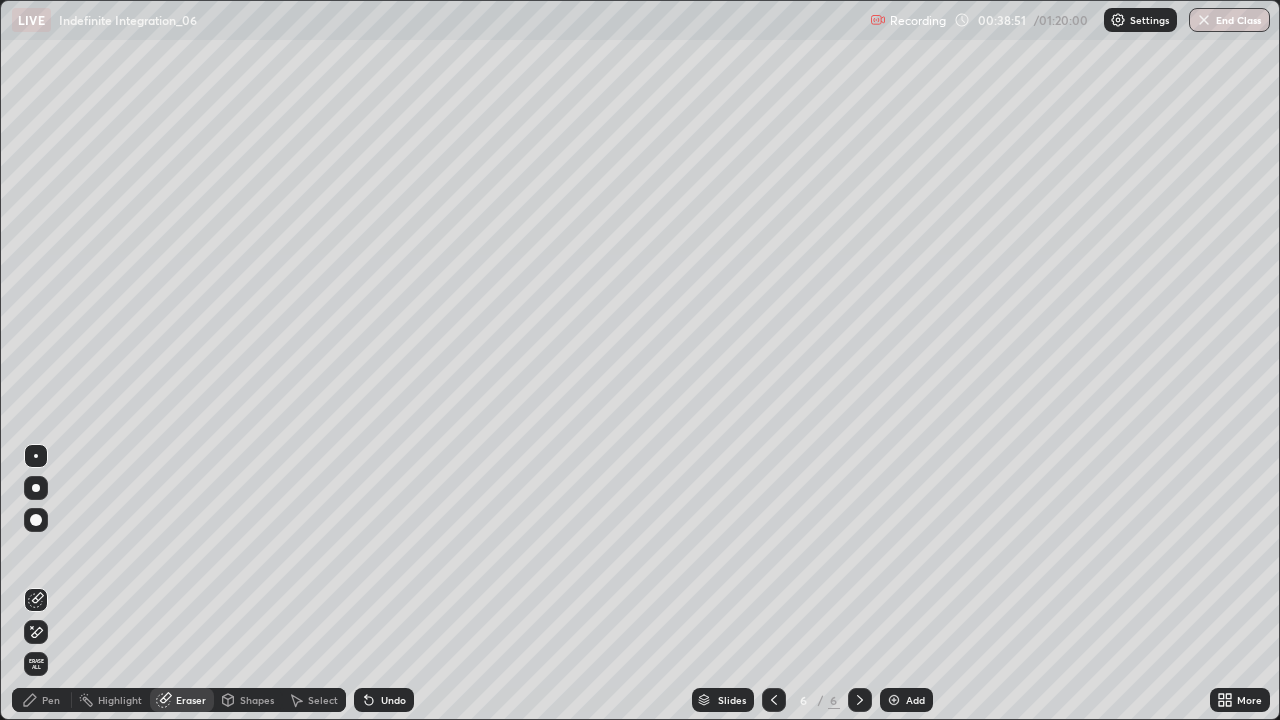 click on "Pen" at bounding box center [42, 700] 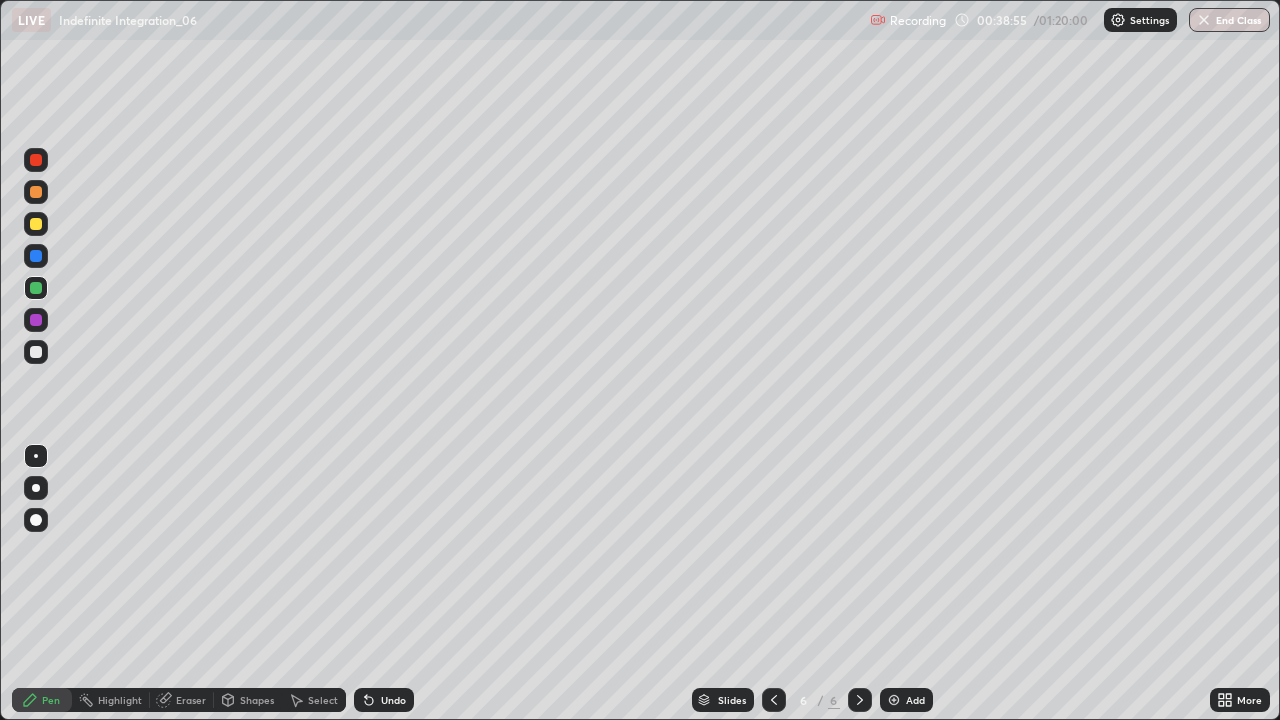 click on "Eraser" at bounding box center (182, 700) 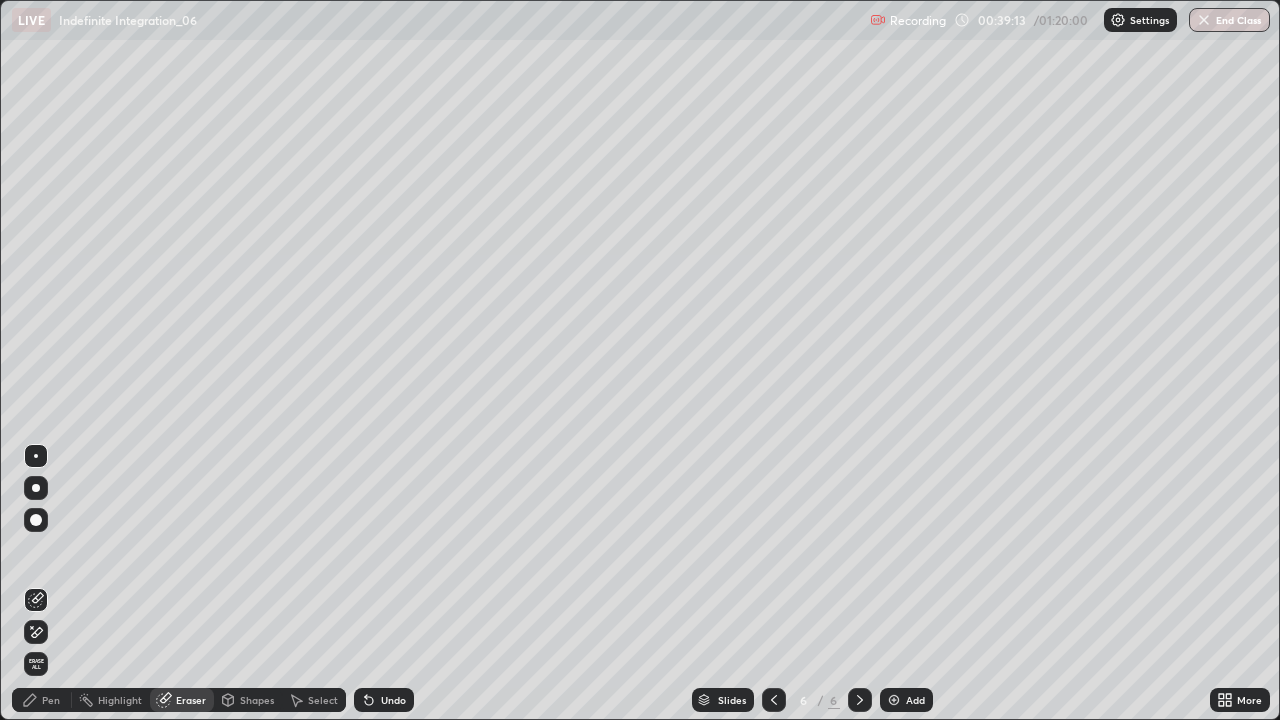 click on "Select" at bounding box center (323, 700) 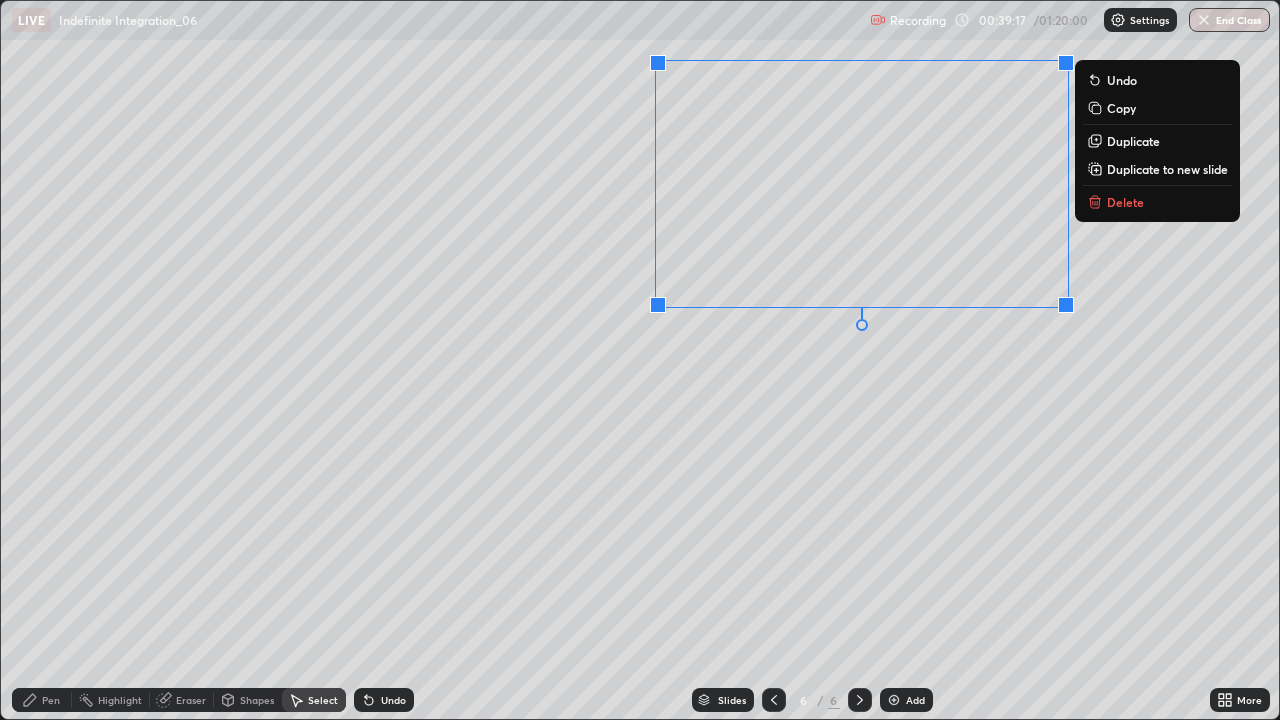 click on "Delete" at bounding box center [1157, 202] 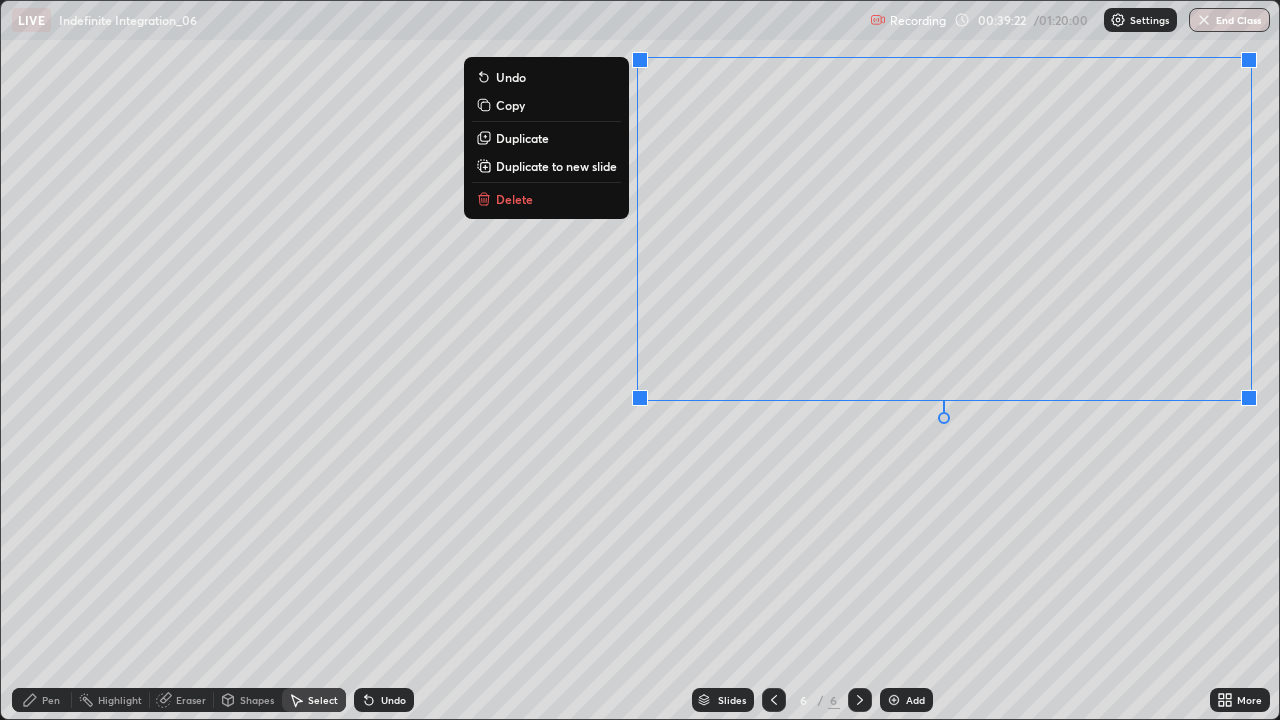 click on "Pen" at bounding box center (42, 700) 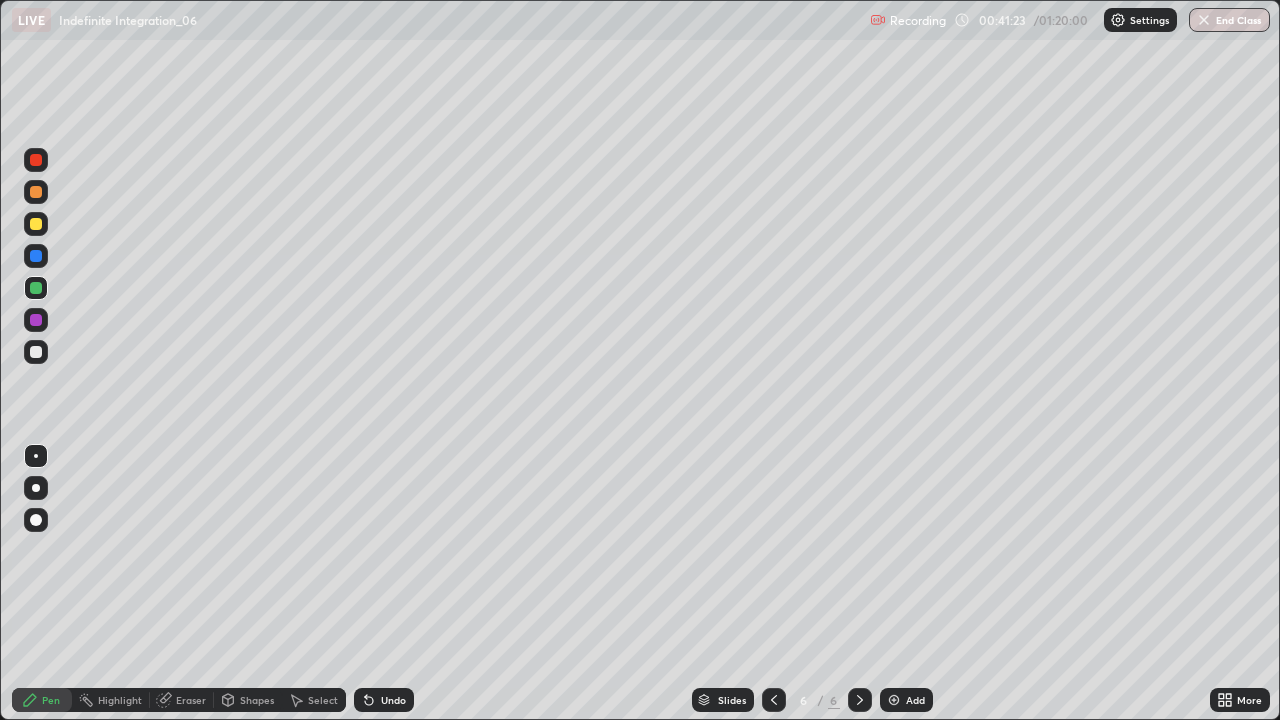 click at bounding box center (36, 224) 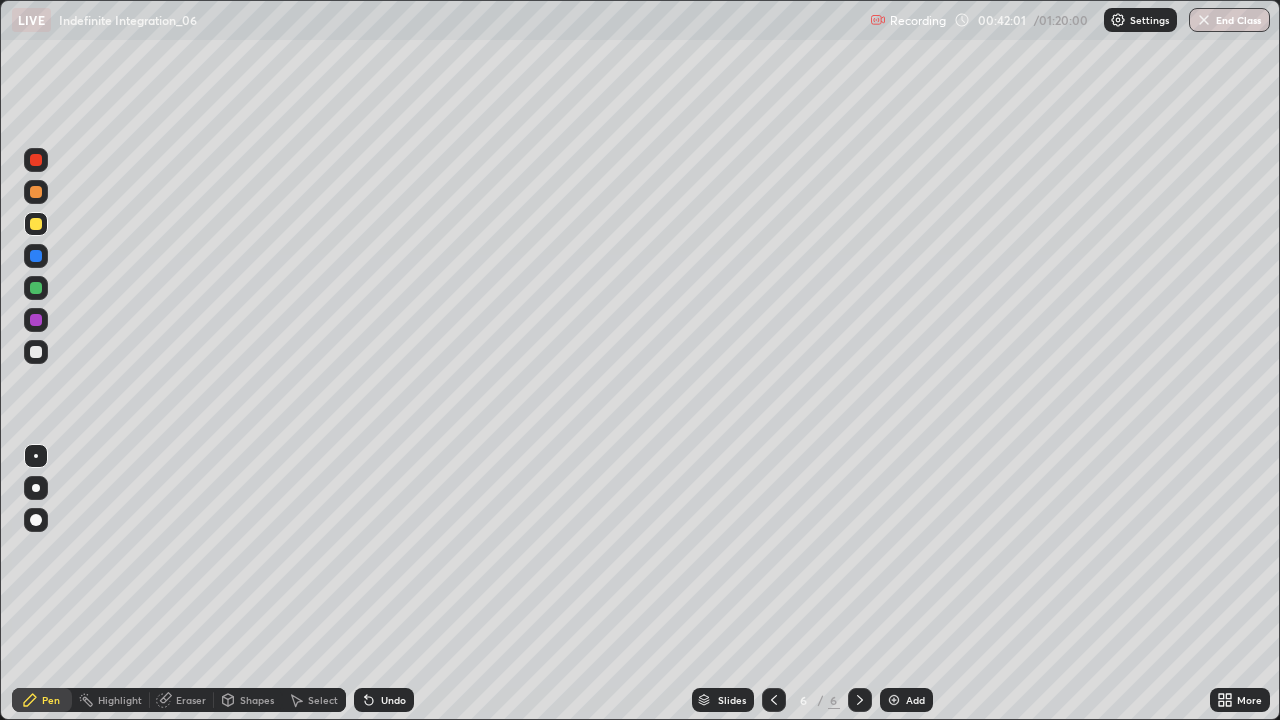 click on "Select" at bounding box center [314, 700] 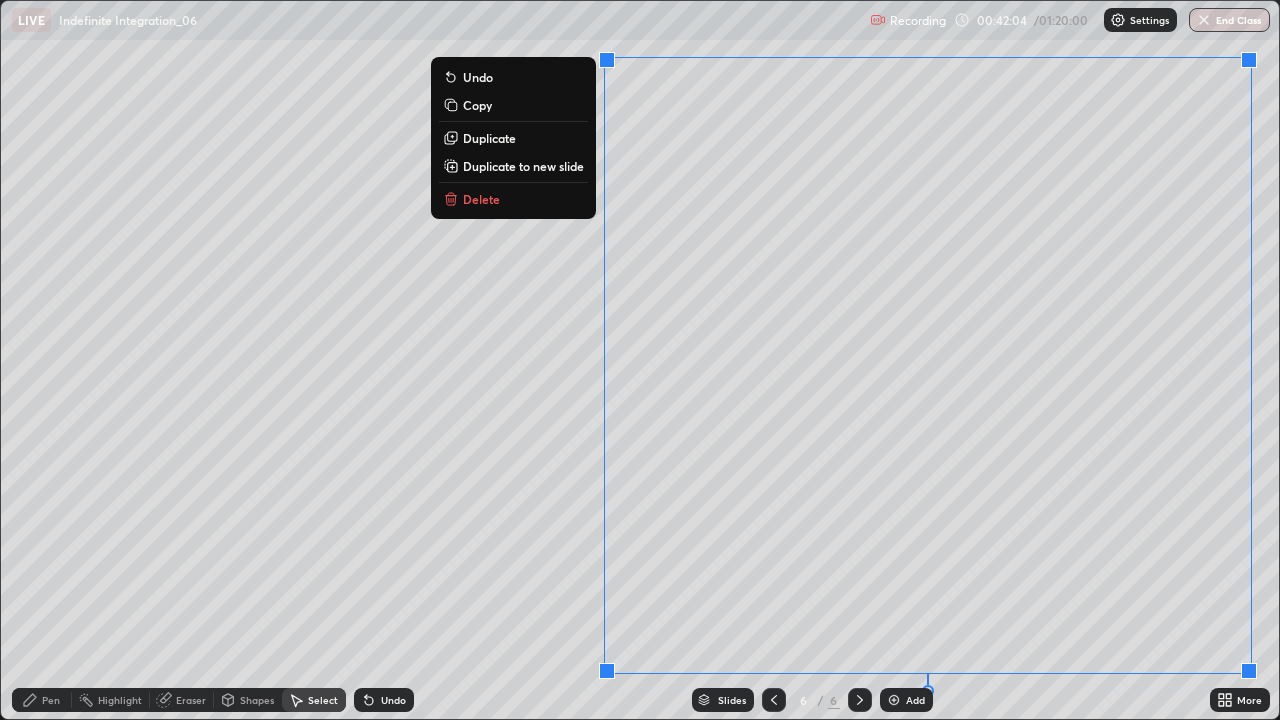 click on "Delete" at bounding box center [513, 199] 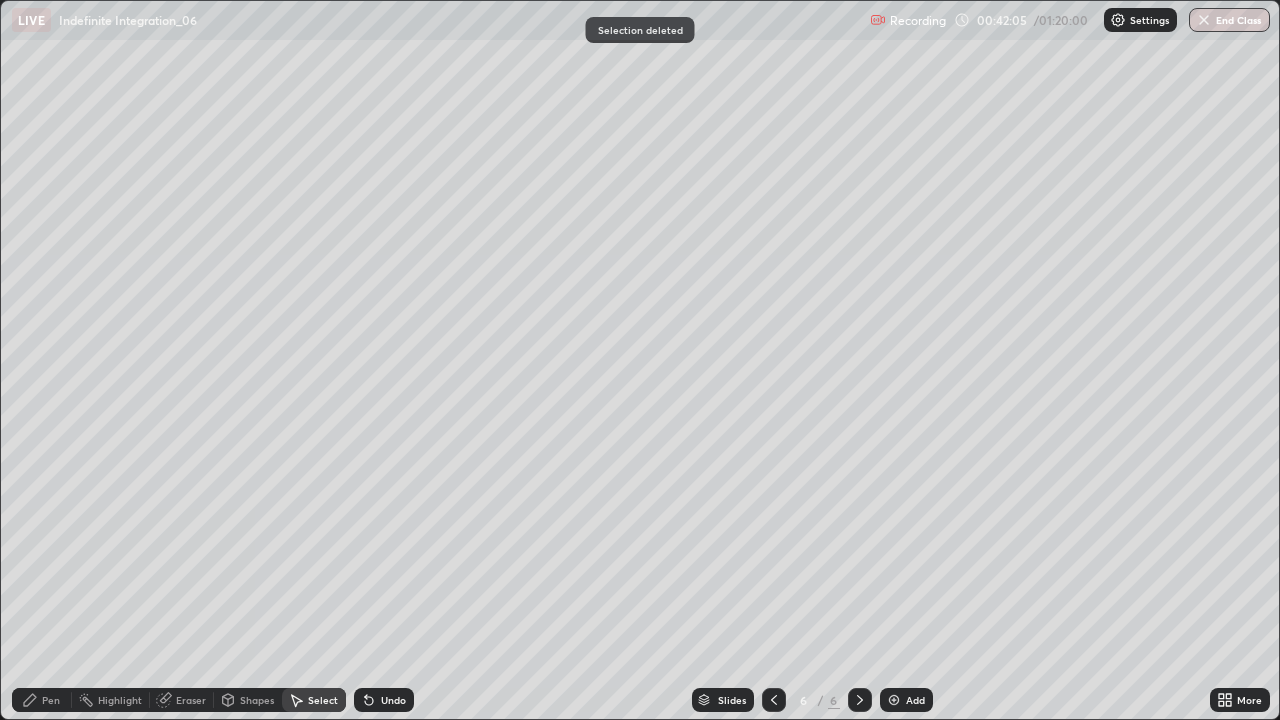 click on "Pen" at bounding box center [42, 700] 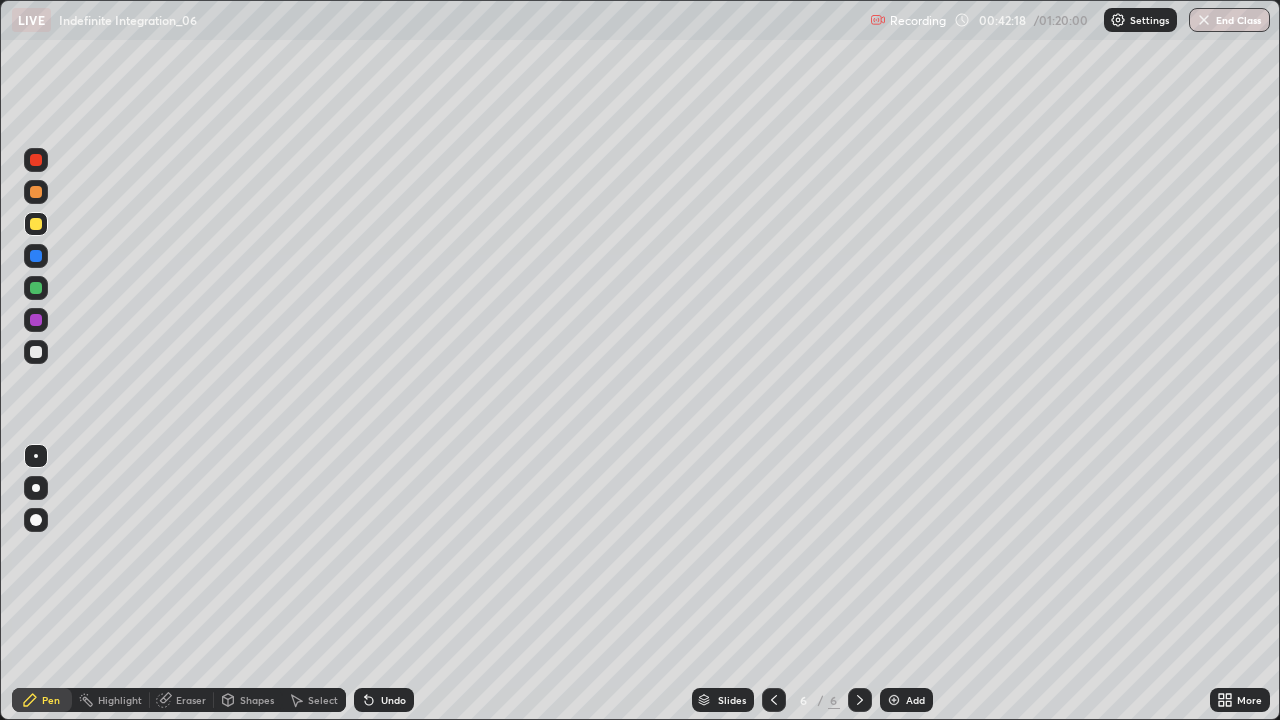 click on "Undo" at bounding box center [384, 700] 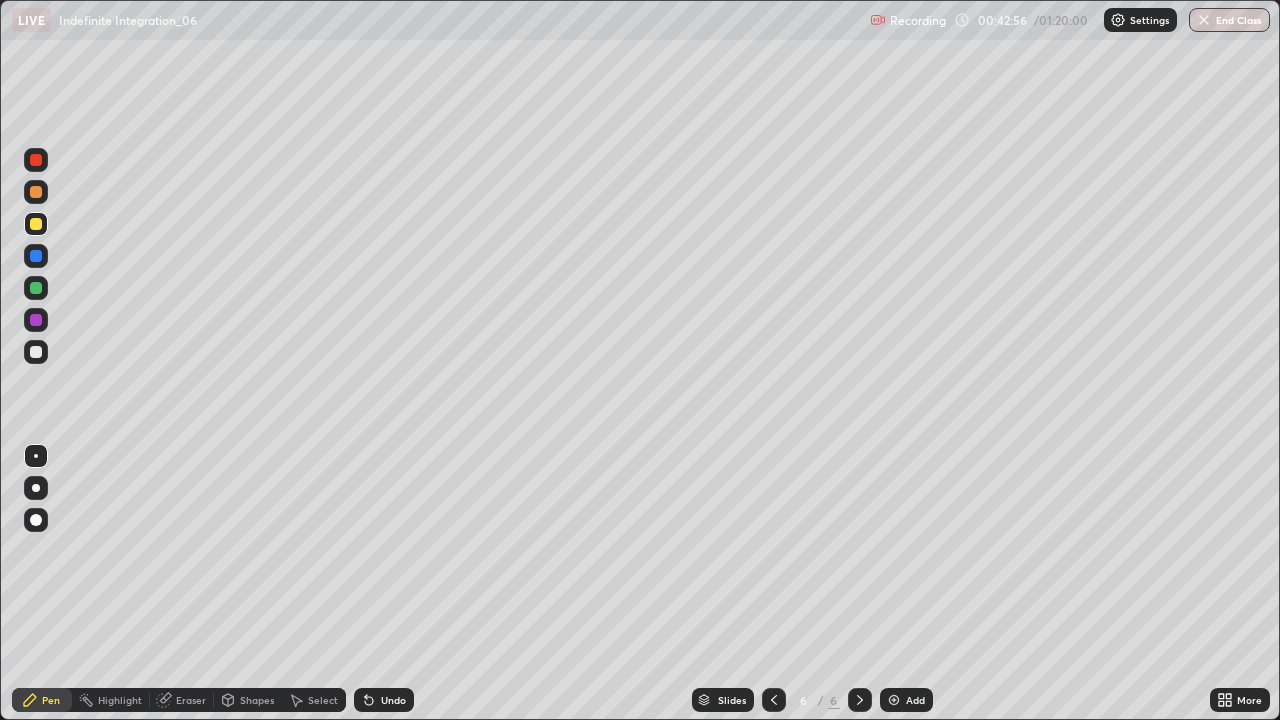 click 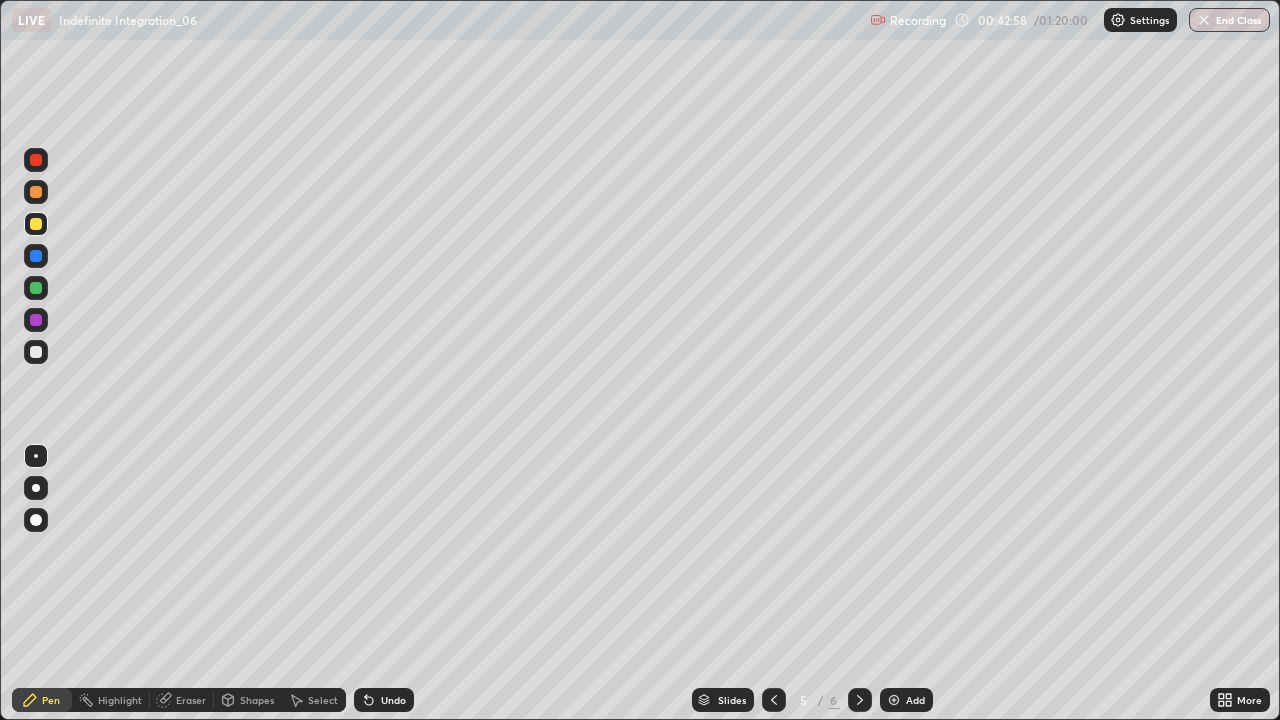 click 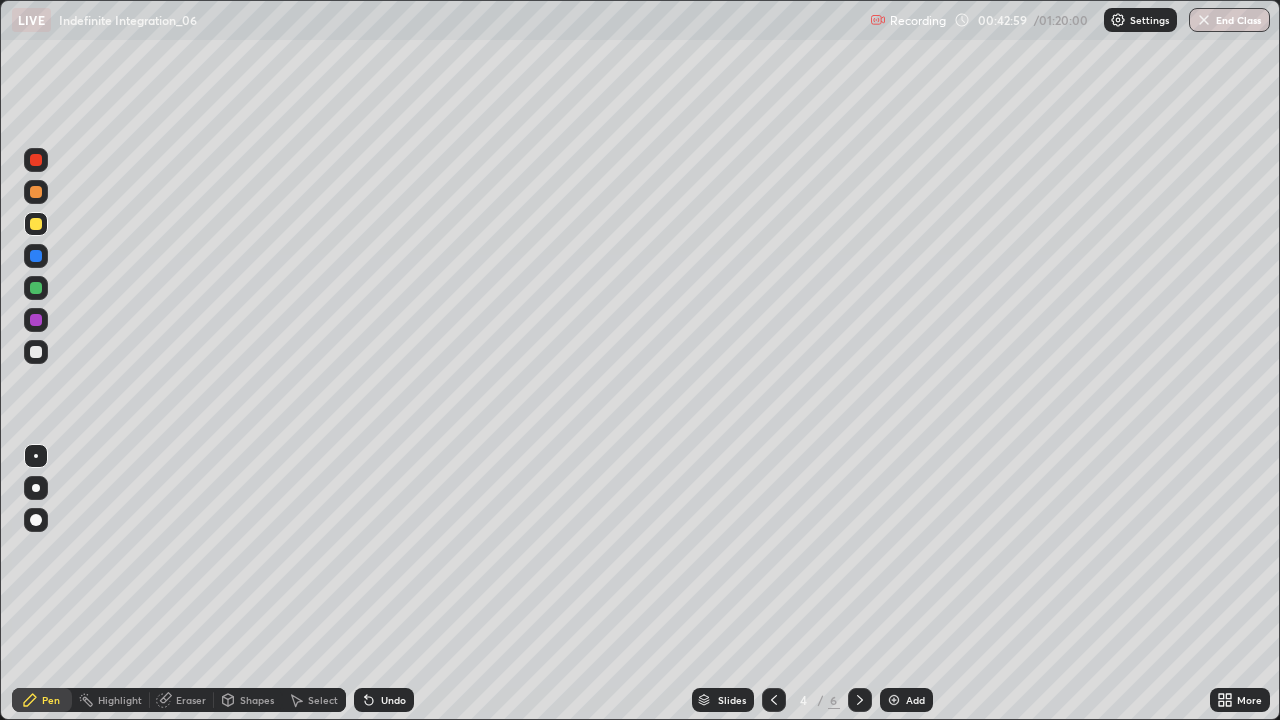 click 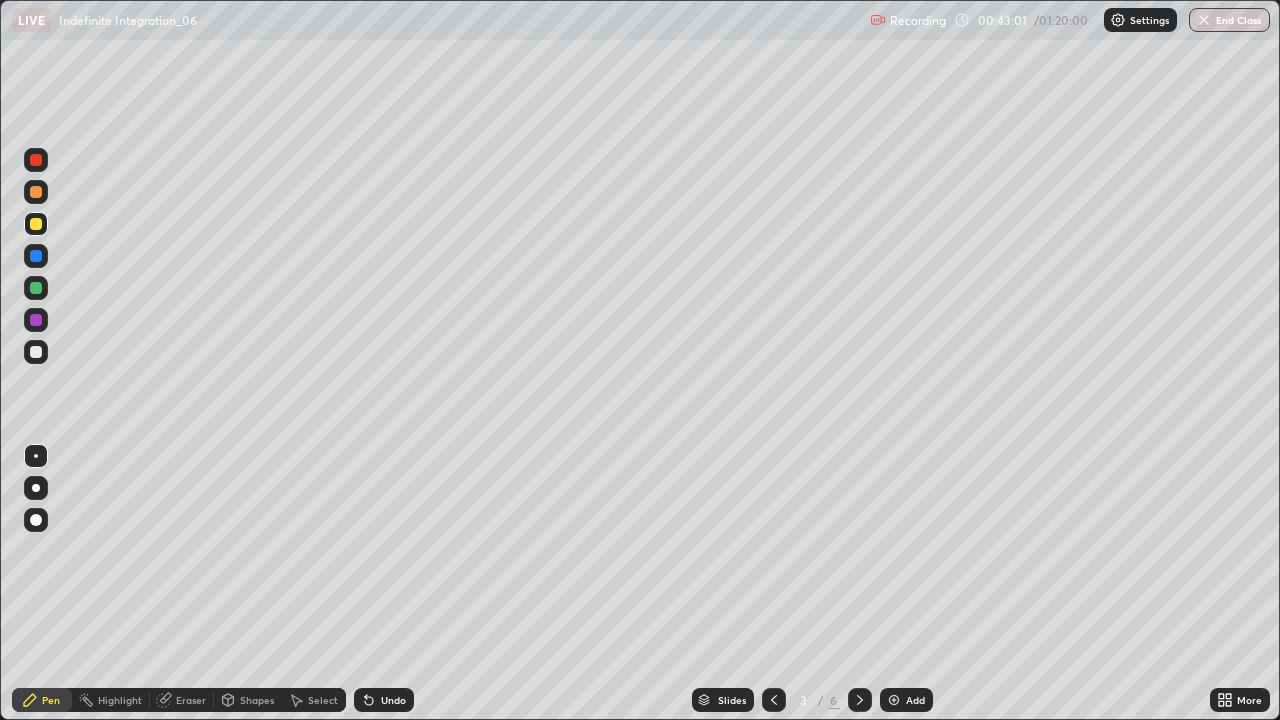 click 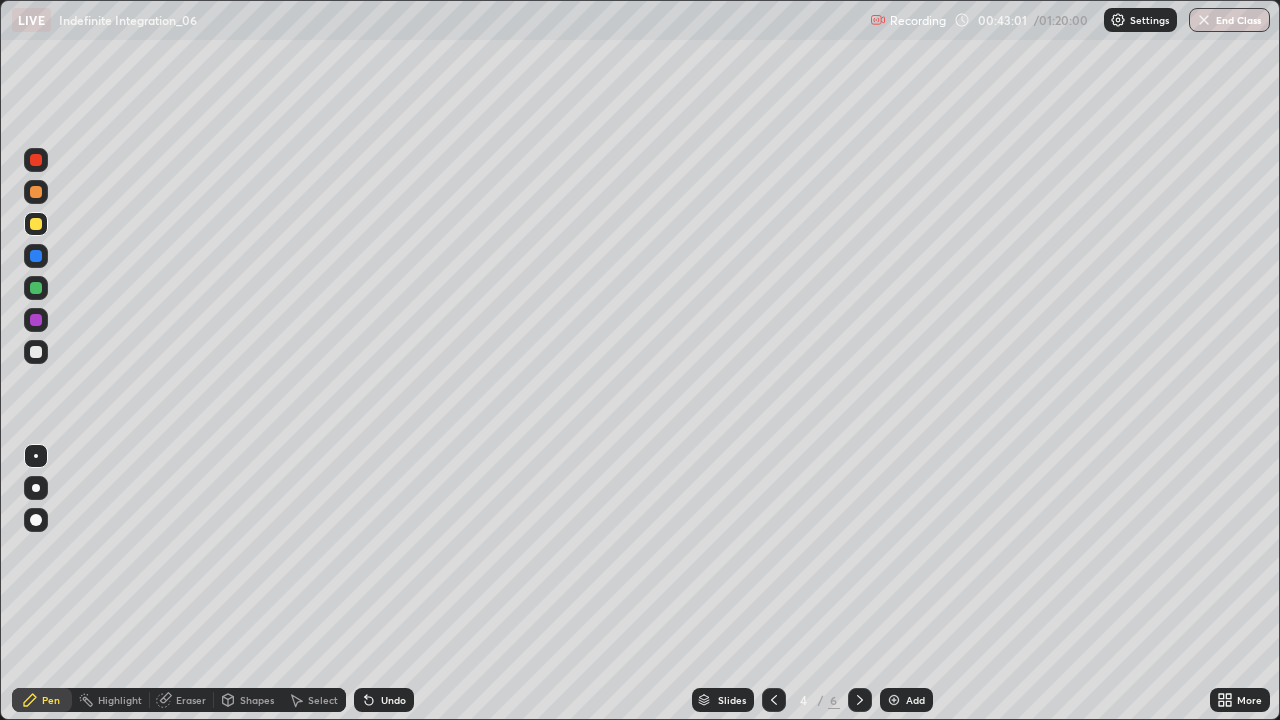 click 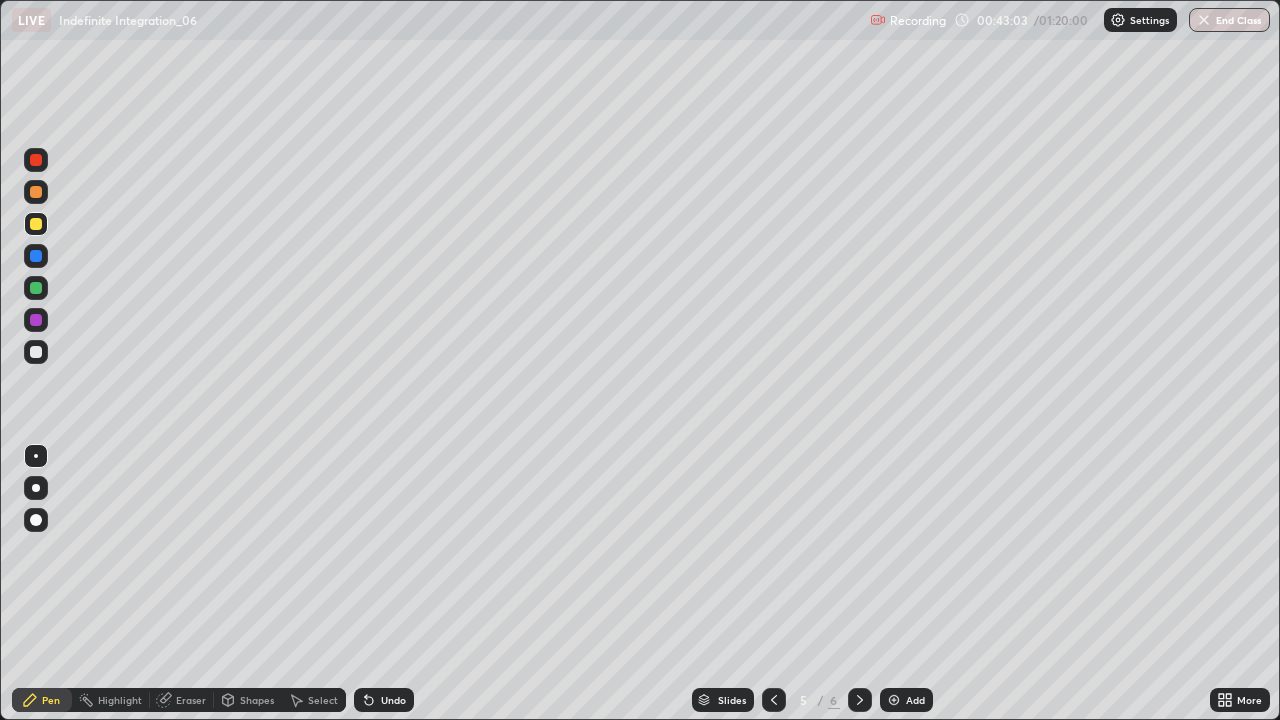click 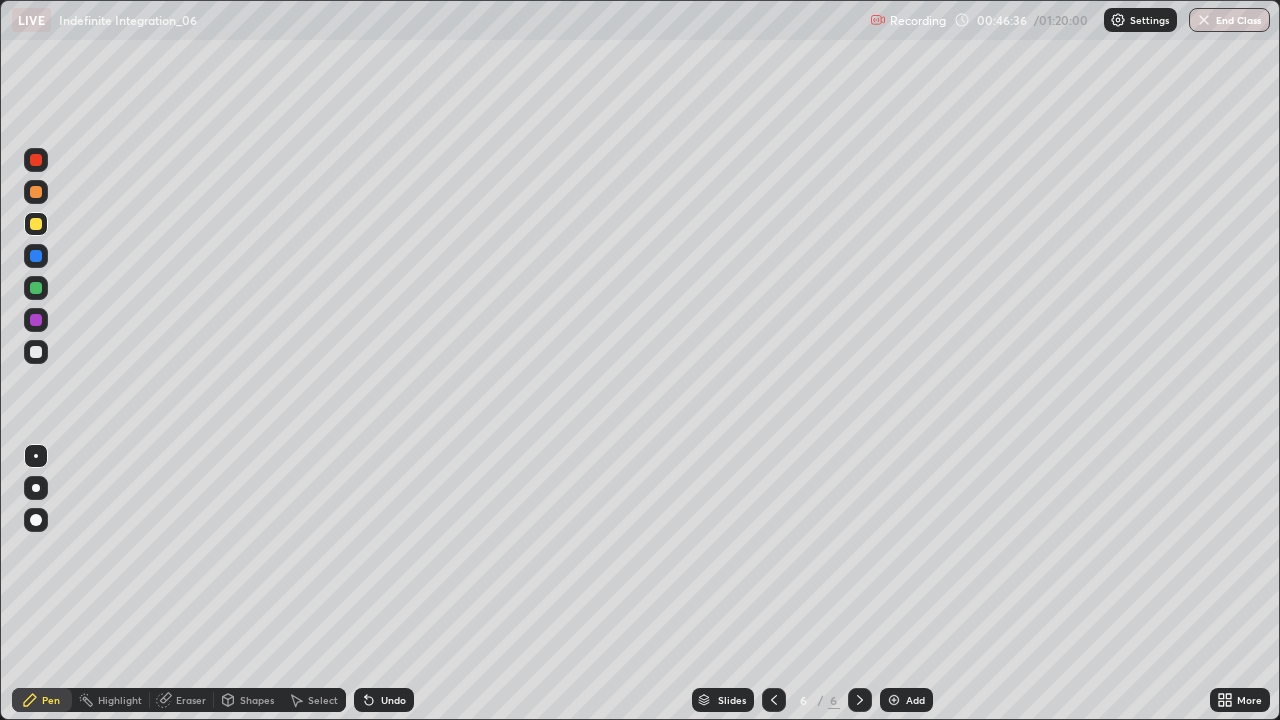 click on "Select" at bounding box center (323, 700) 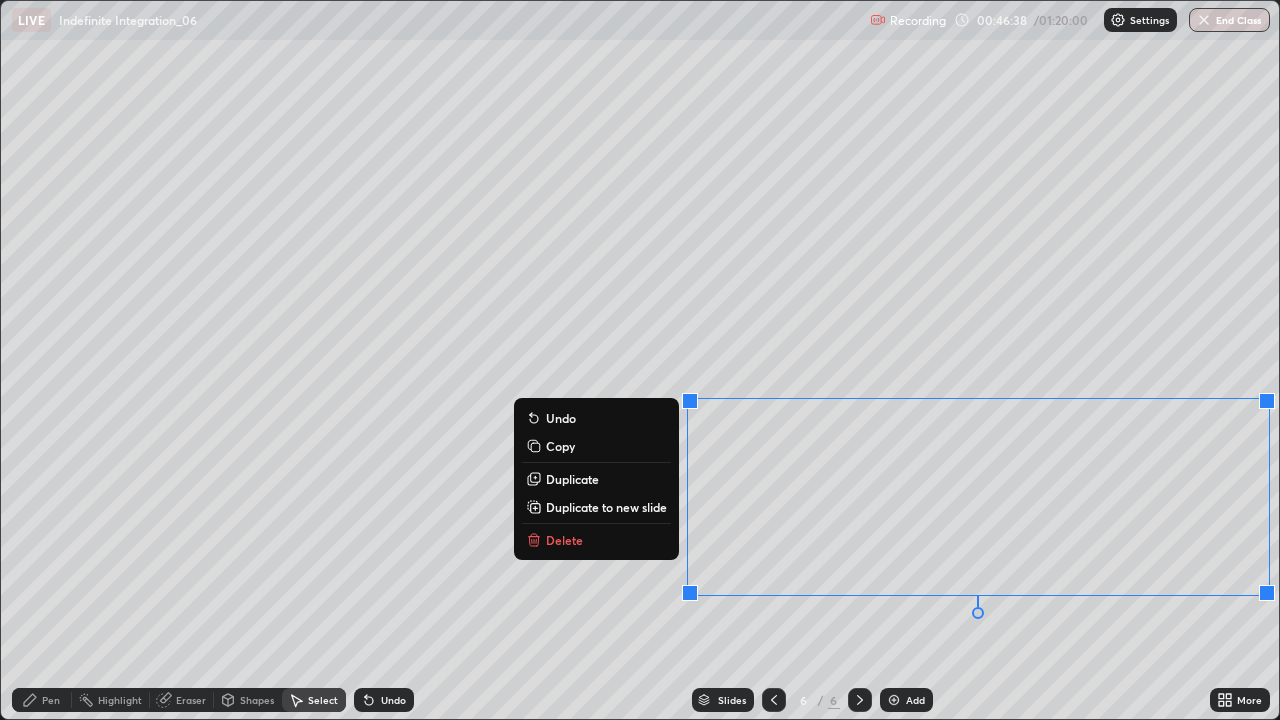 click on "Delete" at bounding box center (596, 540) 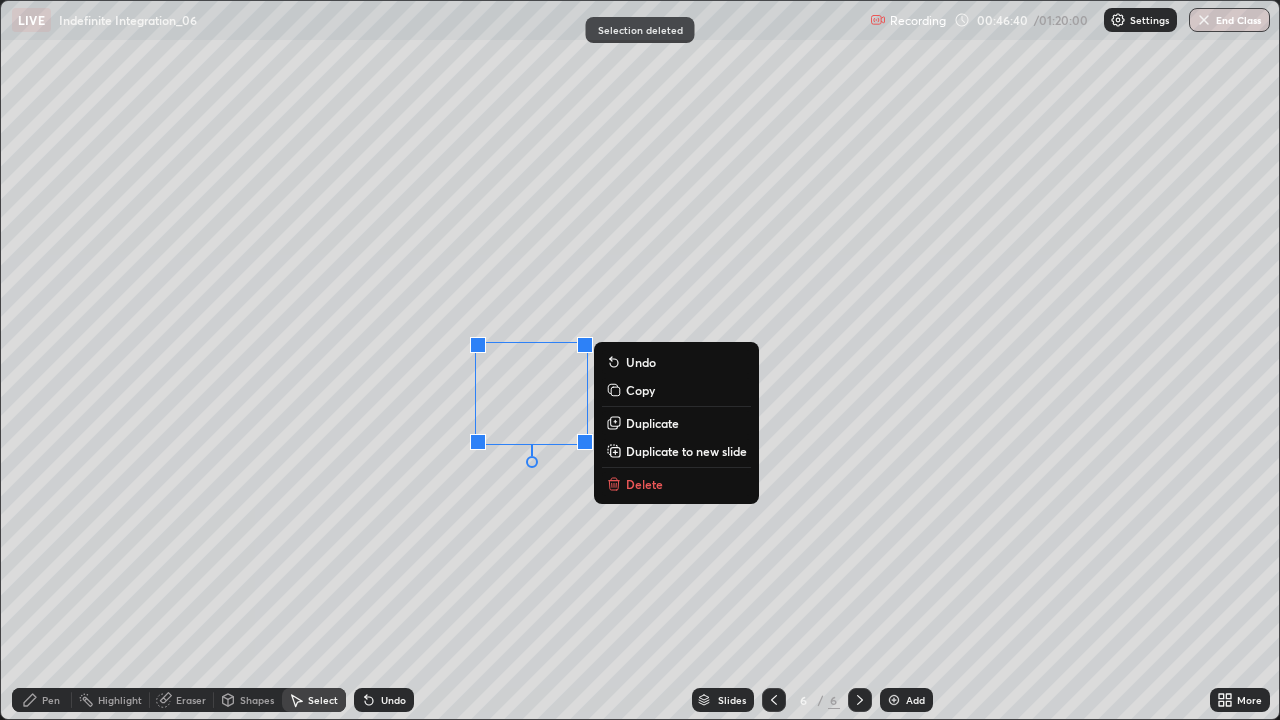 click on "Delete" at bounding box center (676, 484) 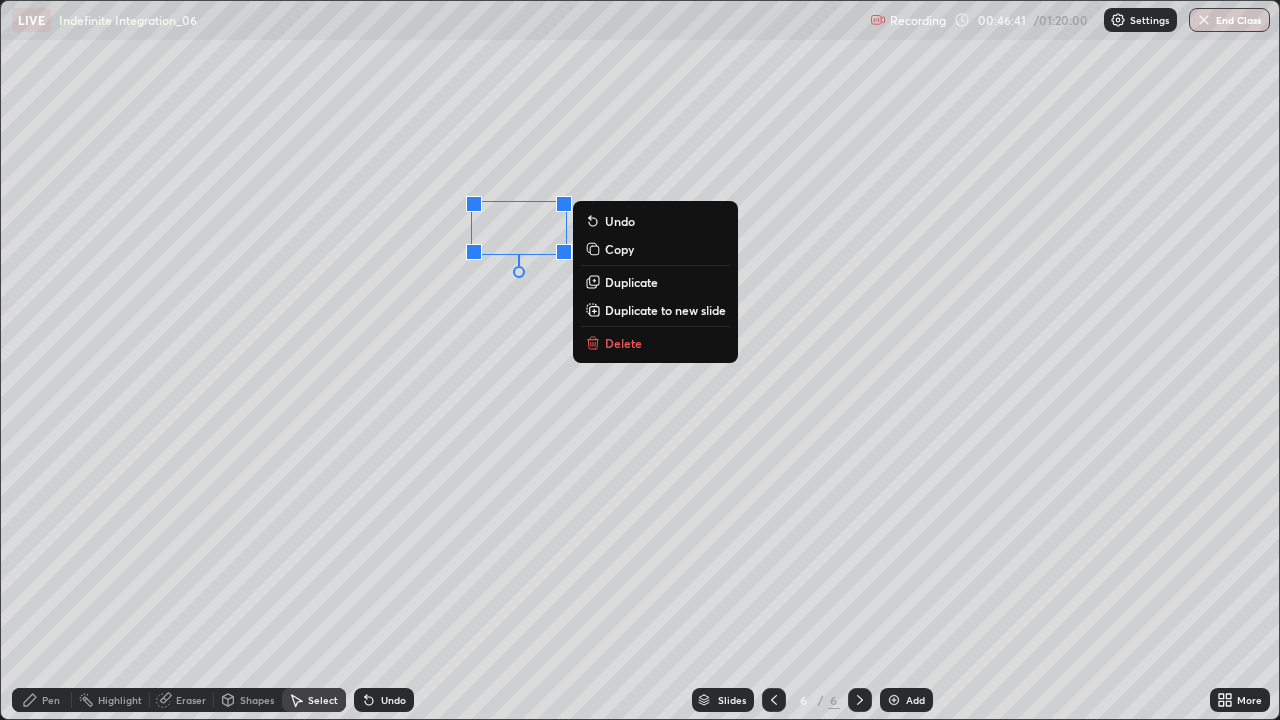 click on "Delete" at bounding box center [655, 343] 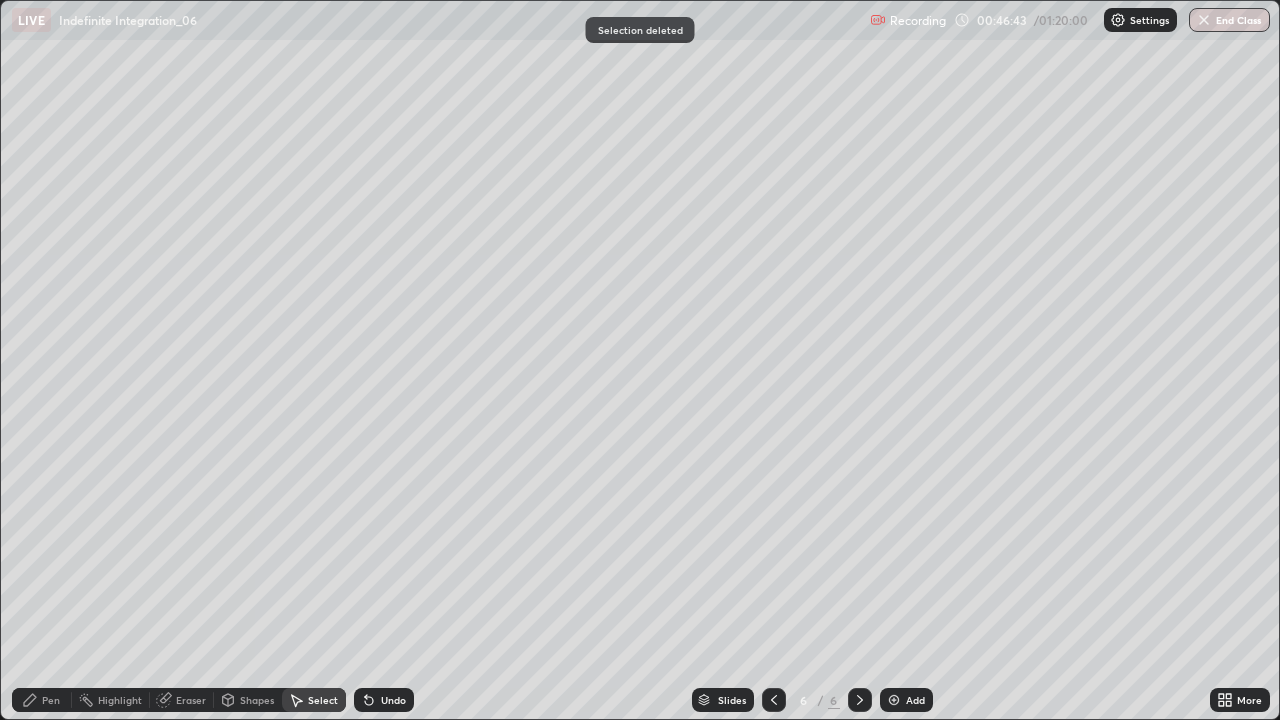 click on "Pen" at bounding box center (42, 700) 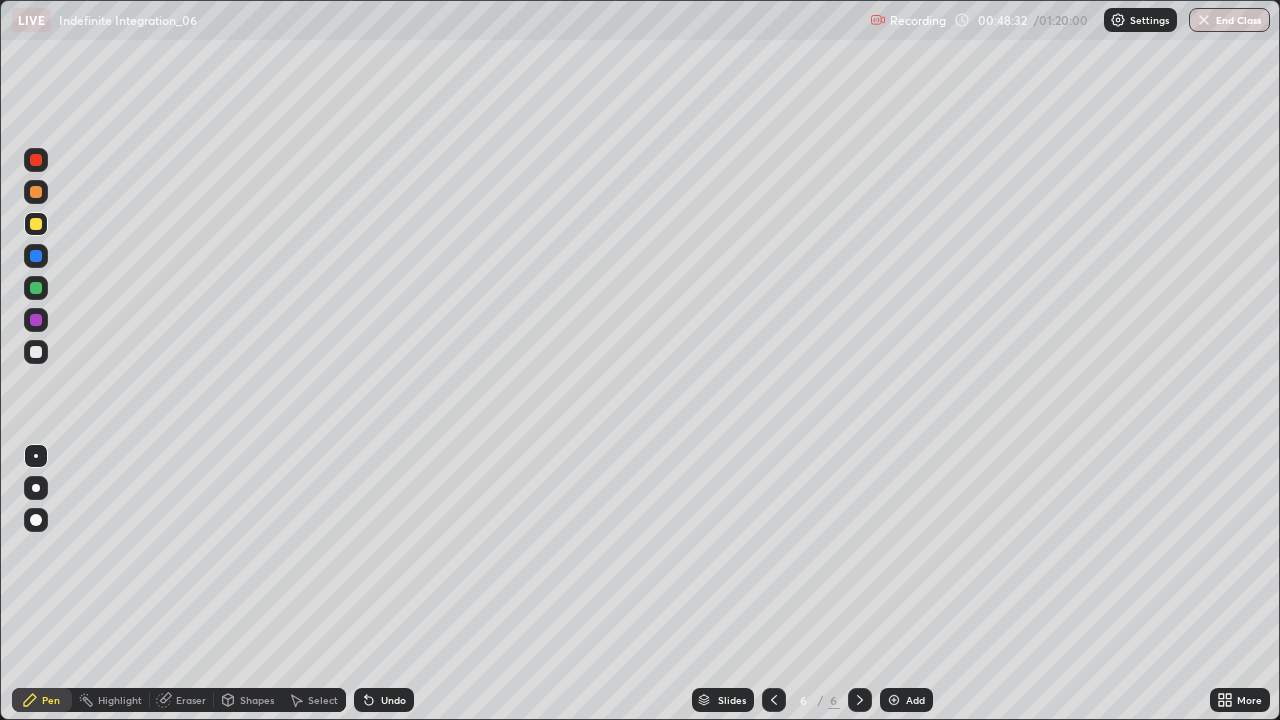 click at bounding box center [36, 288] 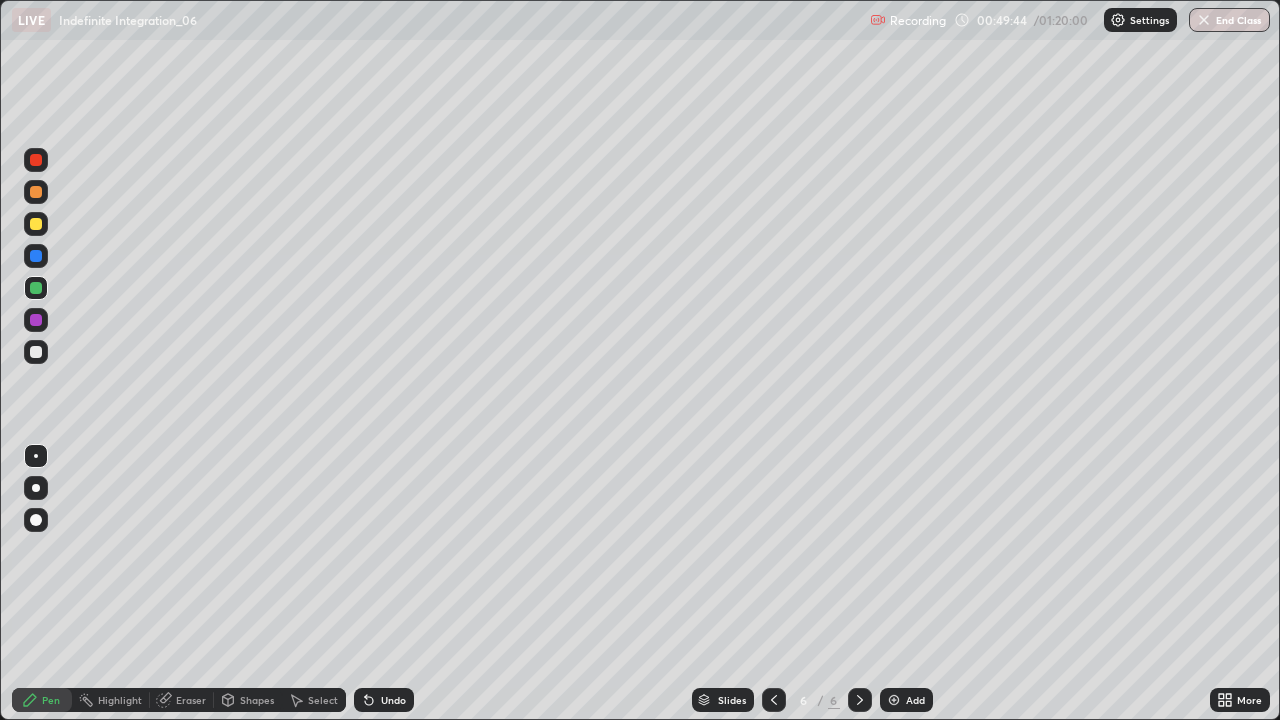 click on "Undo" at bounding box center (384, 700) 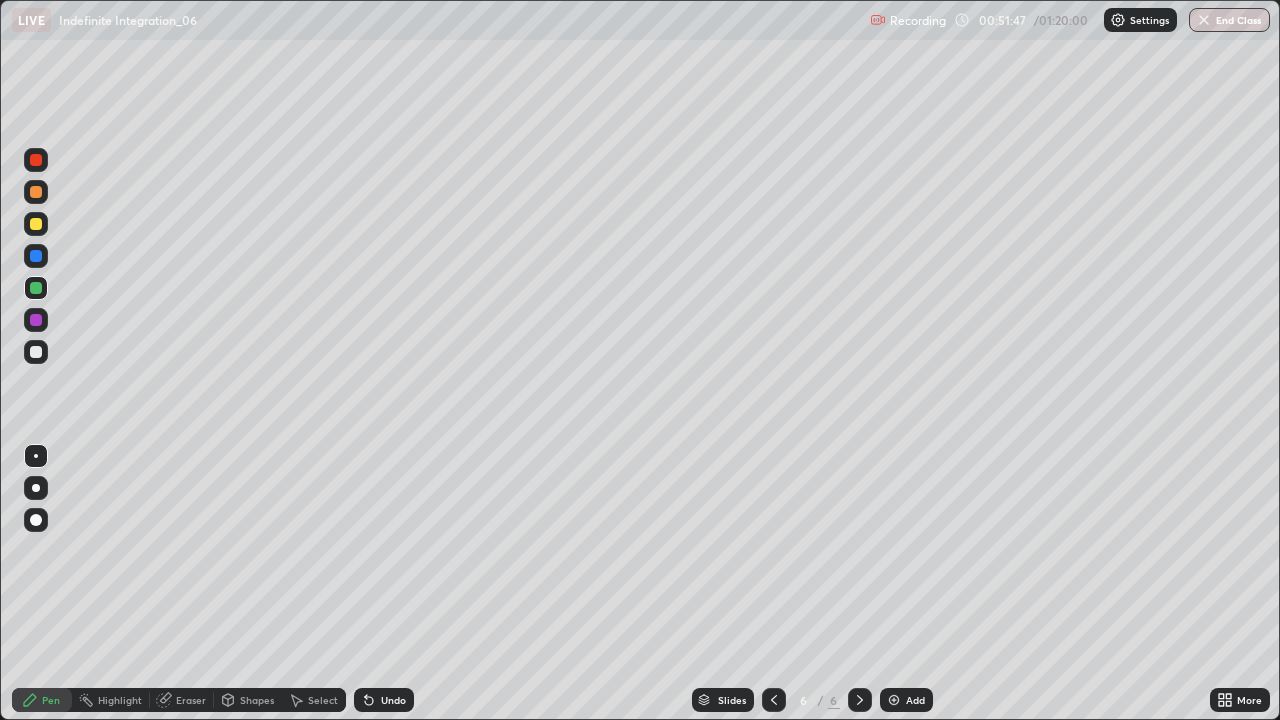 click at bounding box center (36, 224) 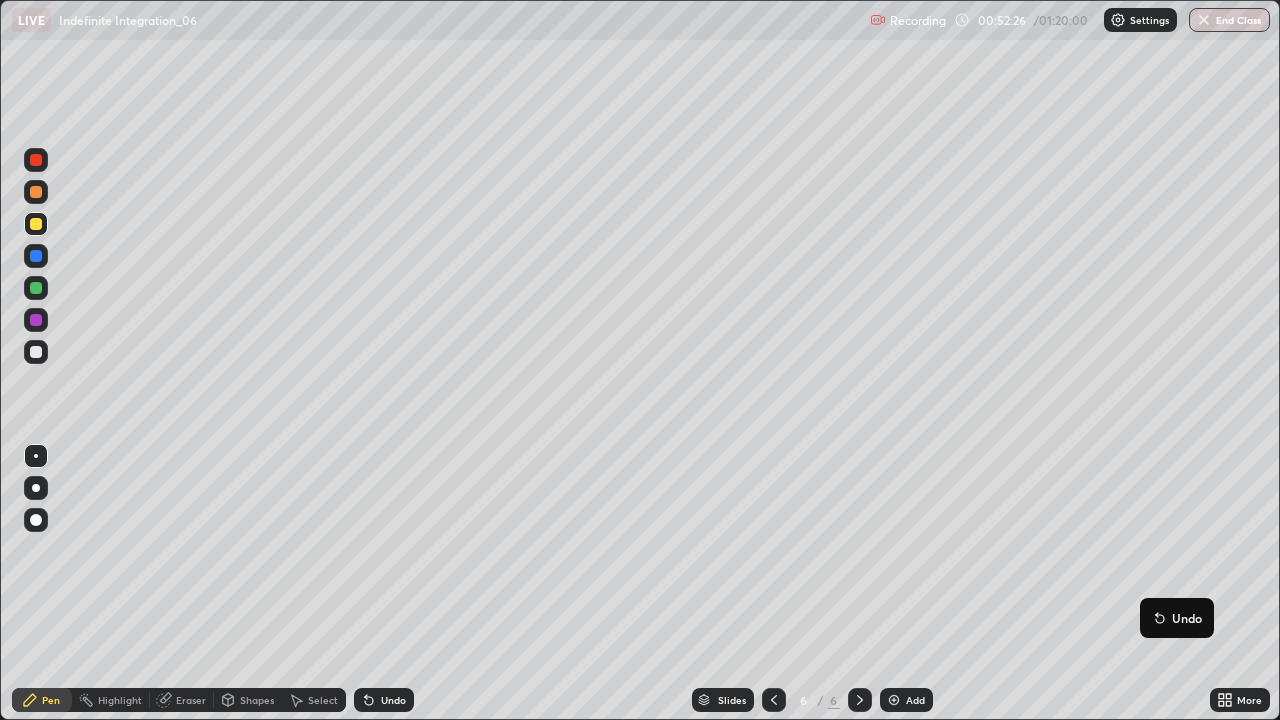 click 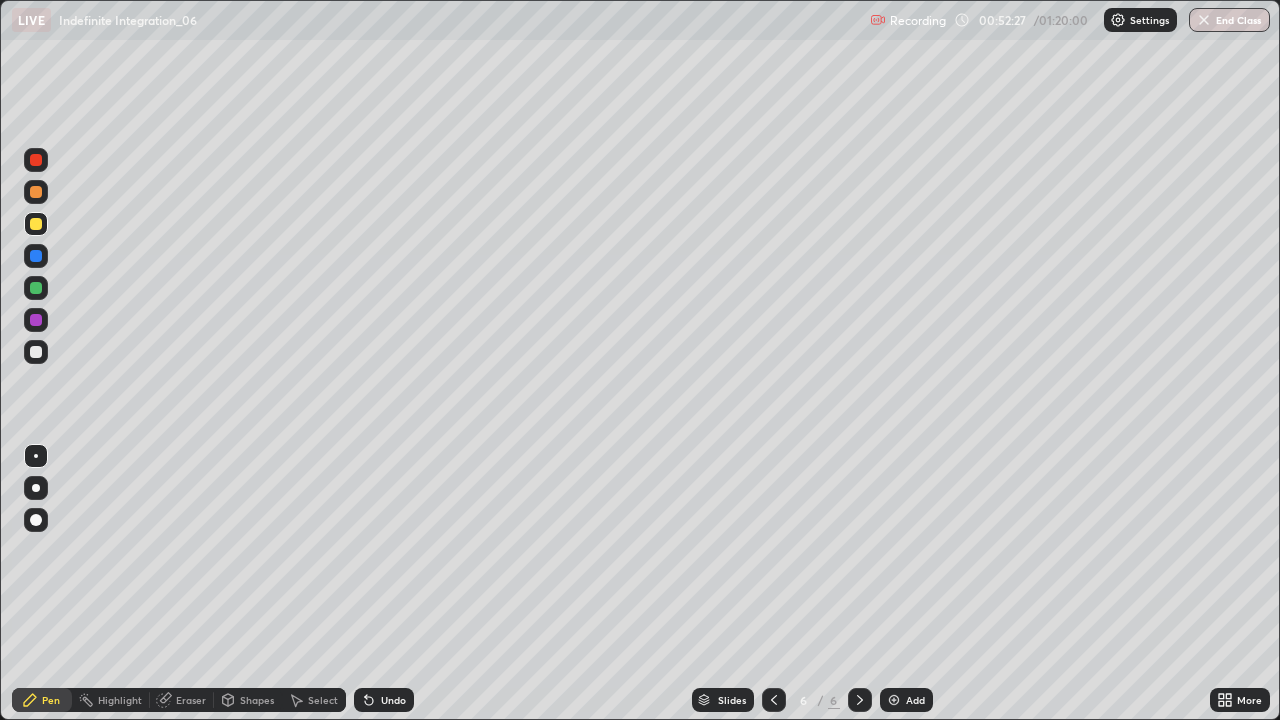 click at bounding box center (894, 700) 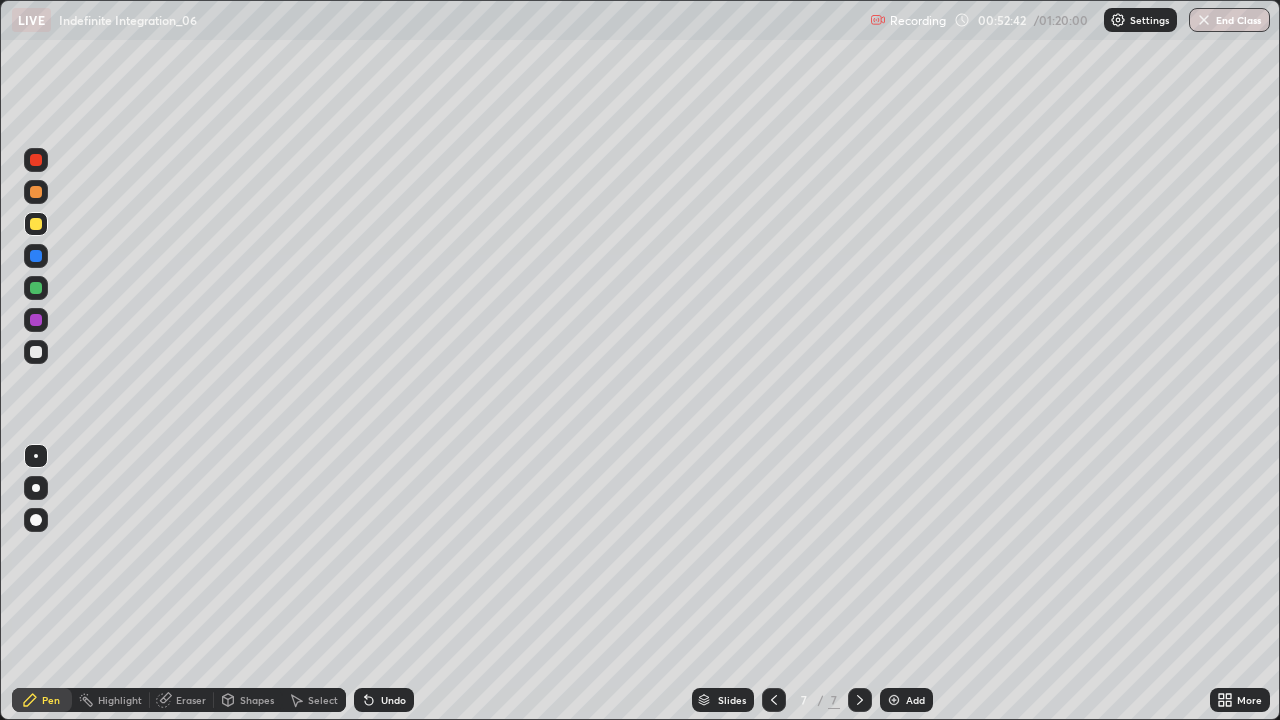 click on "Eraser" at bounding box center [182, 700] 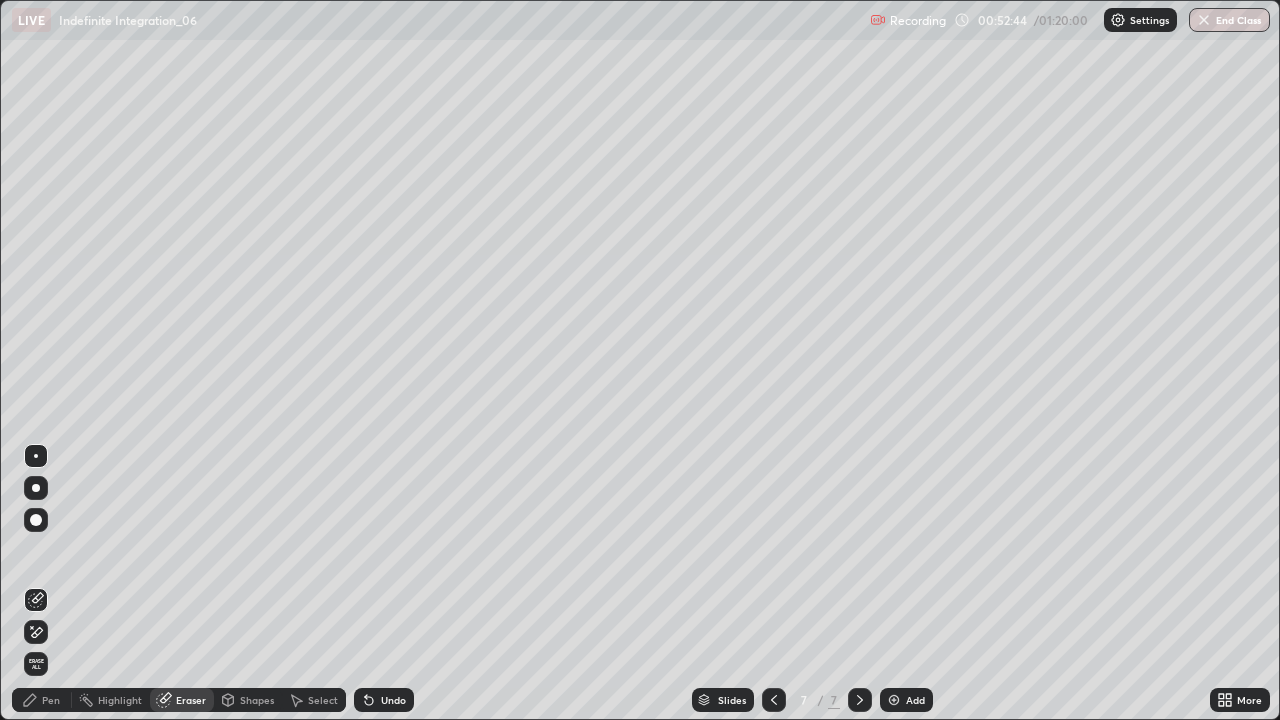 click on "Pen" at bounding box center [42, 700] 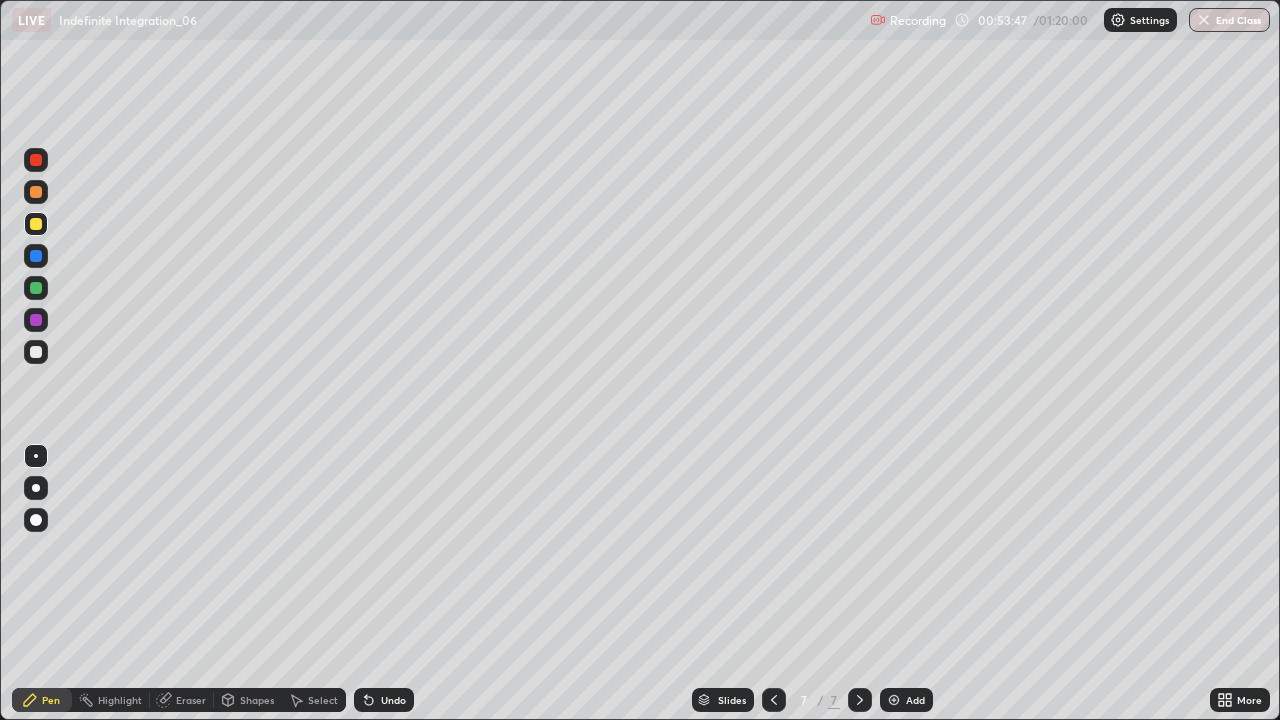 click on "Undo" at bounding box center [384, 700] 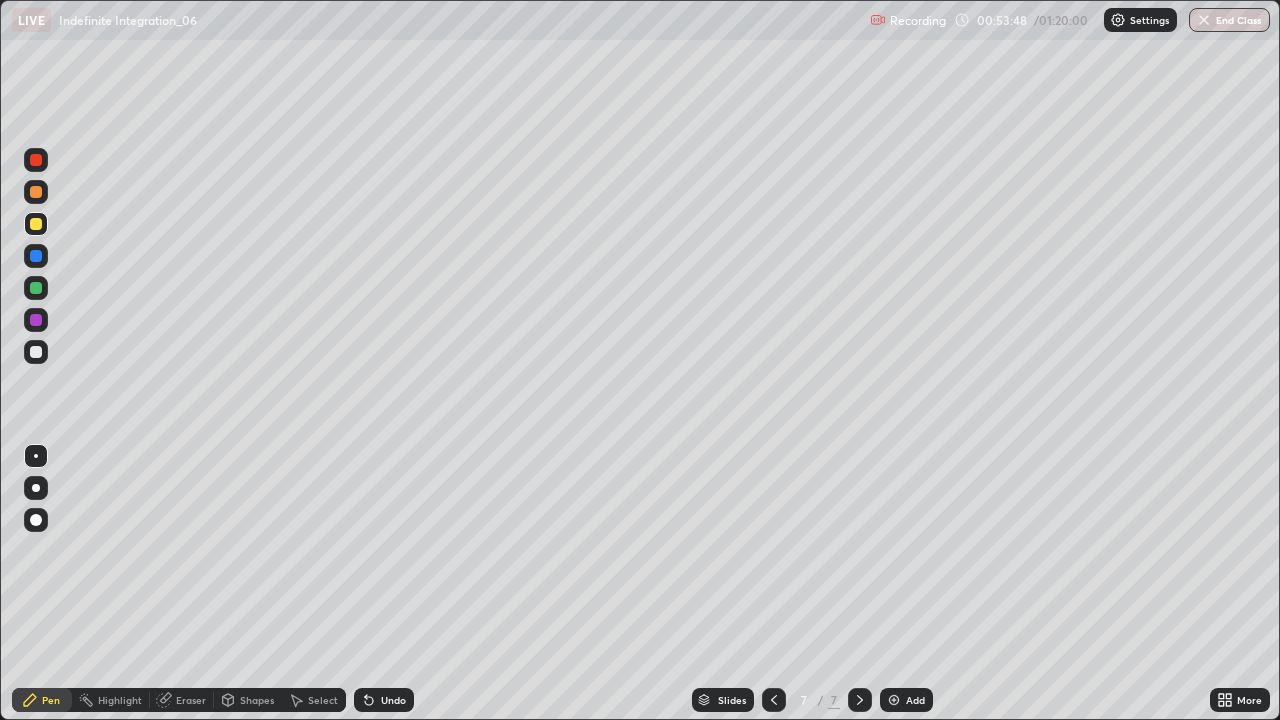 click on "Undo" at bounding box center (384, 700) 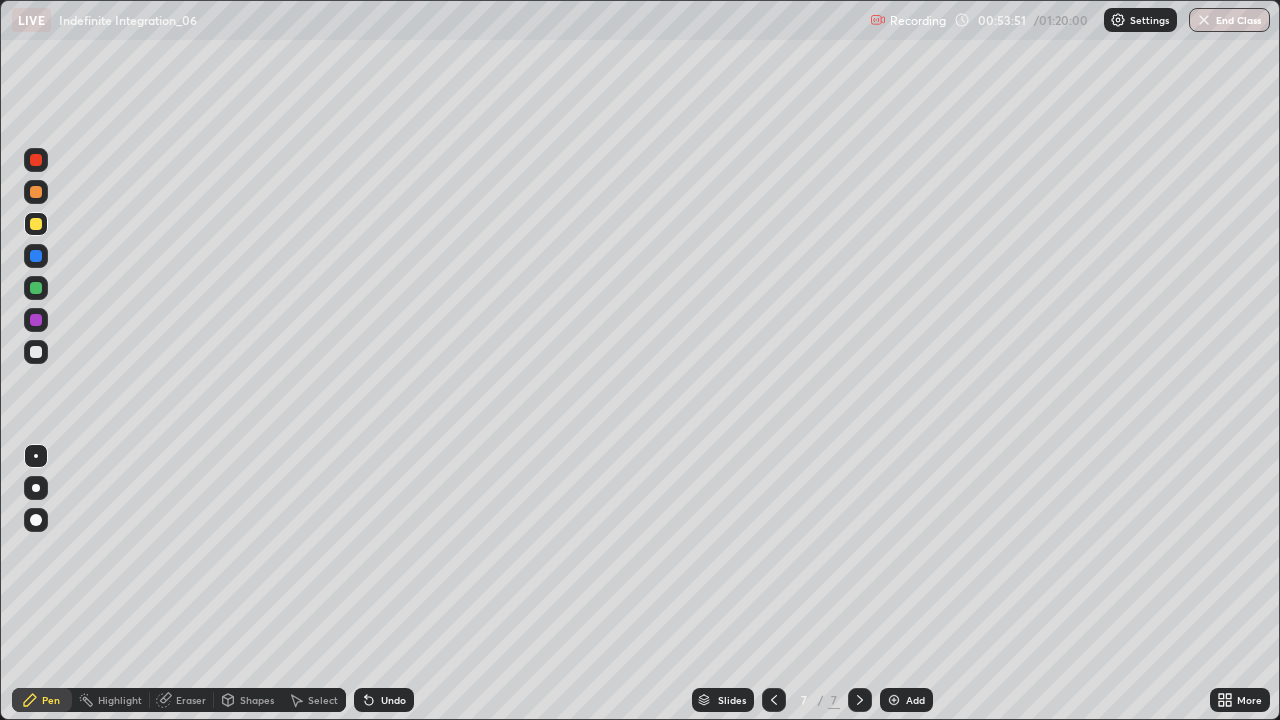 click on "Eraser" at bounding box center [191, 700] 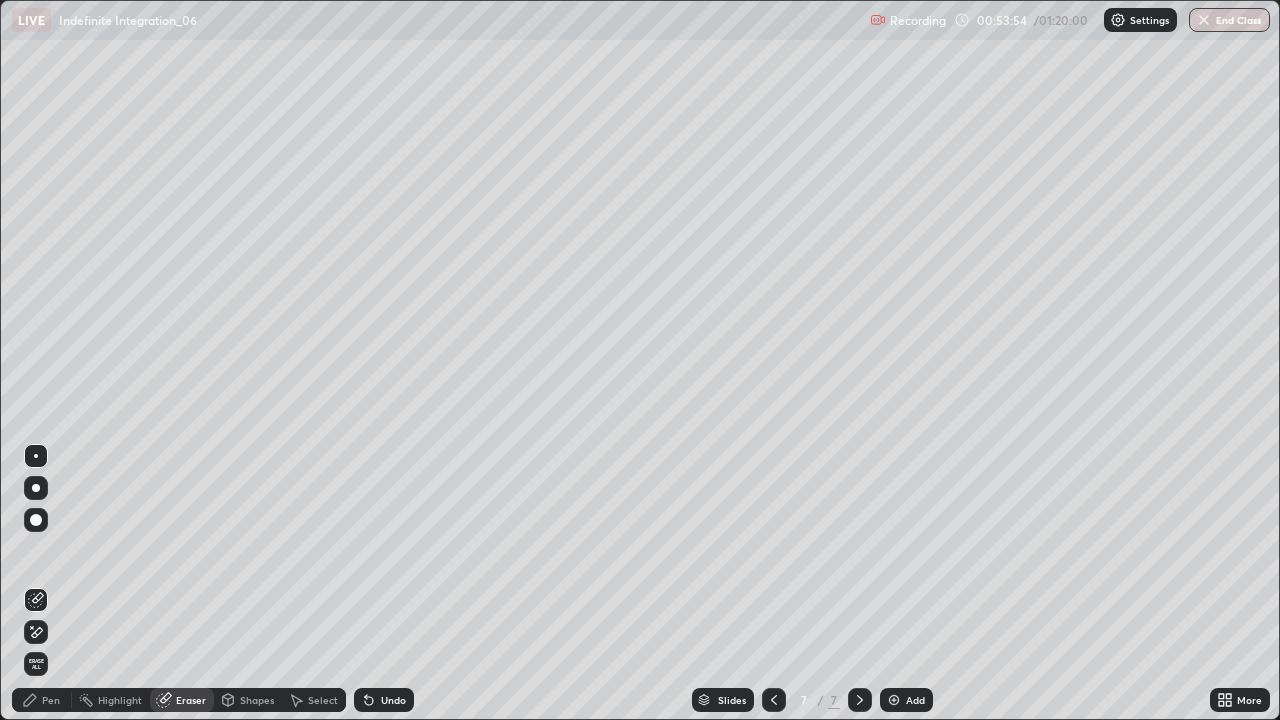 click on "Pen" at bounding box center (51, 700) 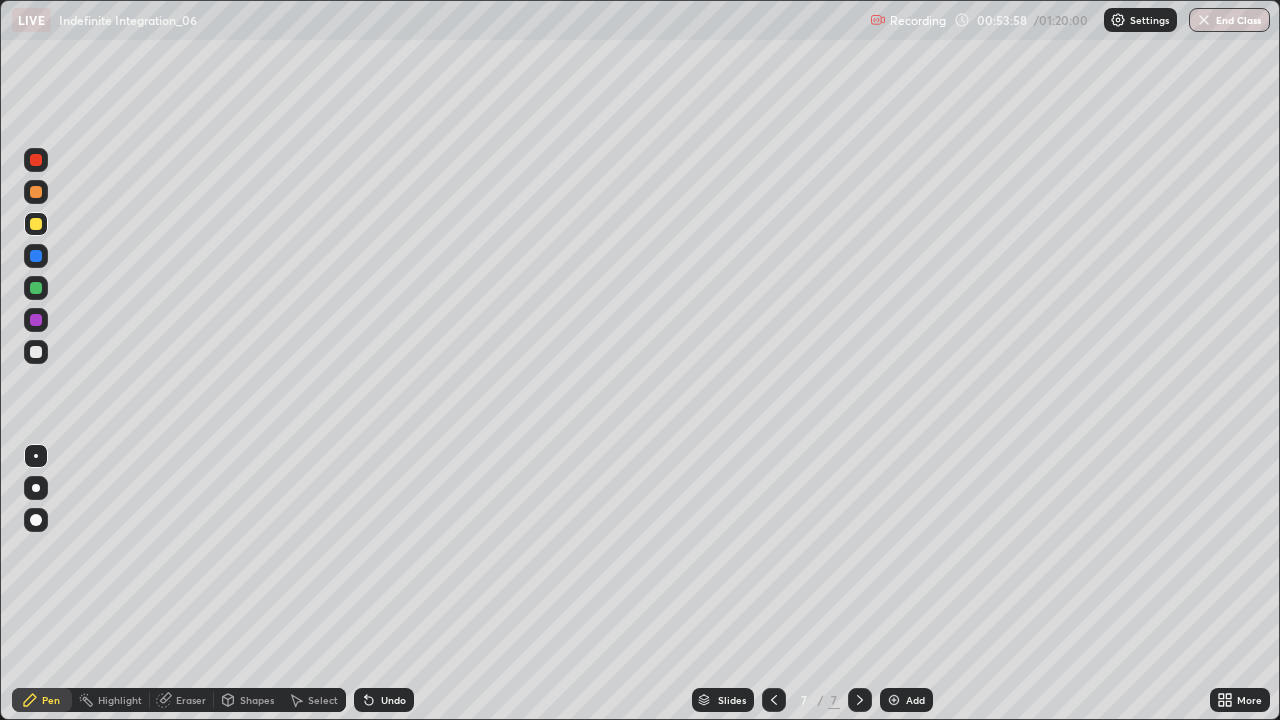 click on "Eraser" at bounding box center [191, 700] 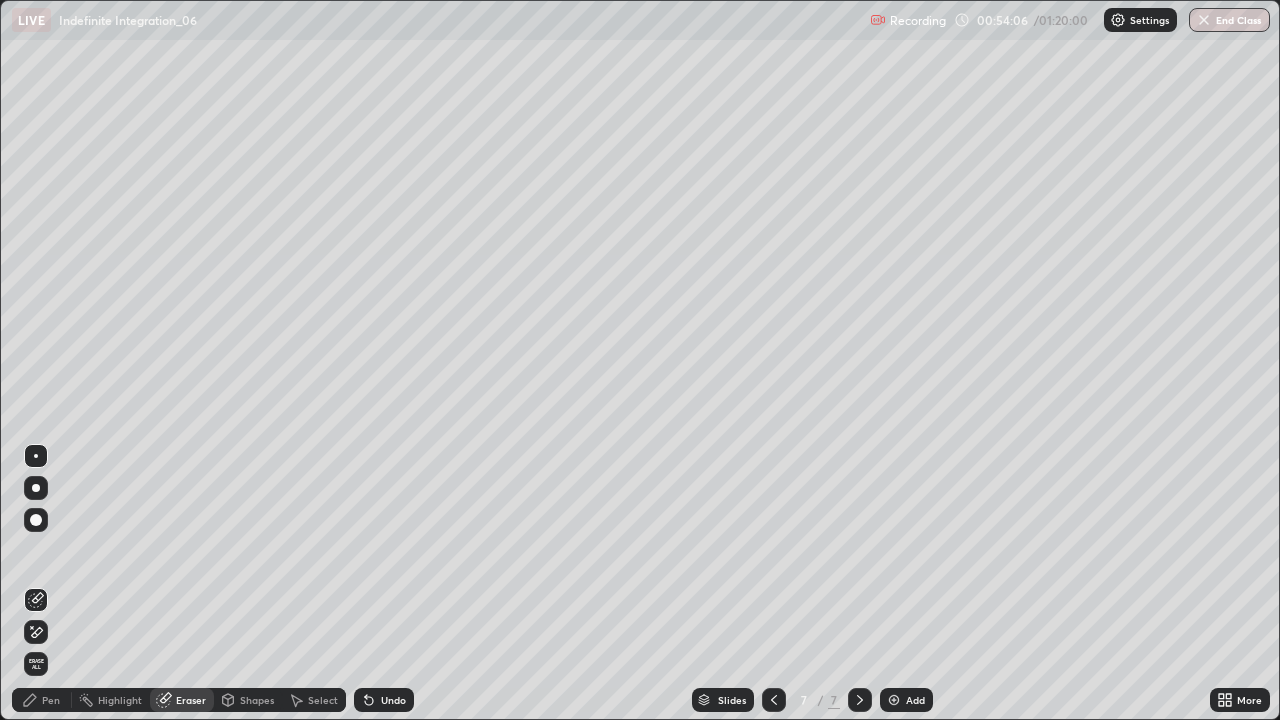 click on "Pen" at bounding box center [51, 700] 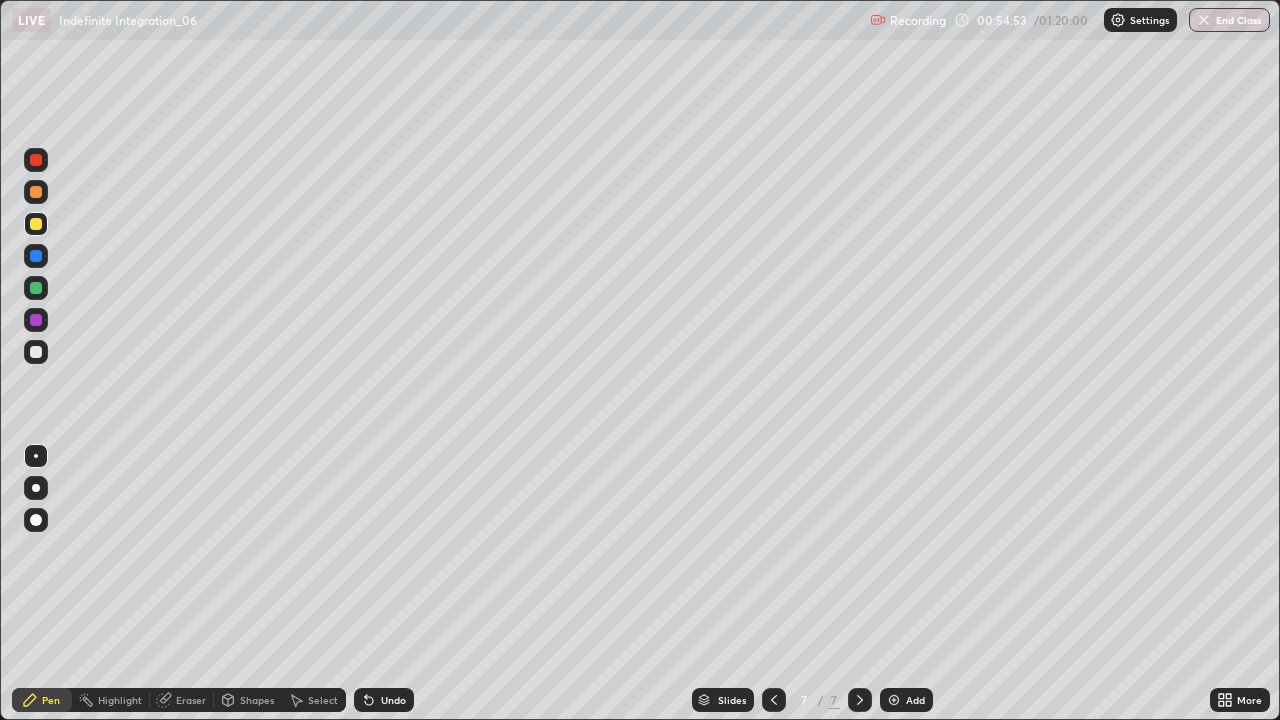 click at bounding box center [36, 288] 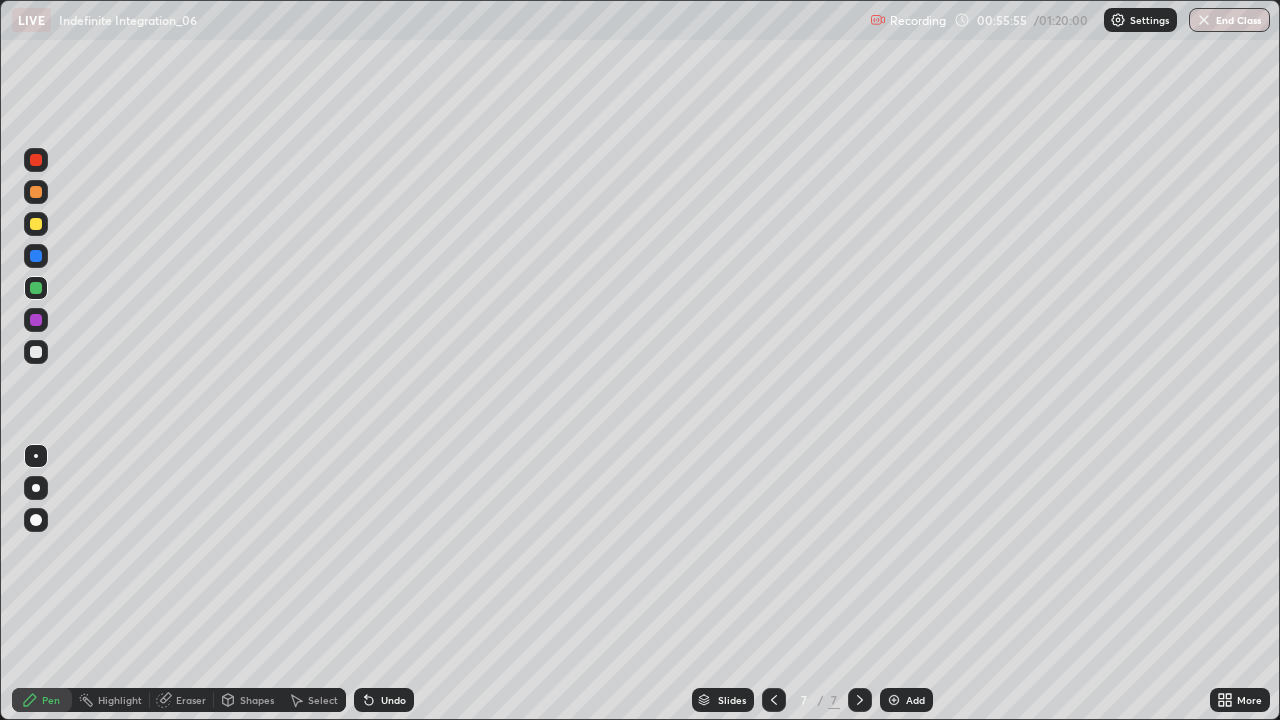 click at bounding box center (36, 224) 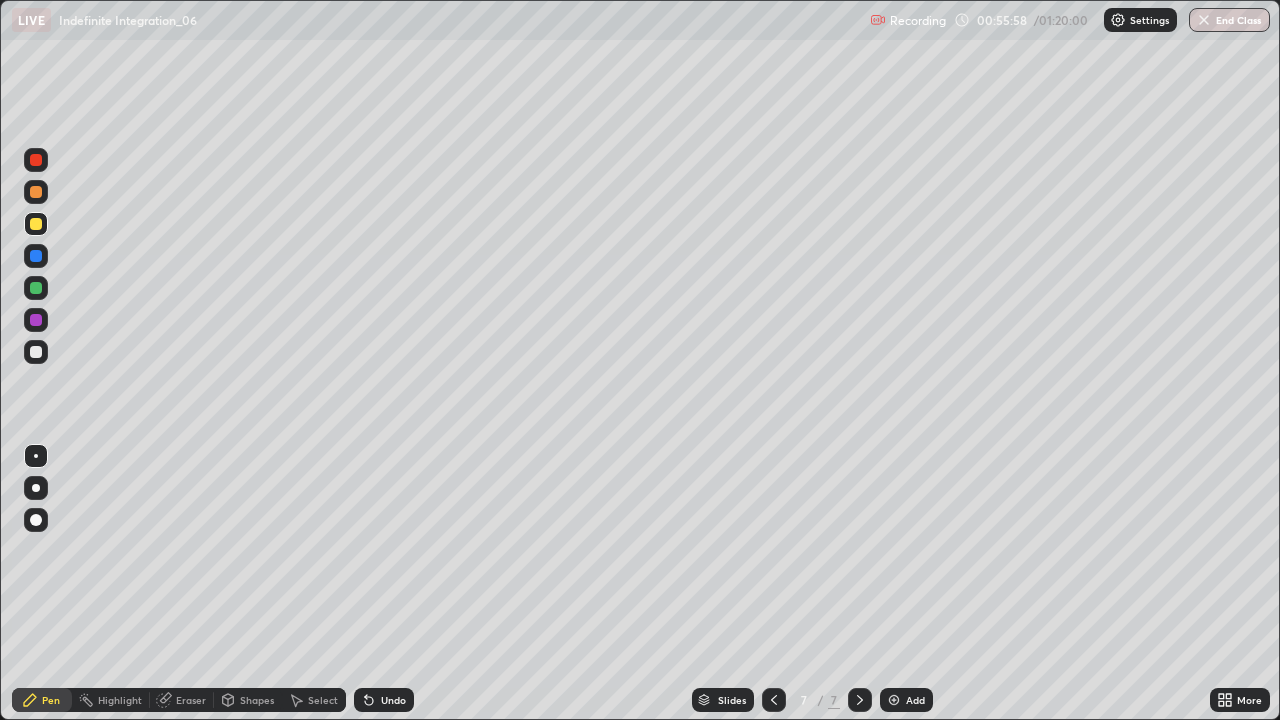 click at bounding box center [36, 352] 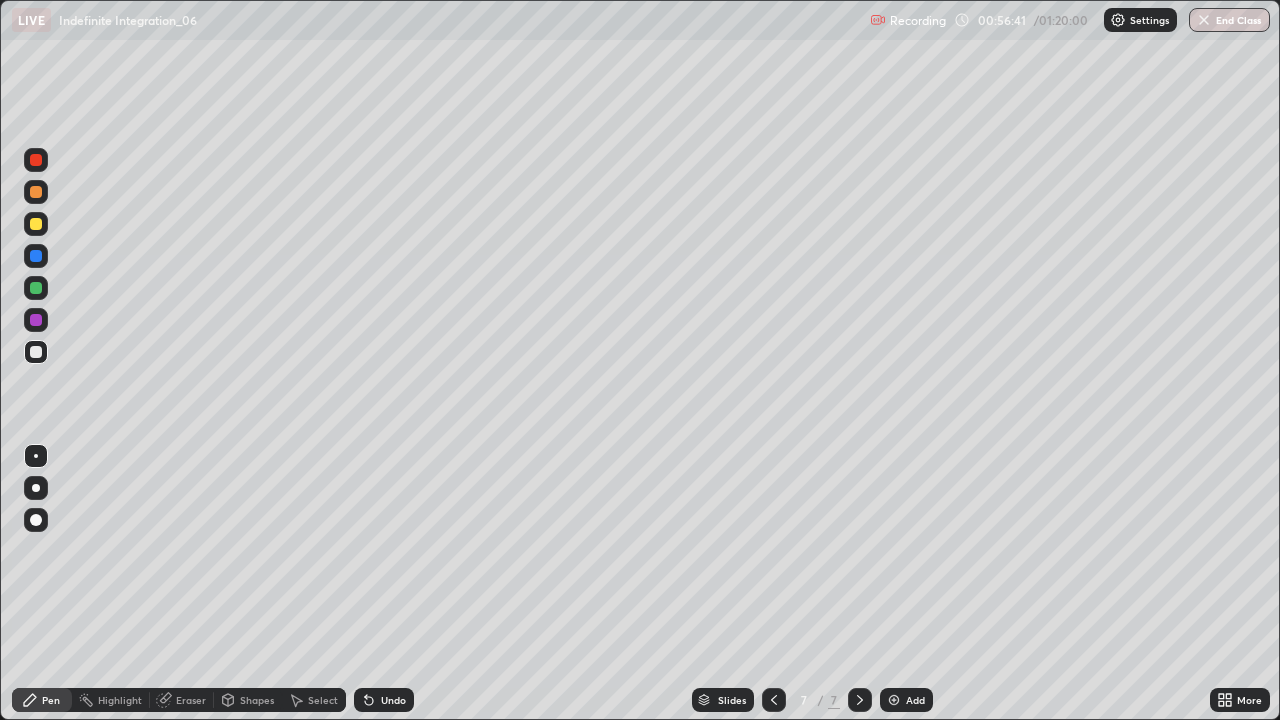 click on "Undo" at bounding box center [384, 700] 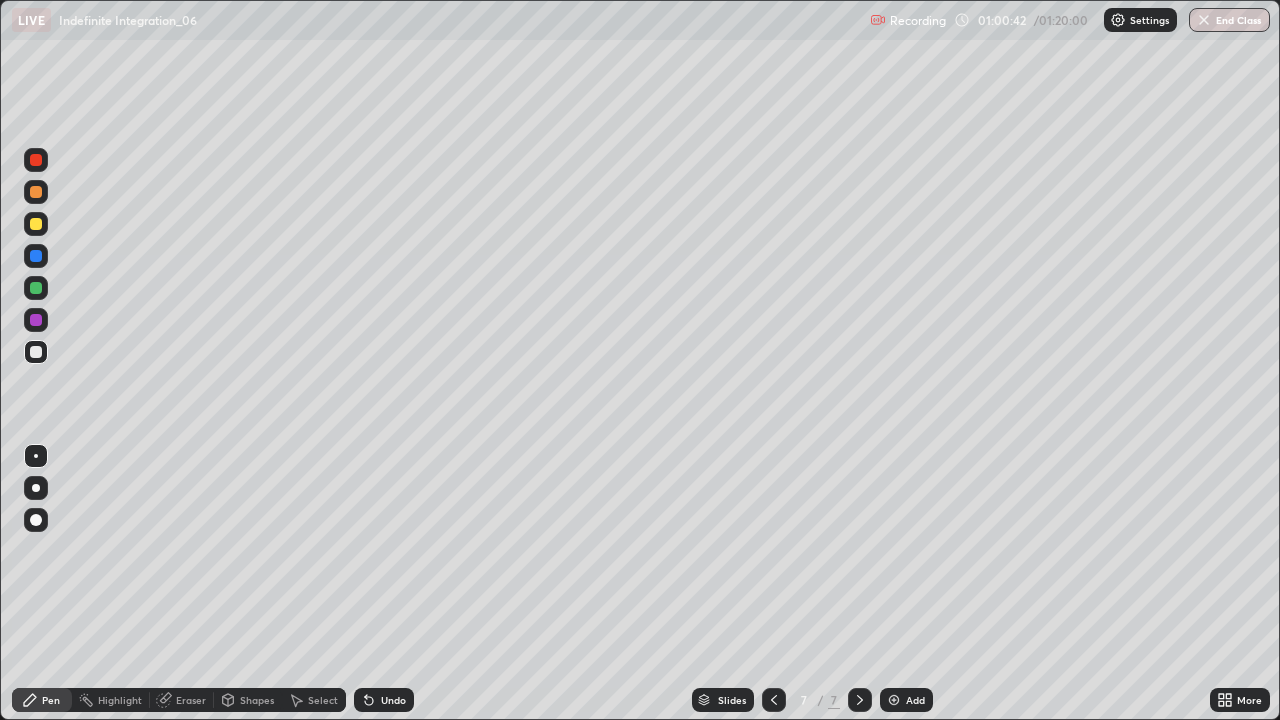 click at bounding box center [894, 700] 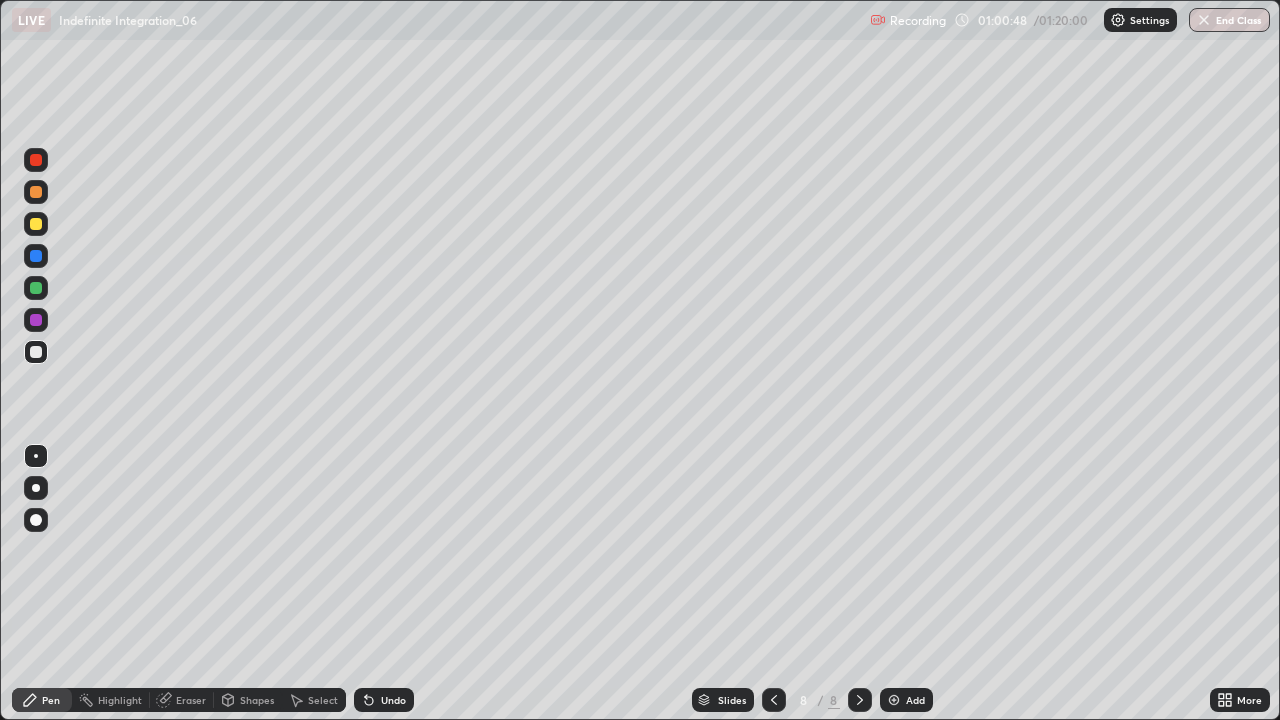 click on "Undo" at bounding box center (393, 700) 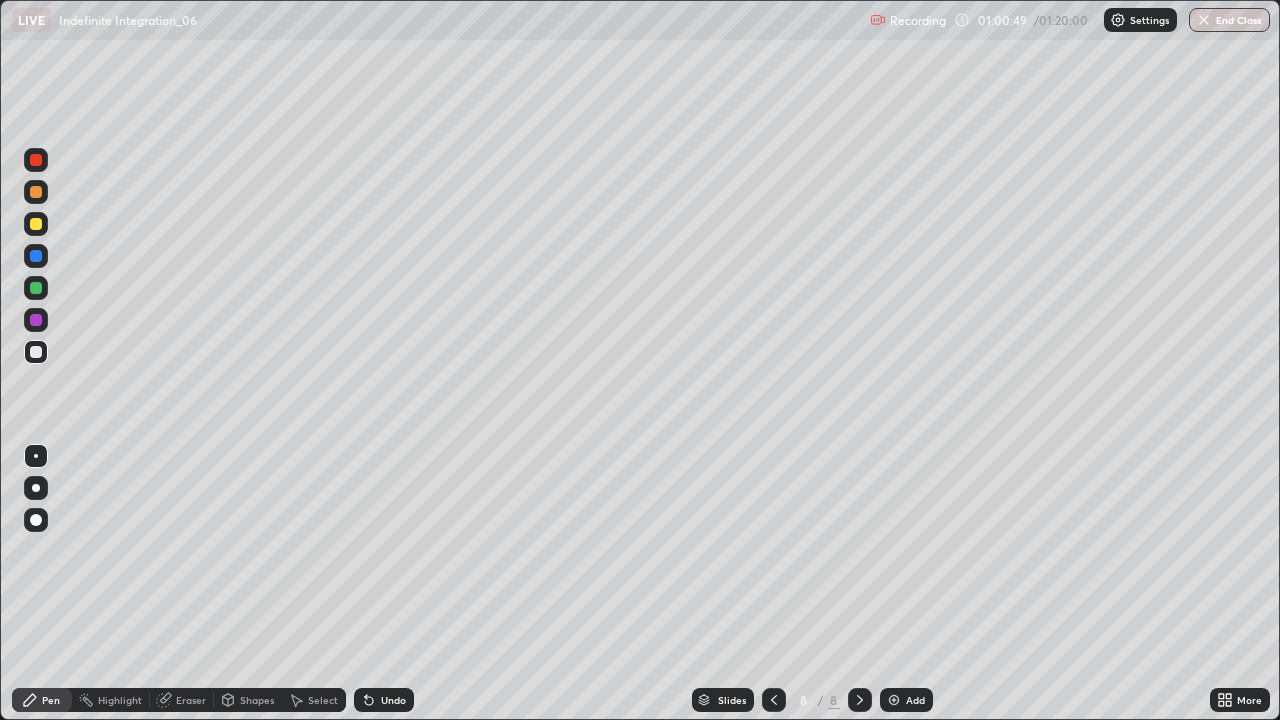 click on "Undo" at bounding box center (393, 700) 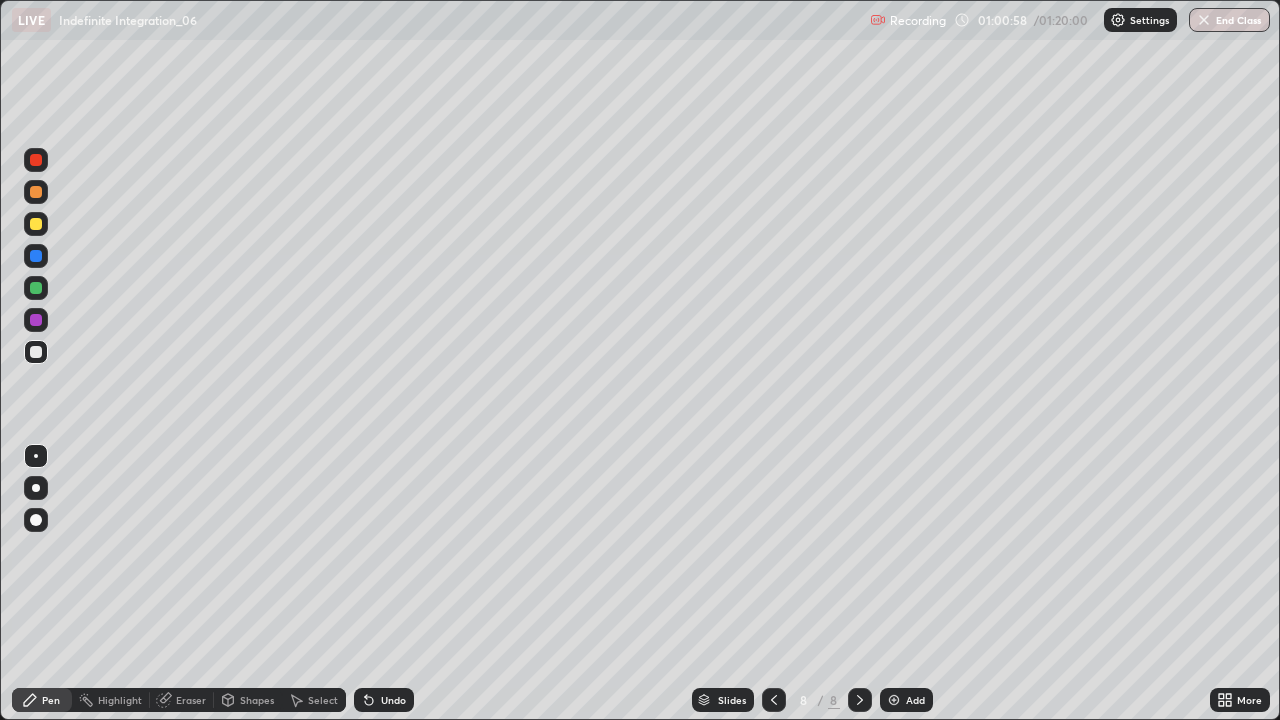 click on "Eraser" at bounding box center (191, 700) 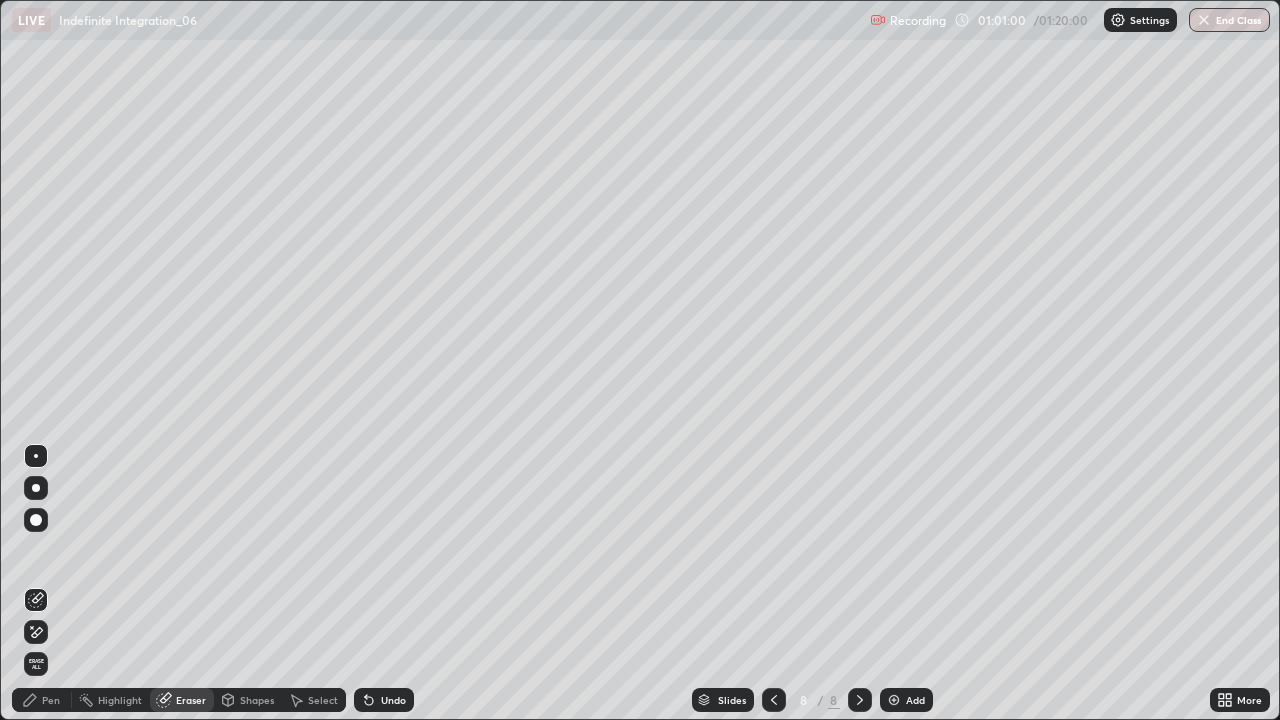 click on "Pen" at bounding box center (42, 700) 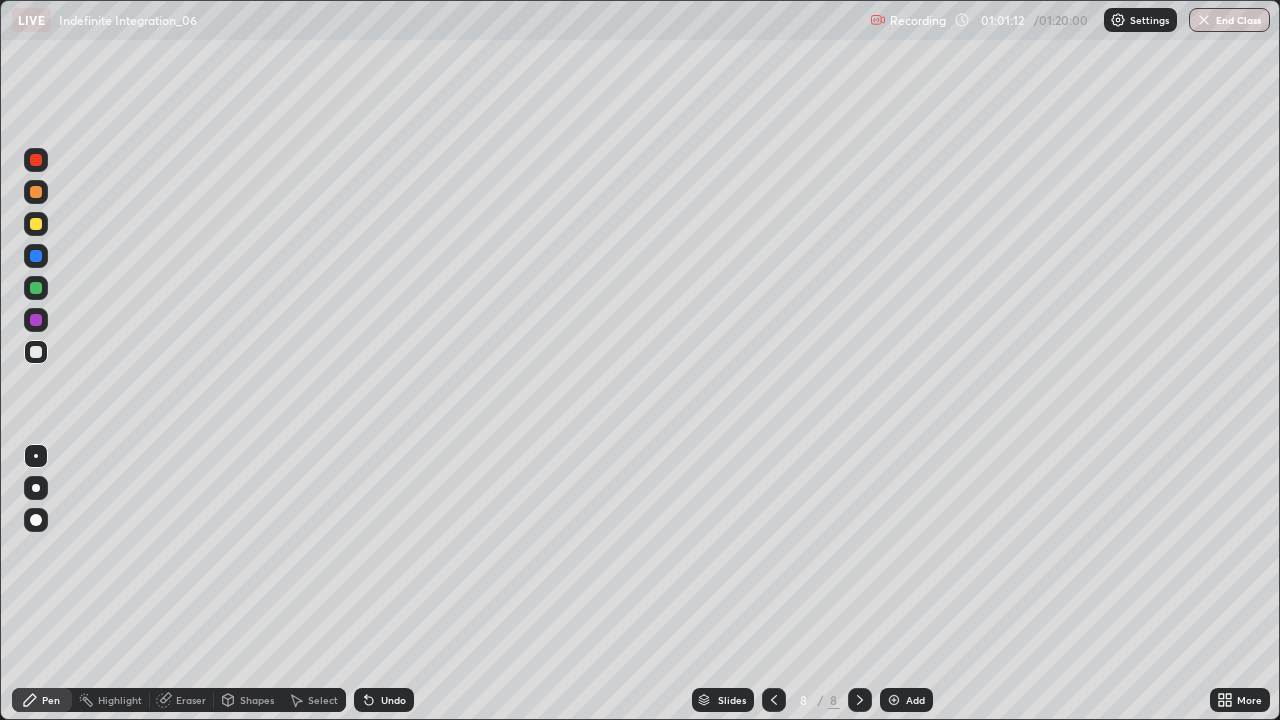 click on "Eraser" at bounding box center (191, 700) 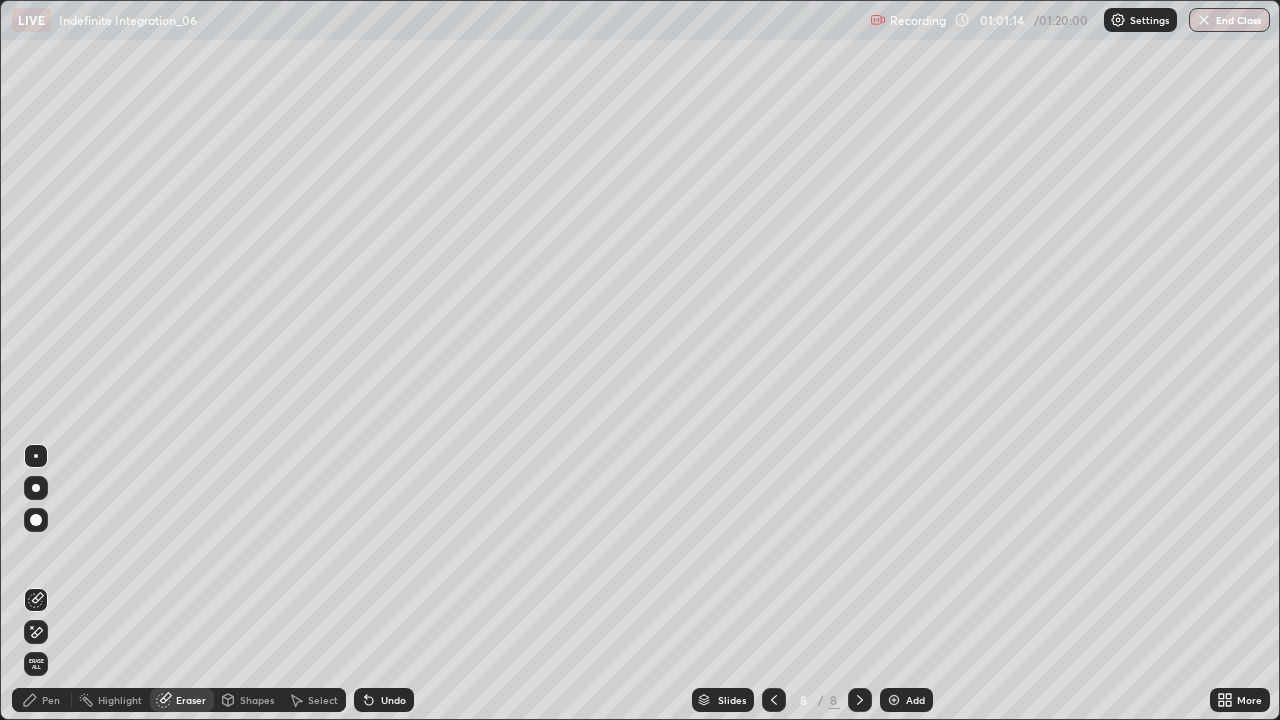 click on "Pen" at bounding box center [42, 700] 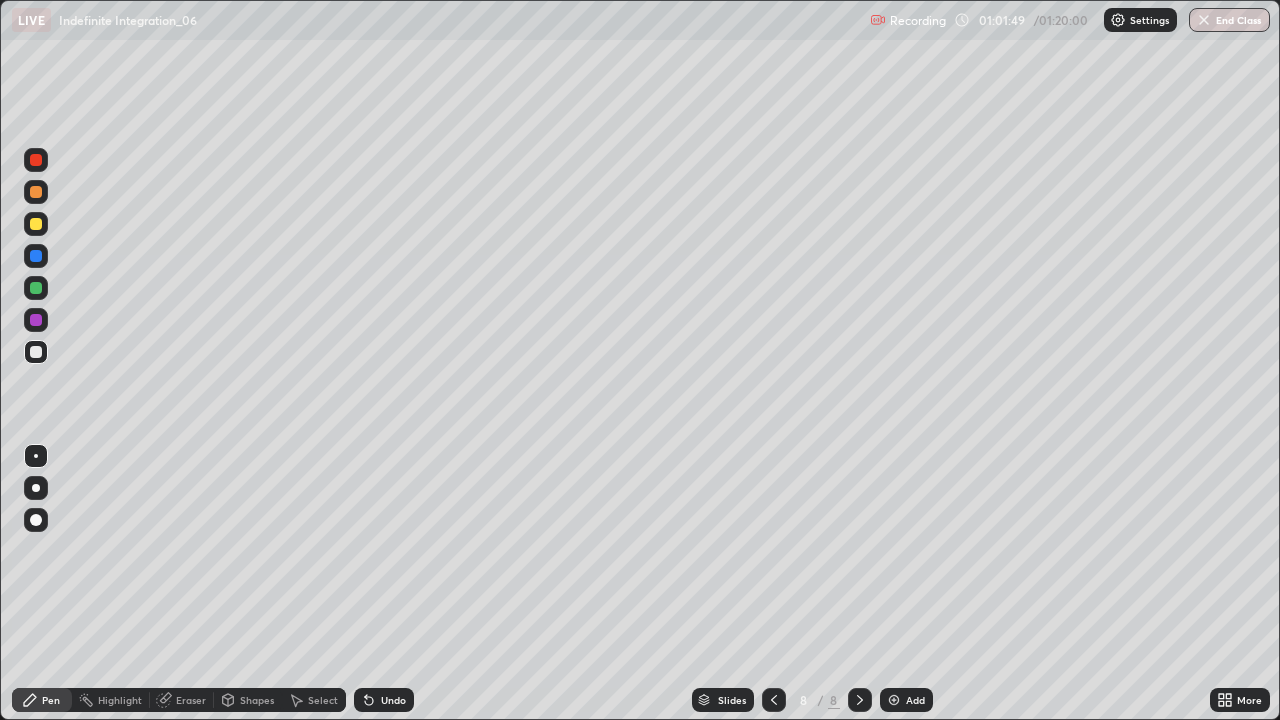 click at bounding box center [36, 352] 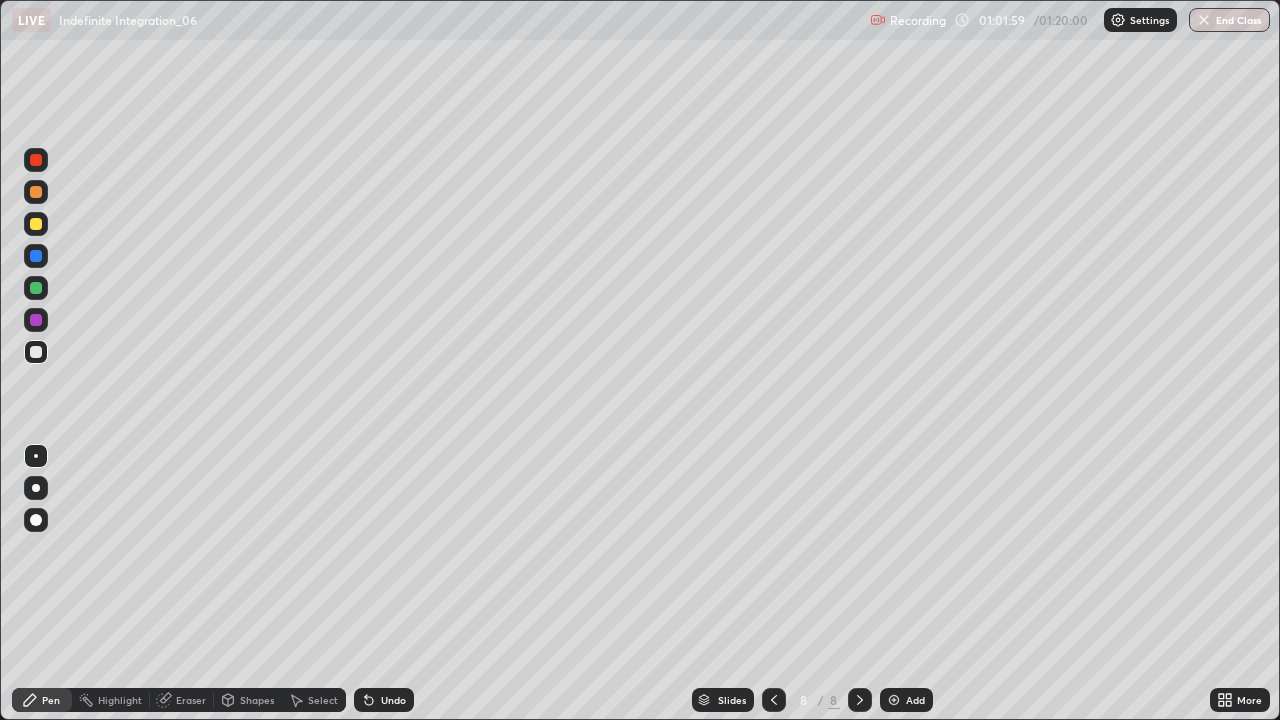 click at bounding box center (36, 256) 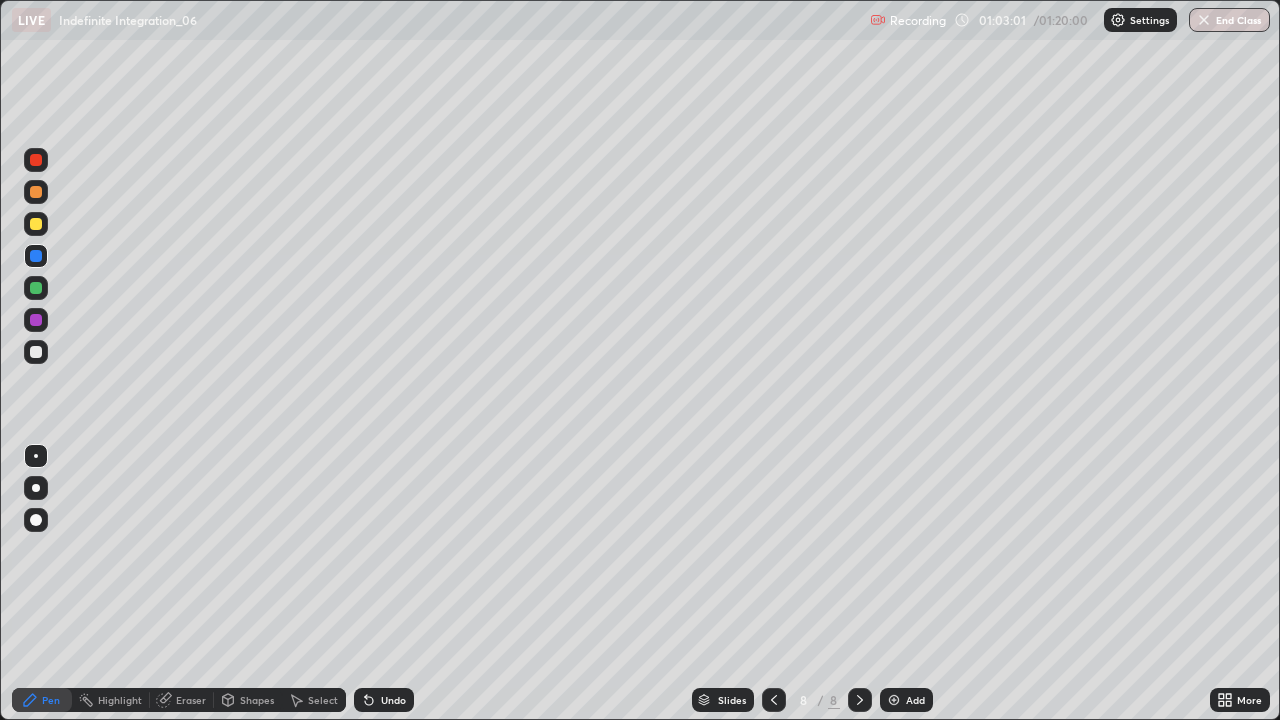 click on "Select" at bounding box center (314, 700) 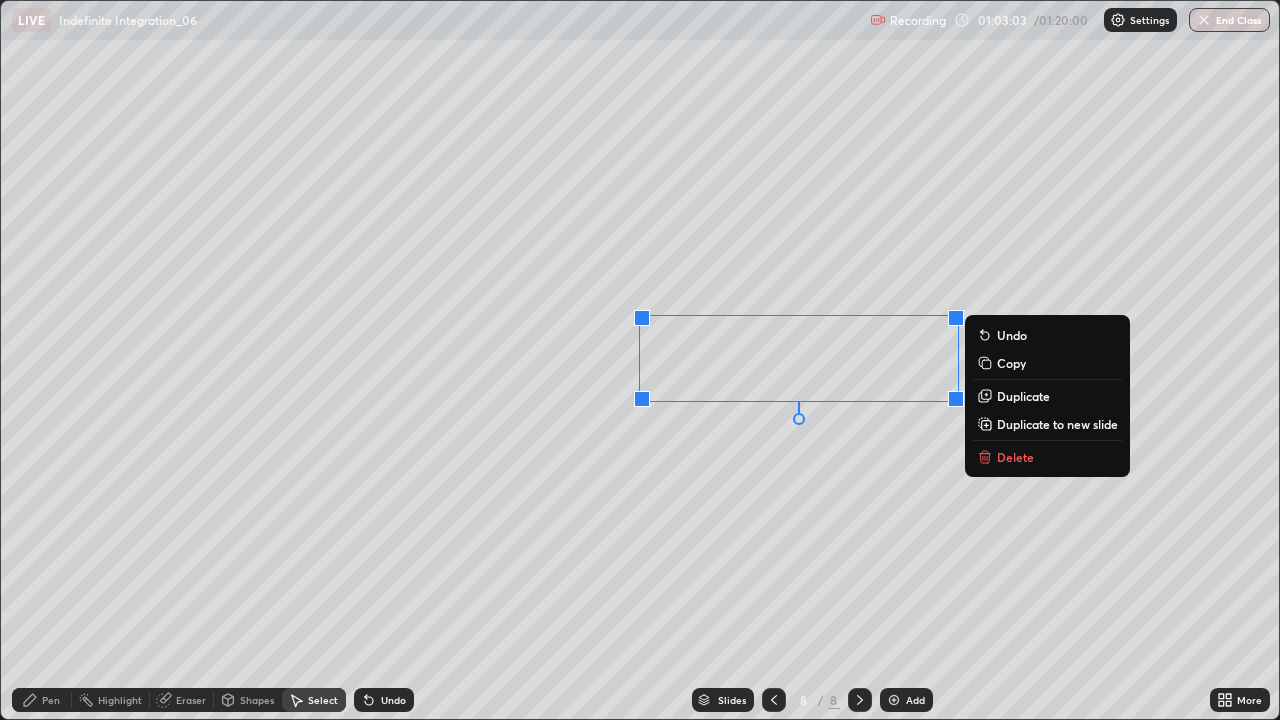 click on "Delete" at bounding box center [1015, 457] 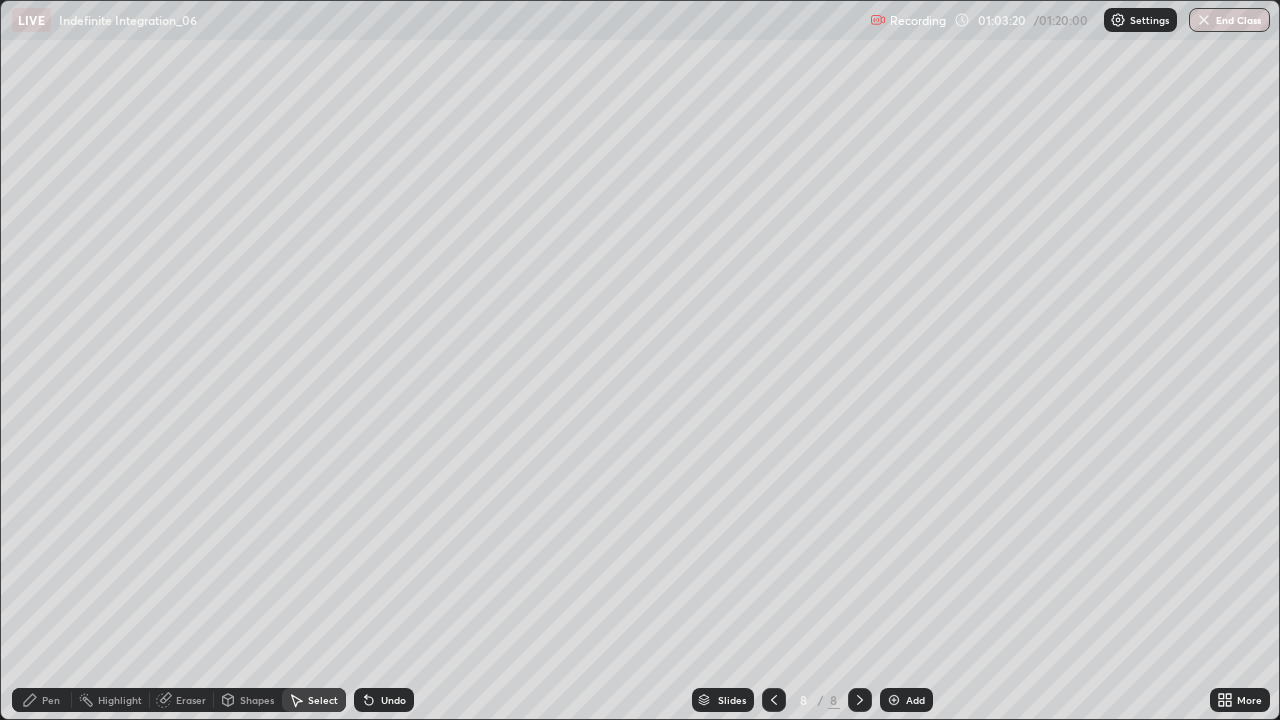 click on "0 ° Undo Copy Duplicate Duplicate to new slide Delete" at bounding box center [640, 360] 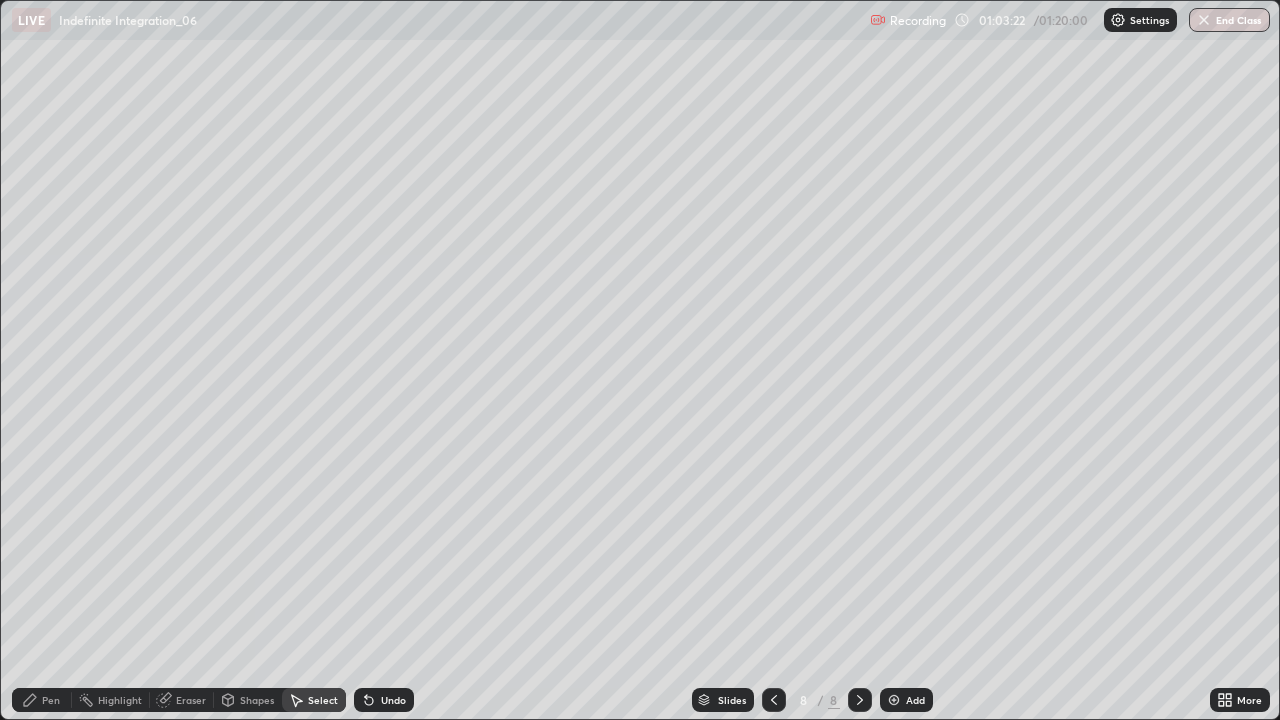 click on "Pen" at bounding box center (42, 700) 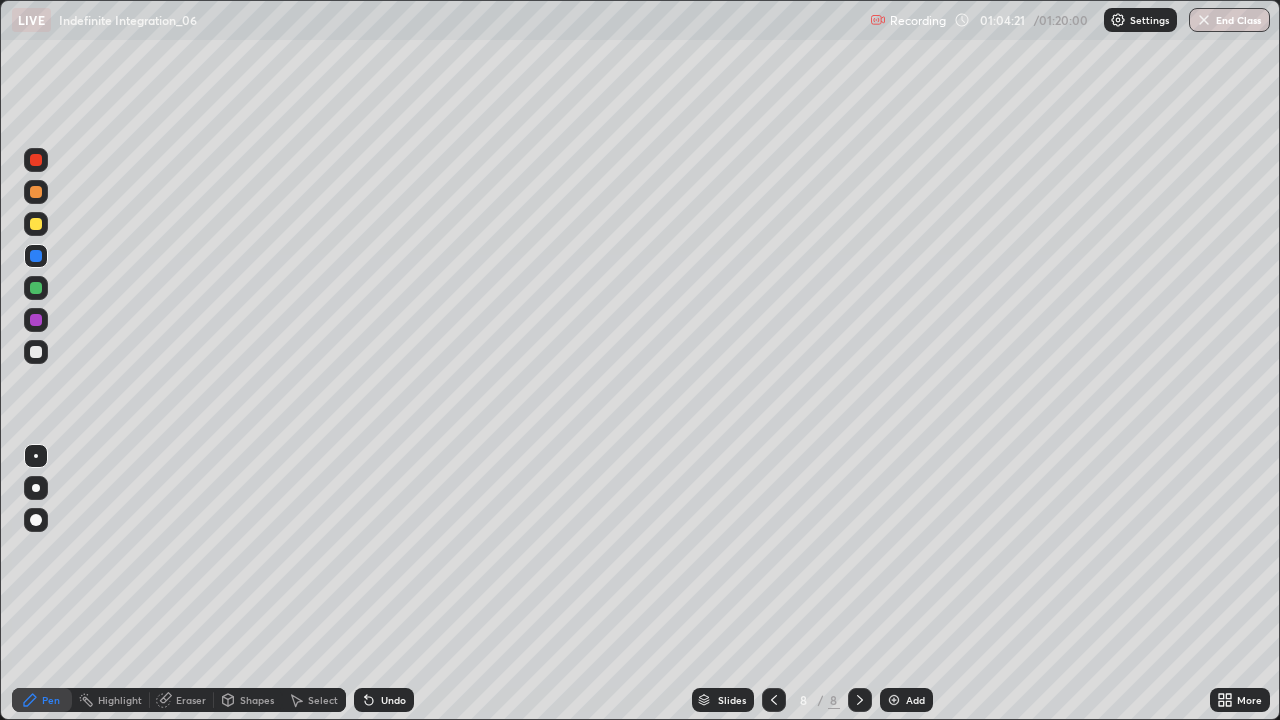 click at bounding box center (894, 700) 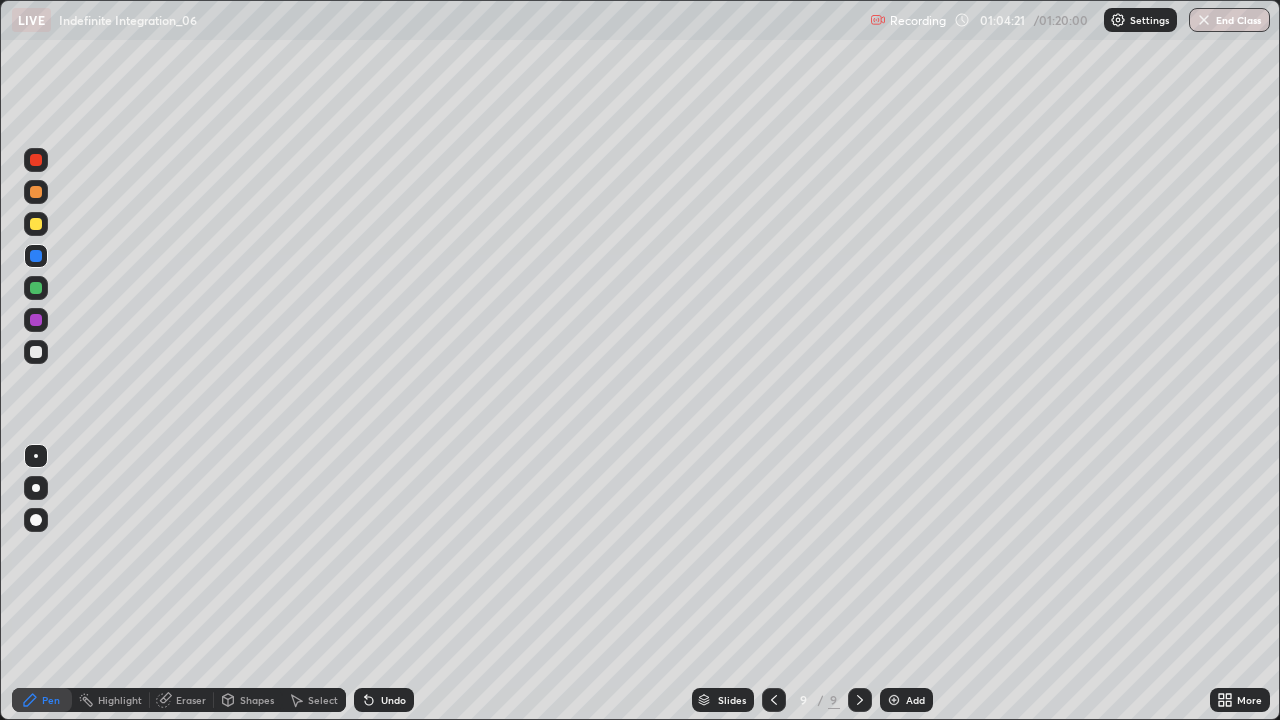 click at bounding box center [894, 700] 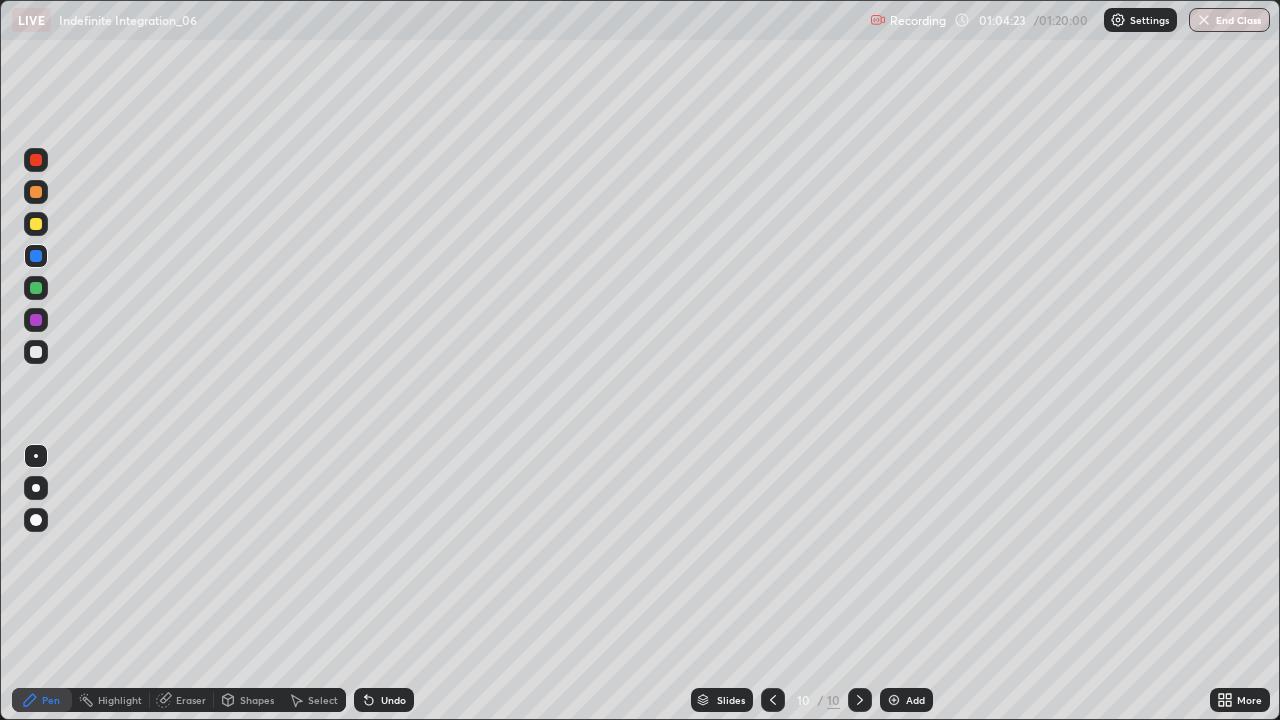 click 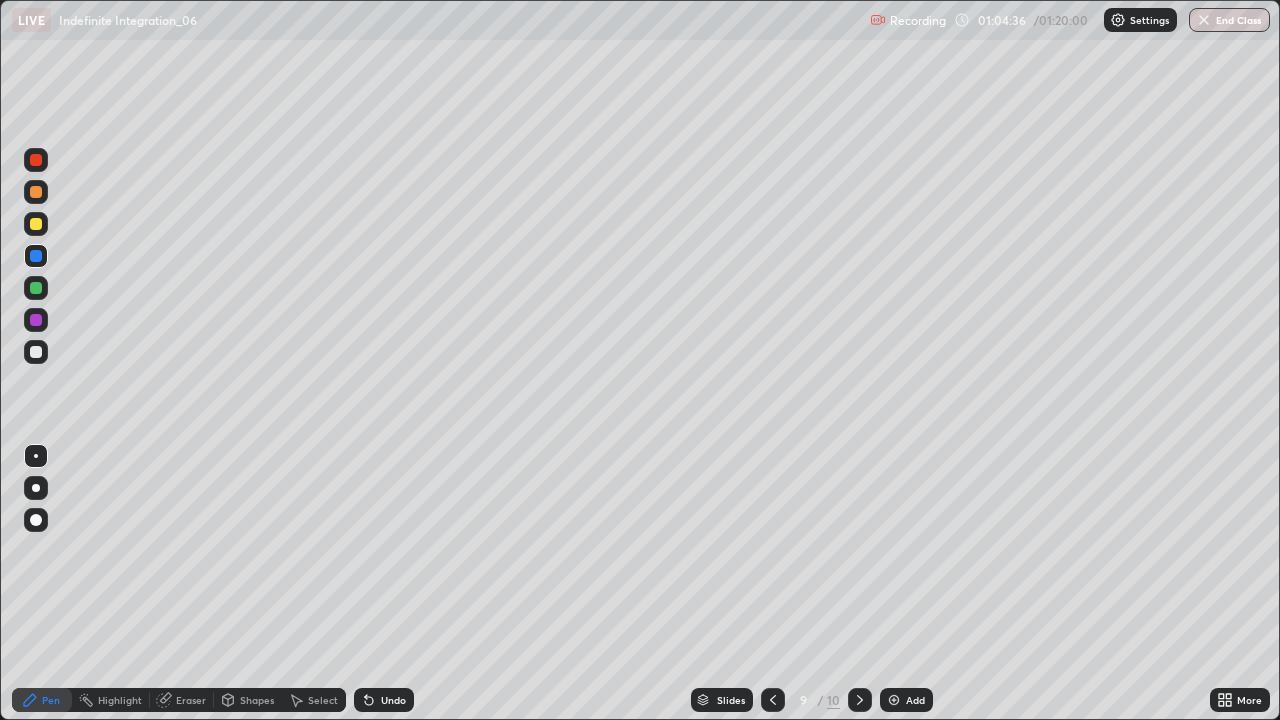click 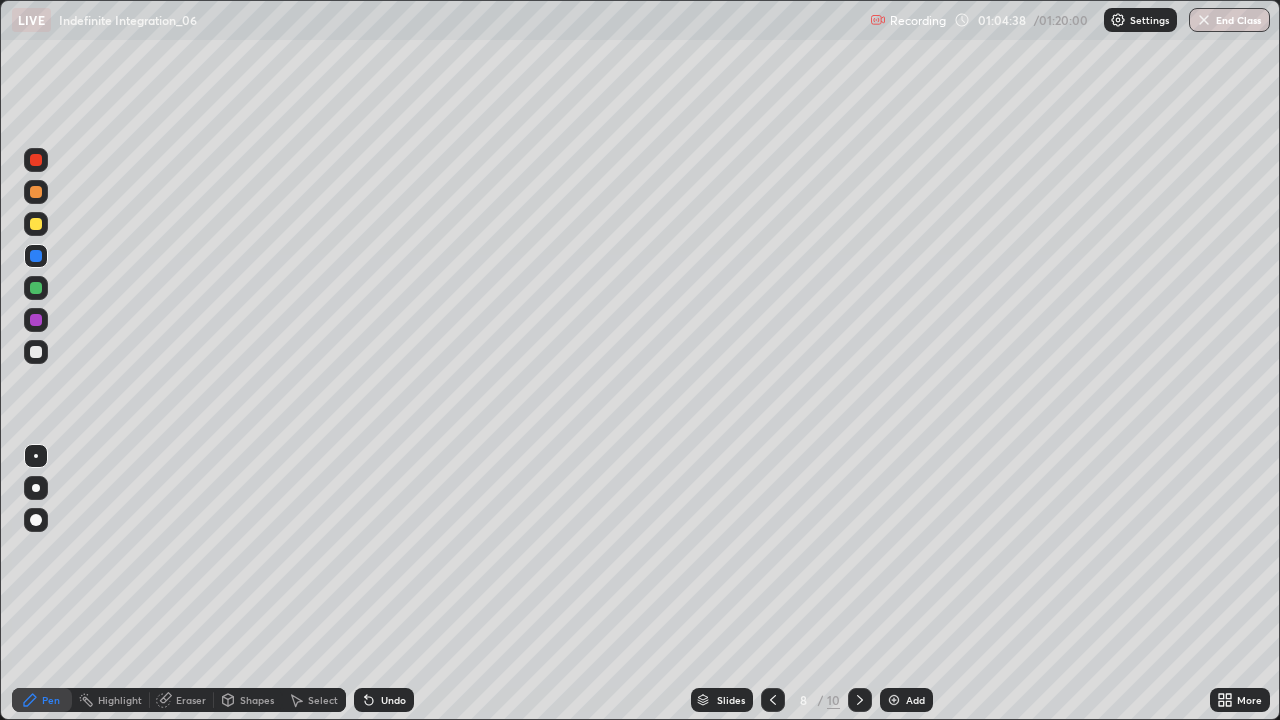 click 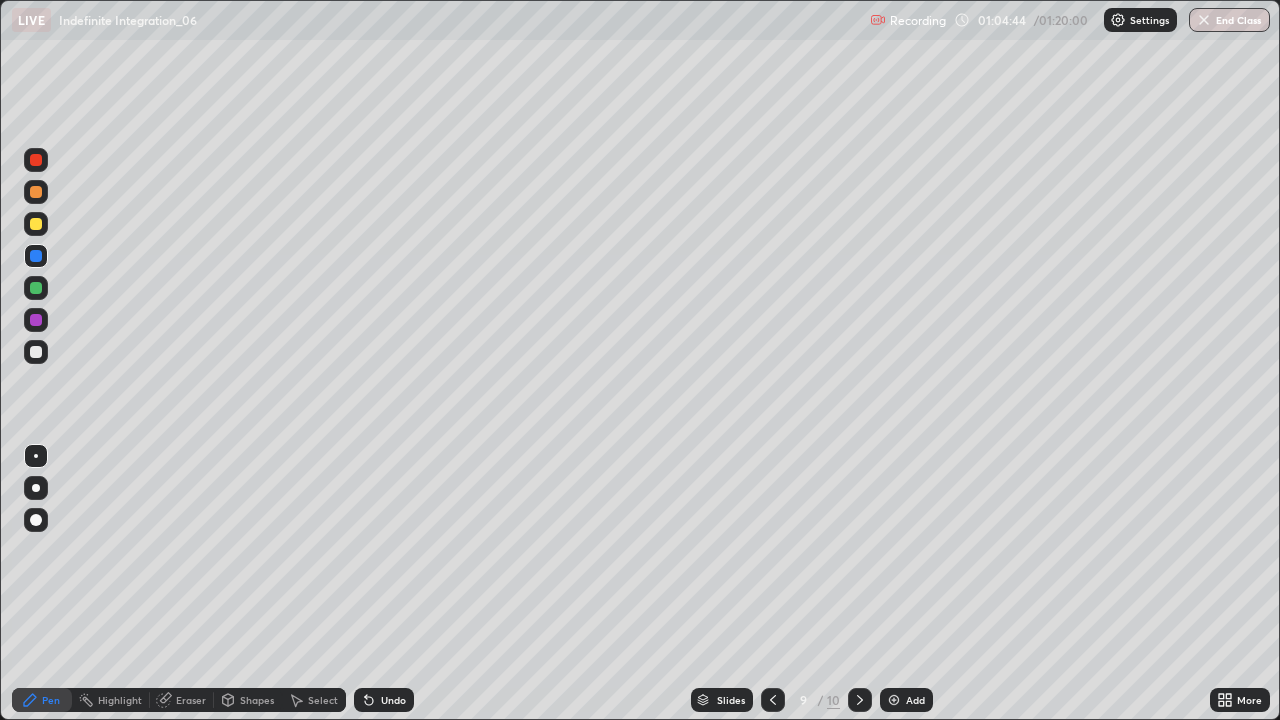 click at bounding box center [36, 352] 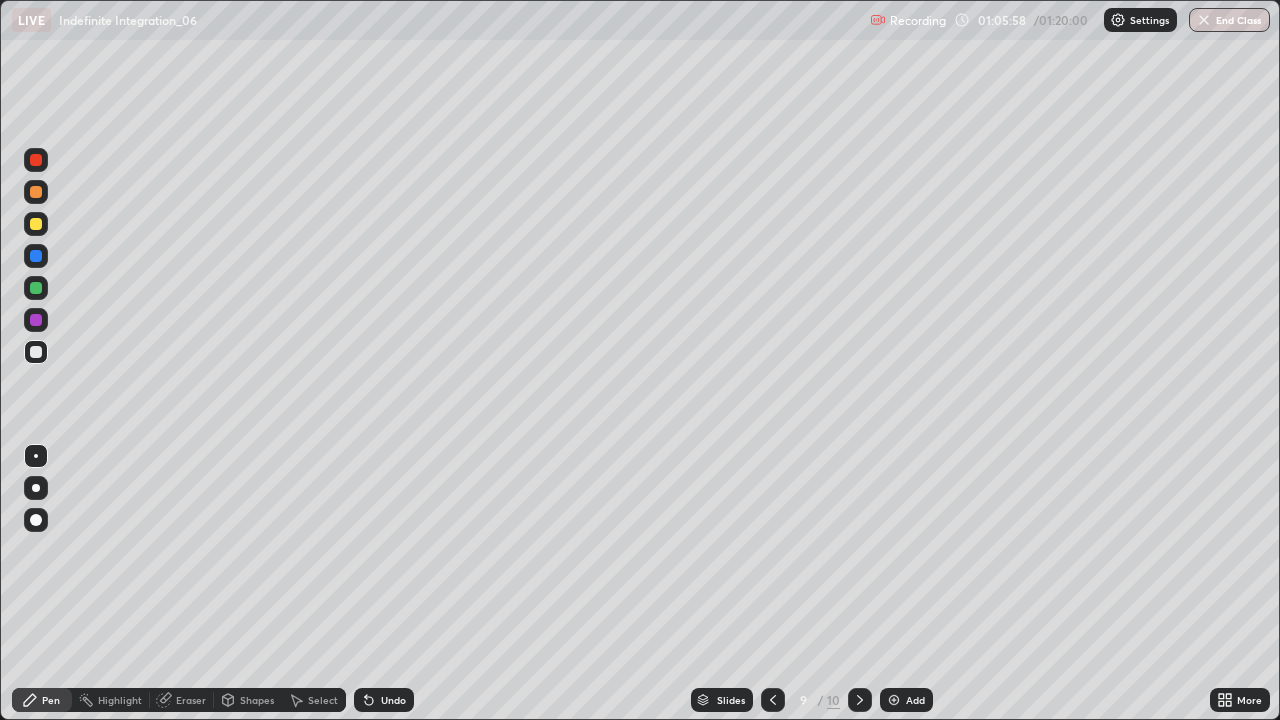click at bounding box center [773, 700] 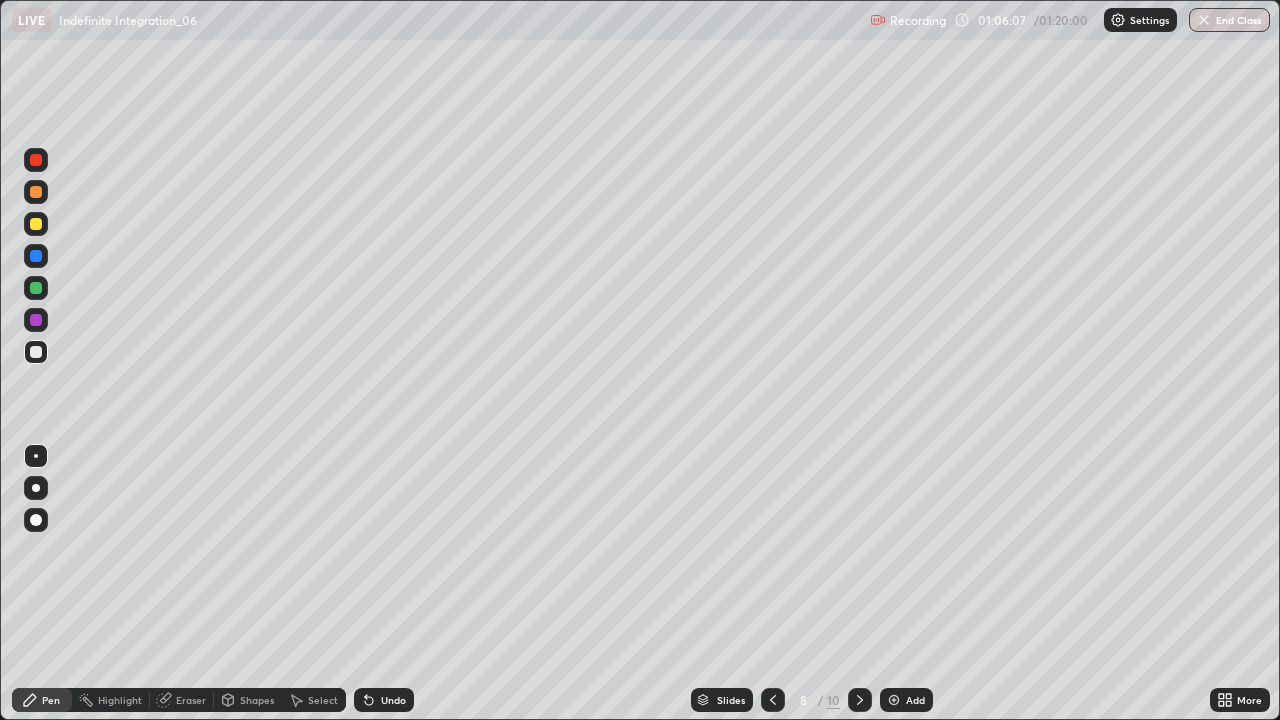click 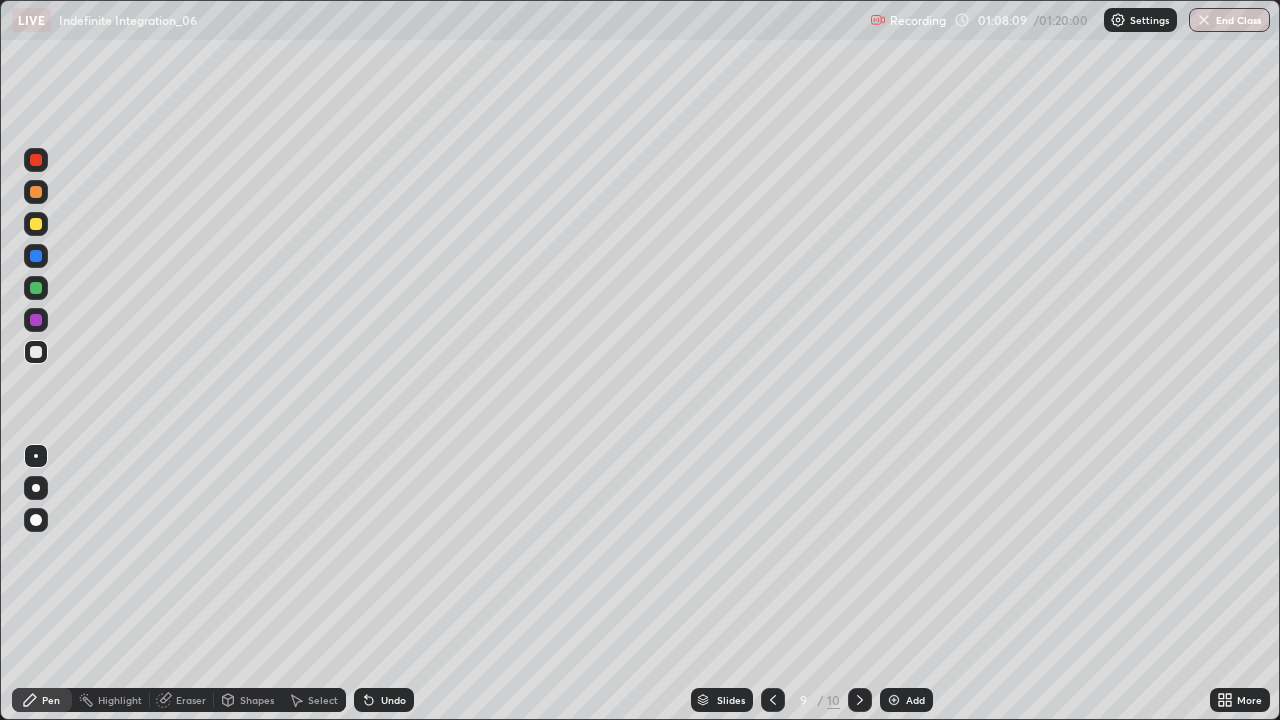 click at bounding box center [36, 320] 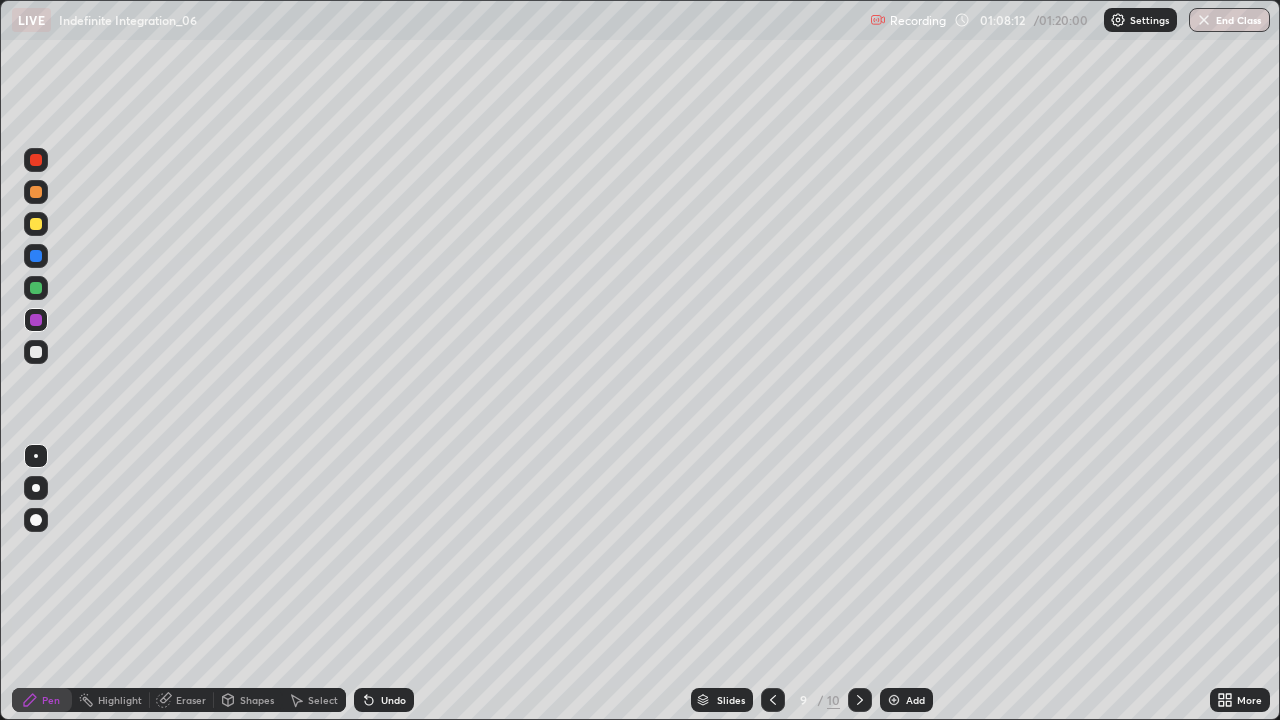 click on "Undo" at bounding box center (384, 700) 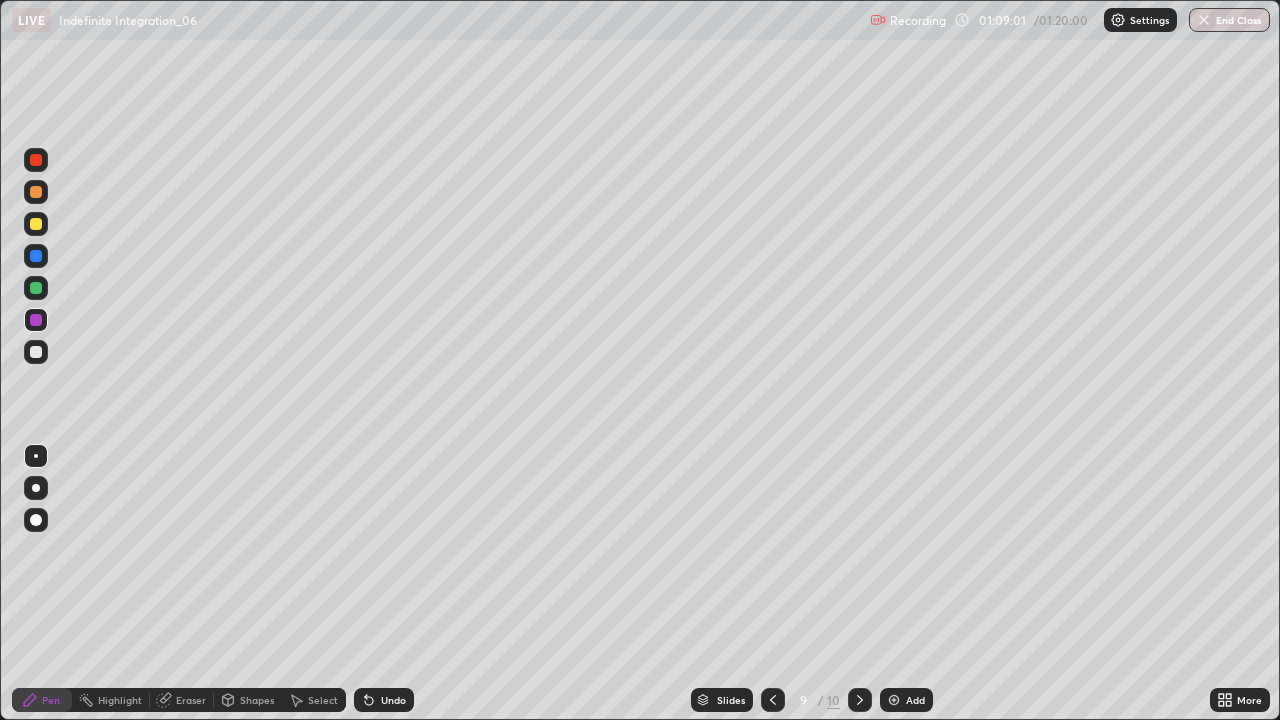 click on "Undo" at bounding box center (384, 700) 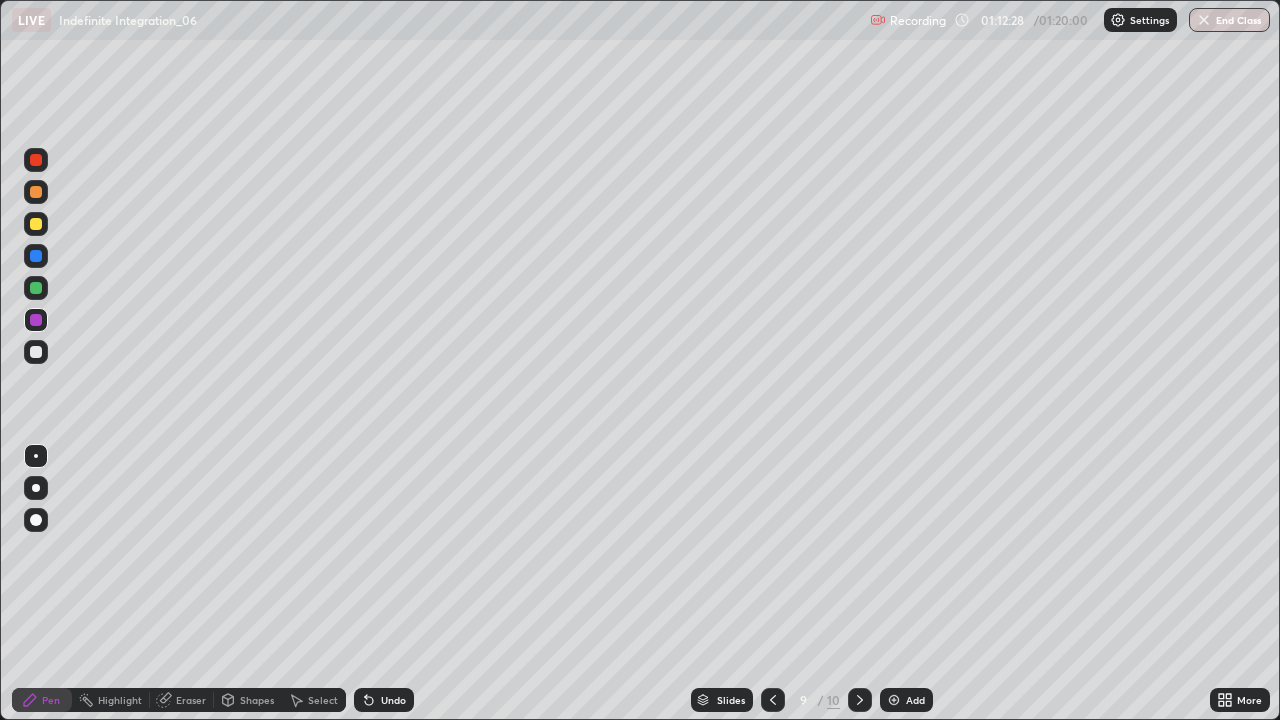click on "Add" at bounding box center (906, 700) 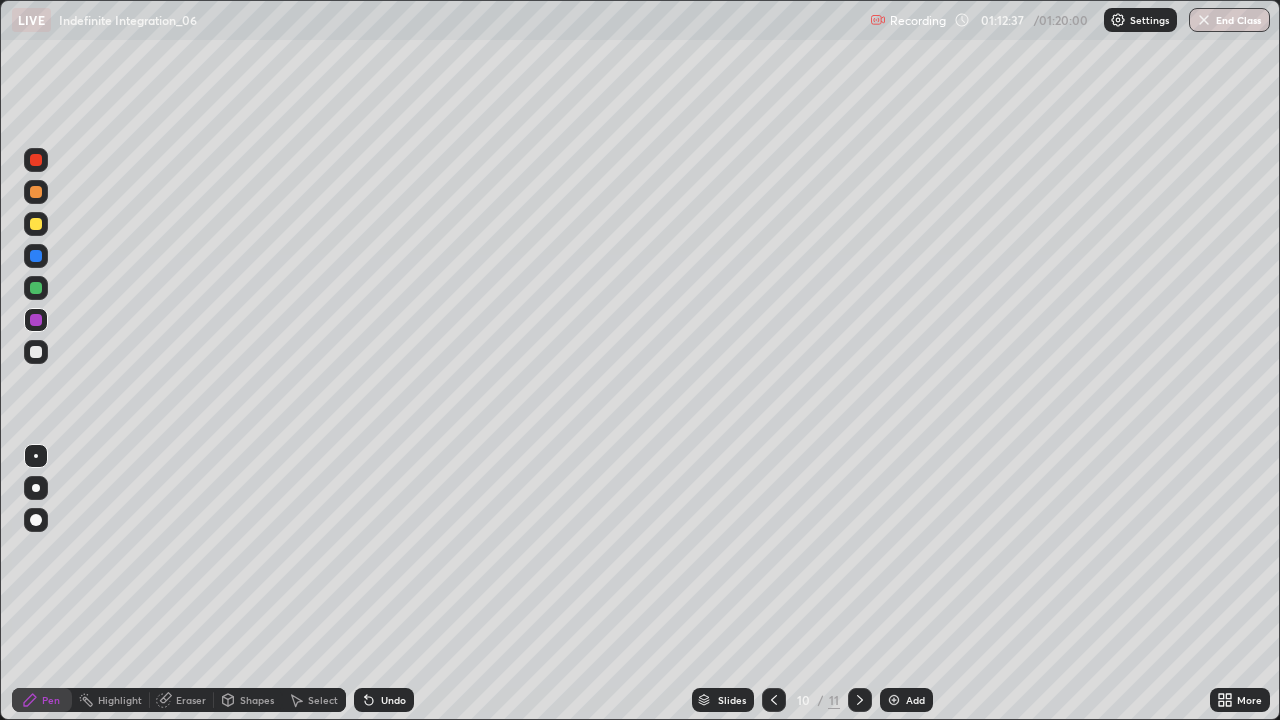 click 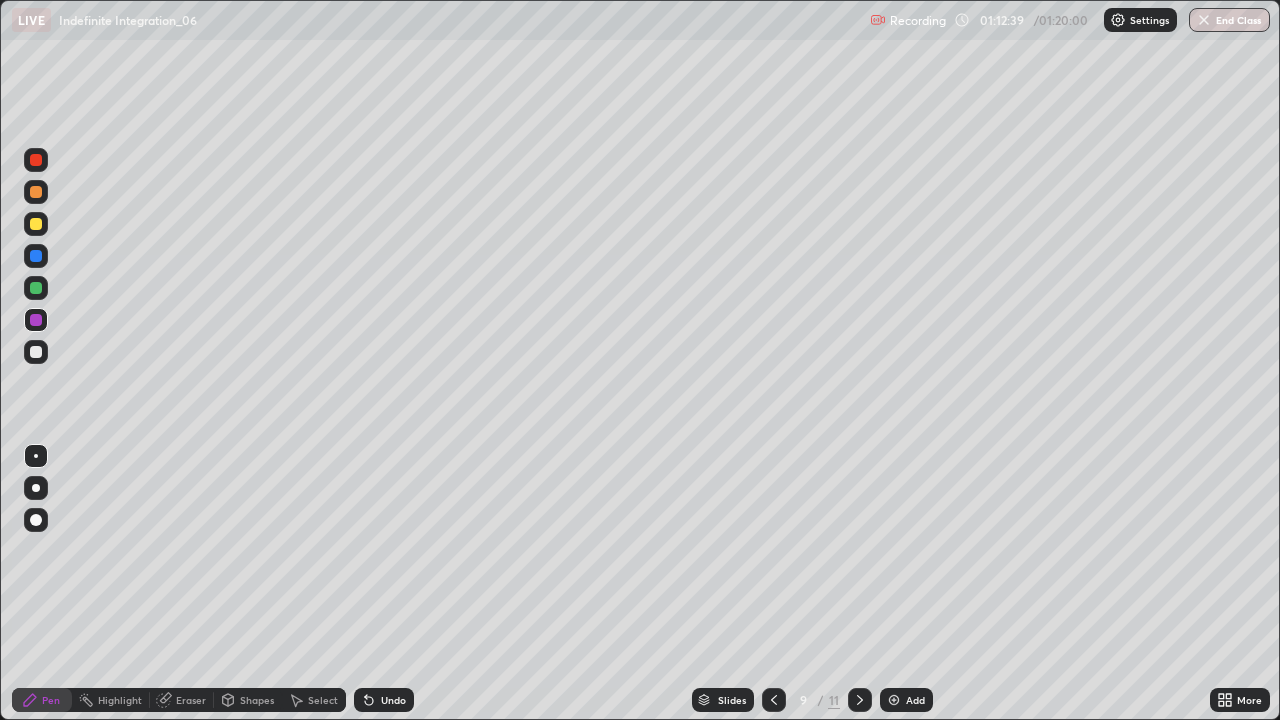 click at bounding box center (860, 700) 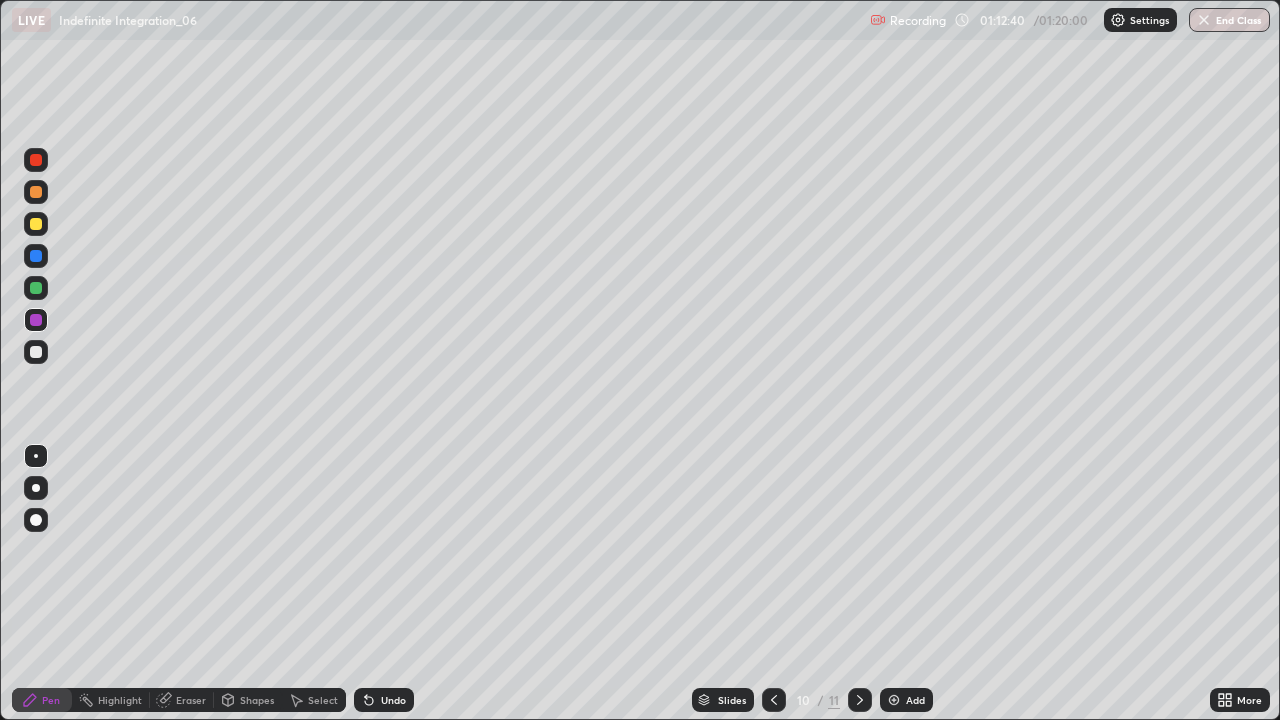 click on "Eraser" at bounding box center [191, 700] 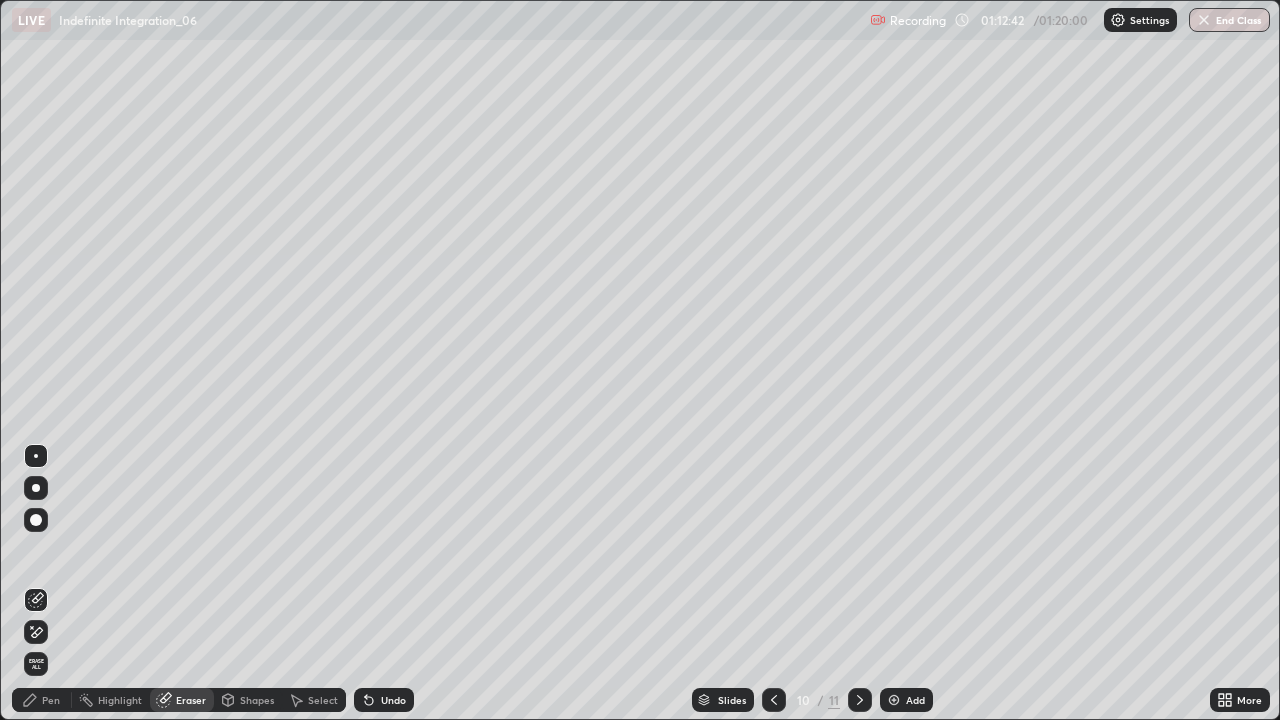click on "Pen" at bounding box center (51, 700) 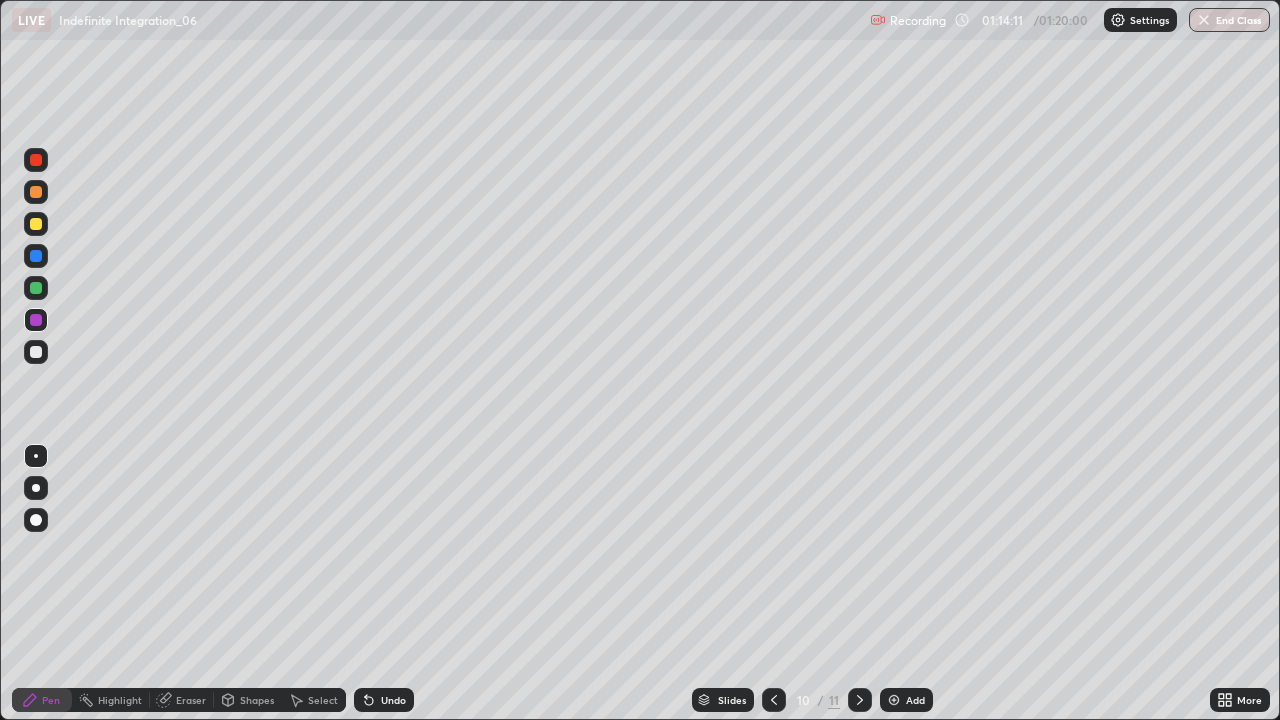 click 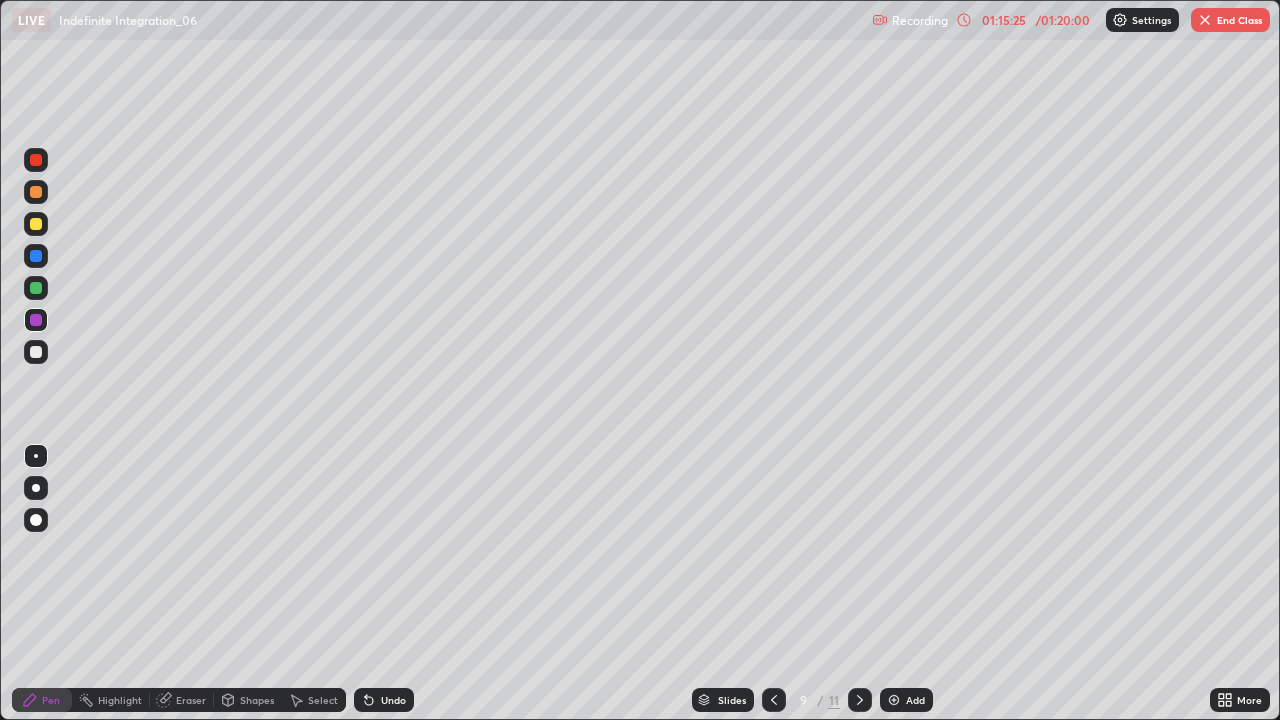 click on "End Class" at bounding box center [1230, 20] 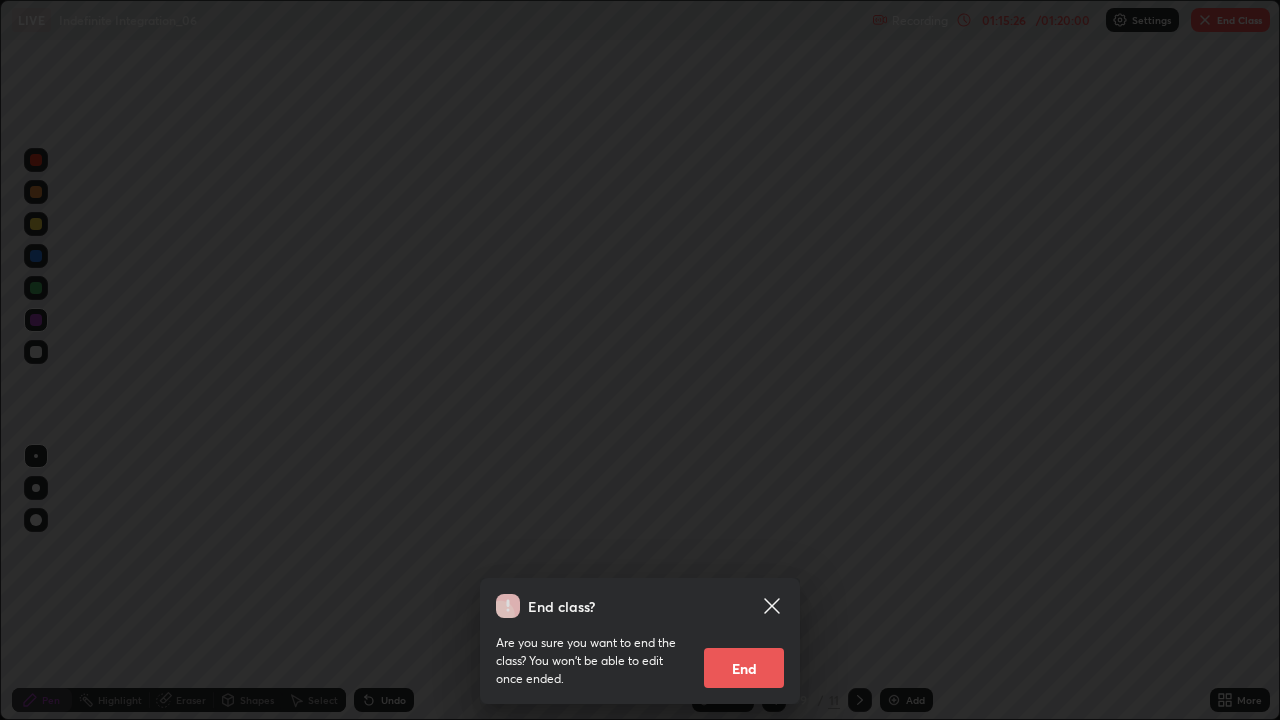 click on "End" at bounding box center [744, 668] 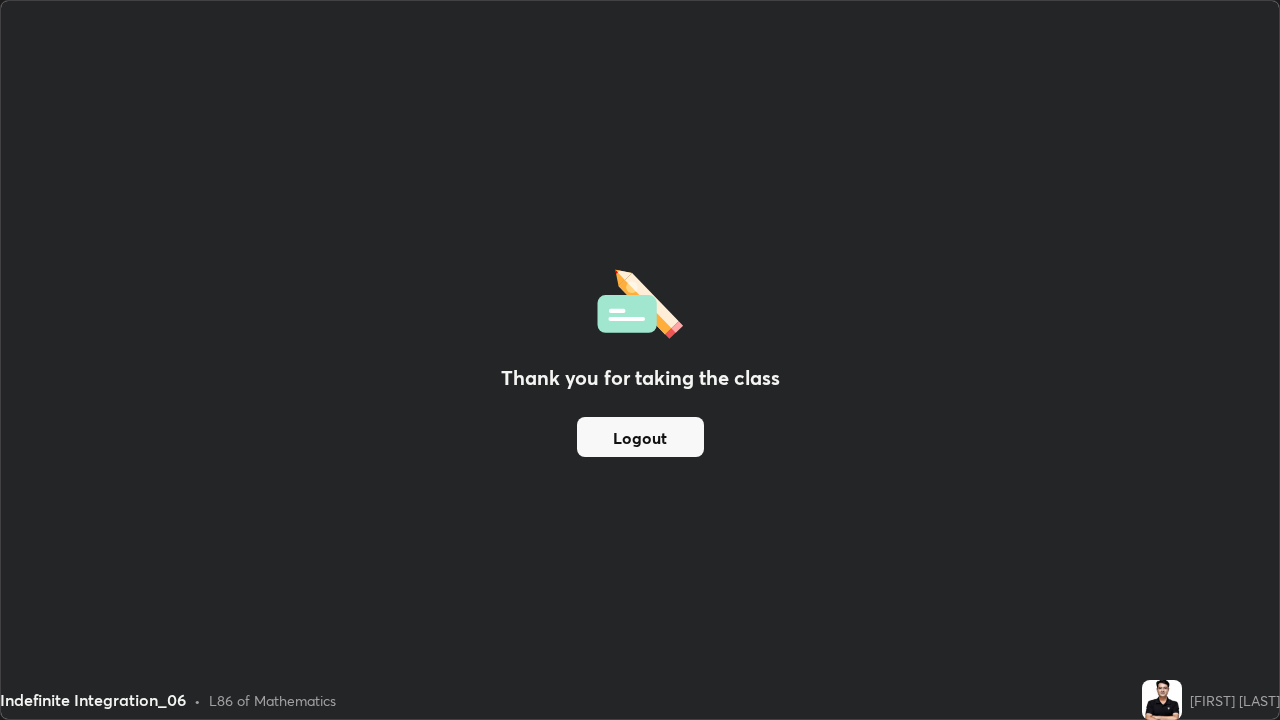 click on "Logout" at bounding box center (640, 437) 